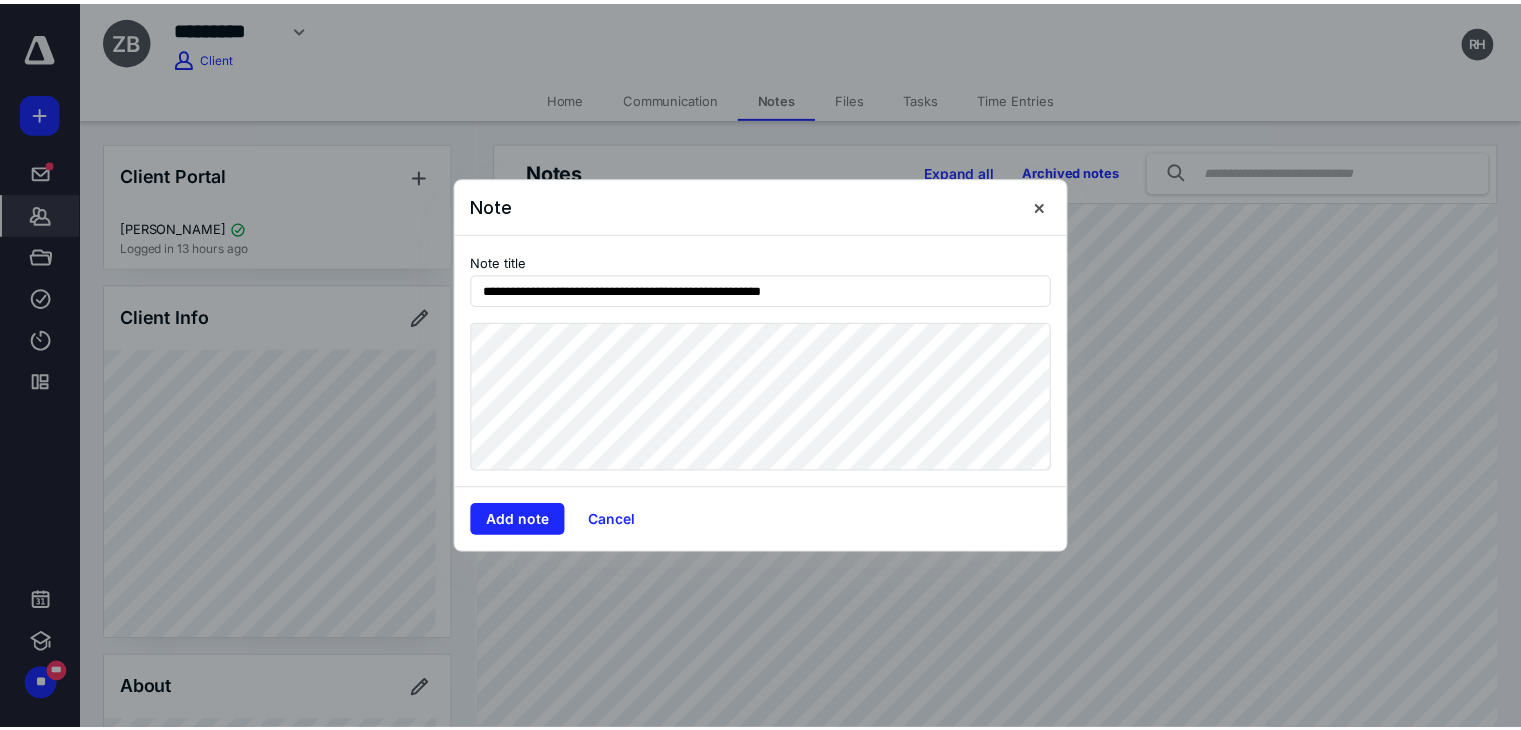 scroll, scrollTop: 0, scrollLeft: 0, axis: both 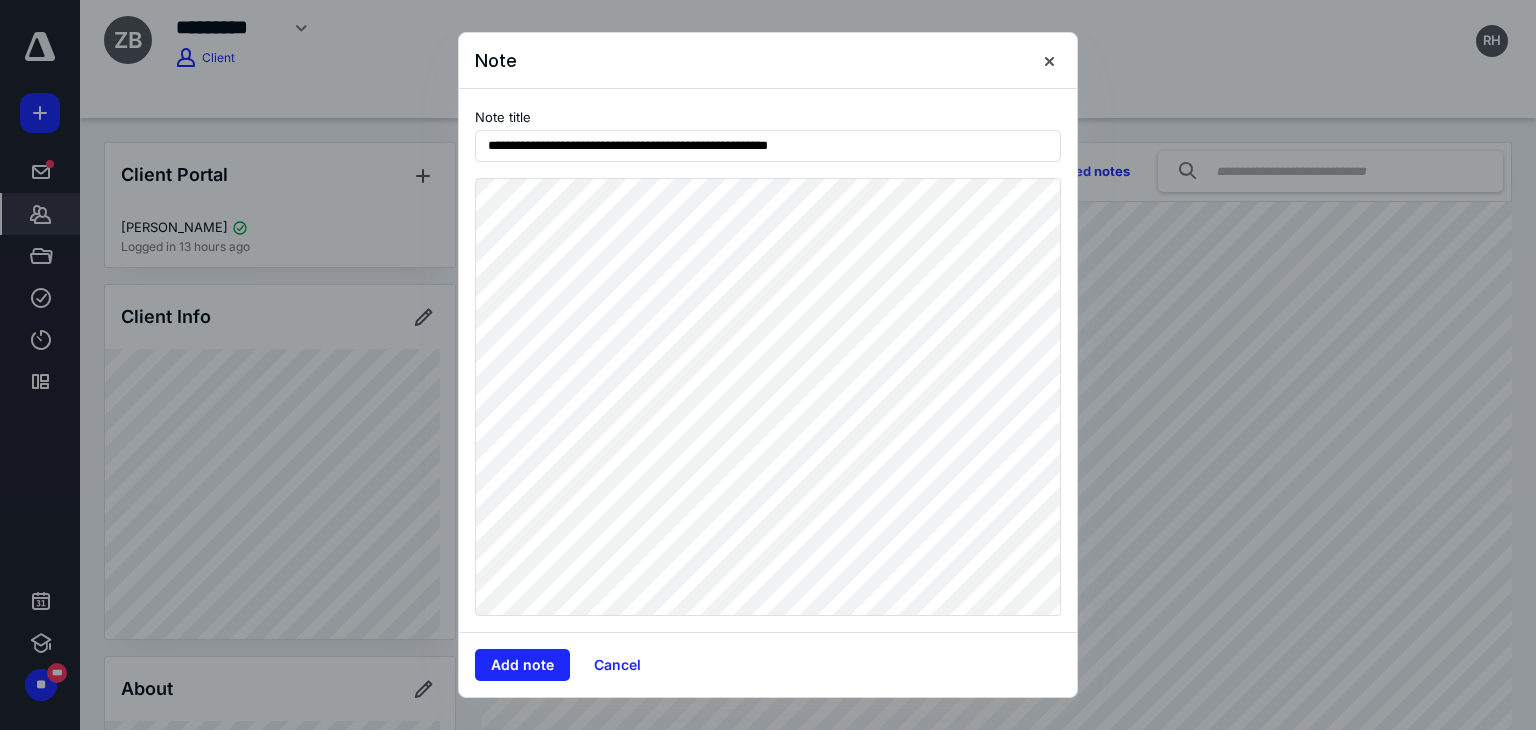 click on "**********" at bounding box center (768, 360) 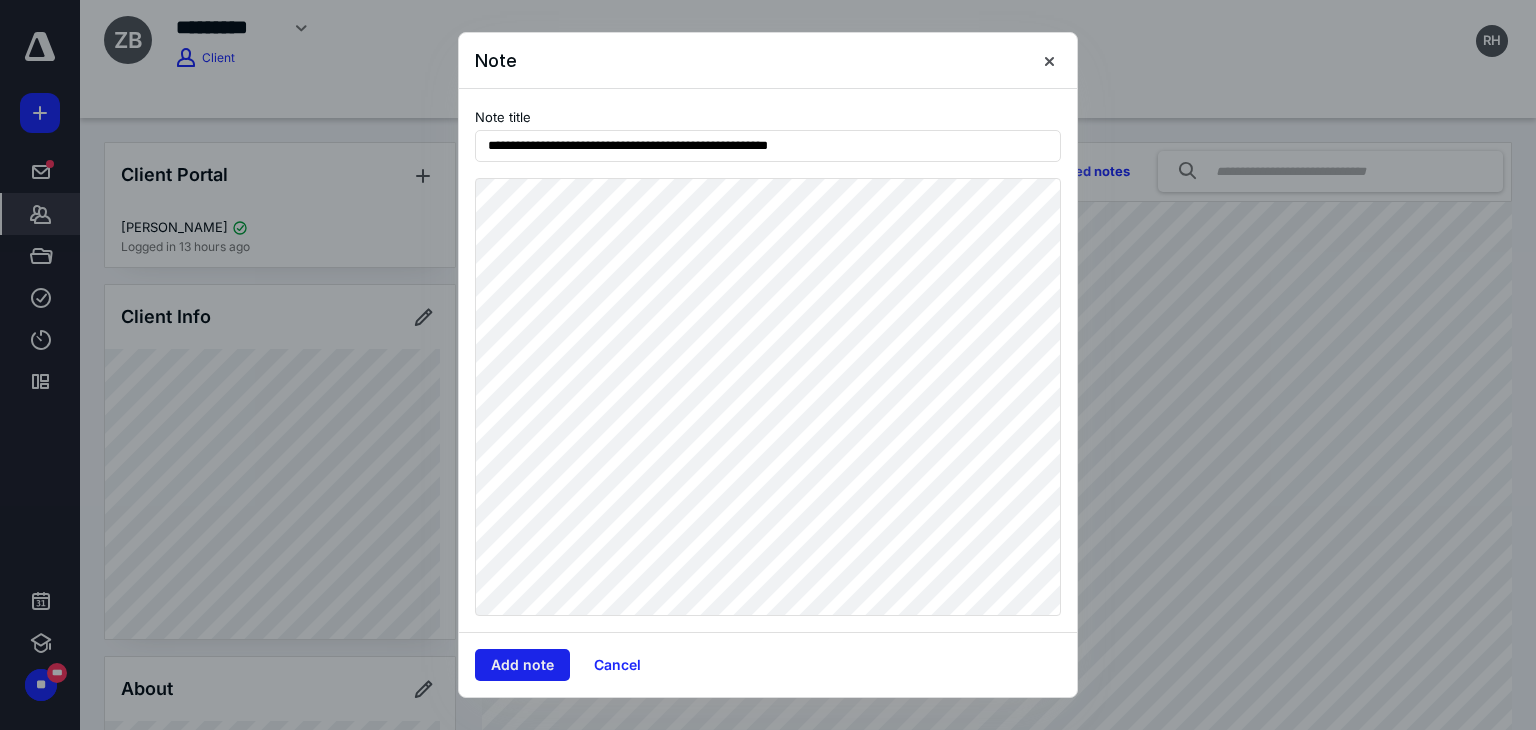 click on "Add note" at bounding box center (522, 665) 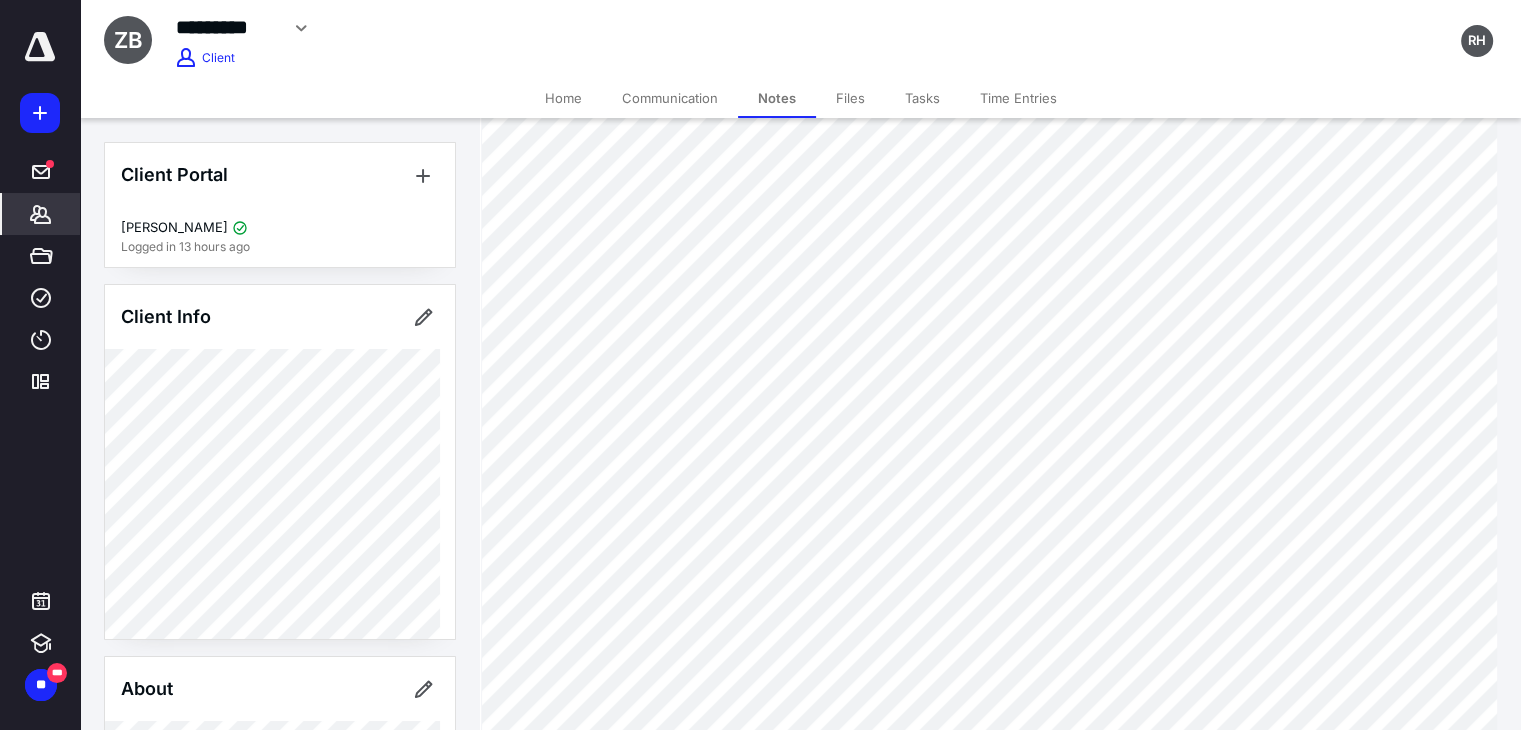scroll, scrollTop: 224, scrollLeft: 0, axis: vertical 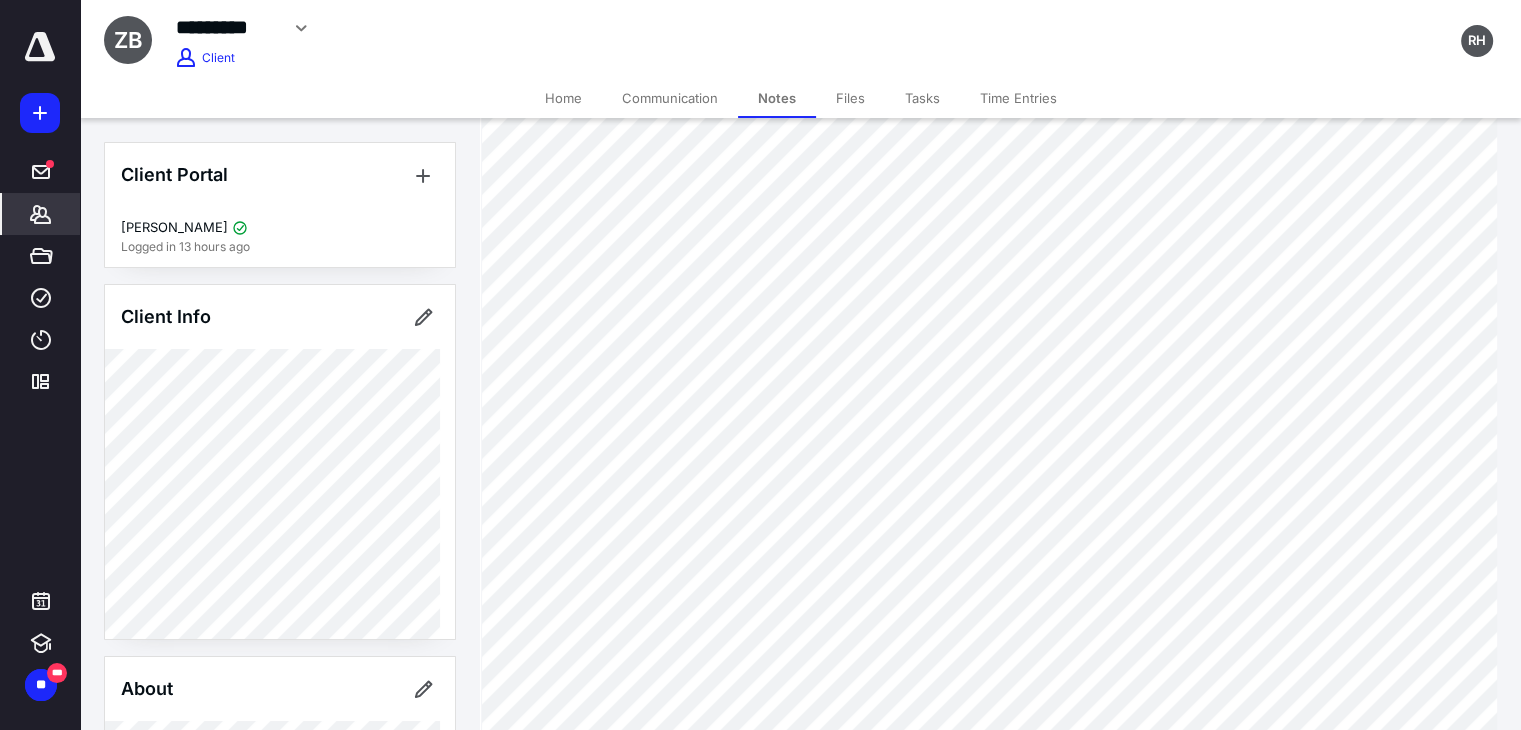 click on "Tasks" at bounding box center [922, 98] 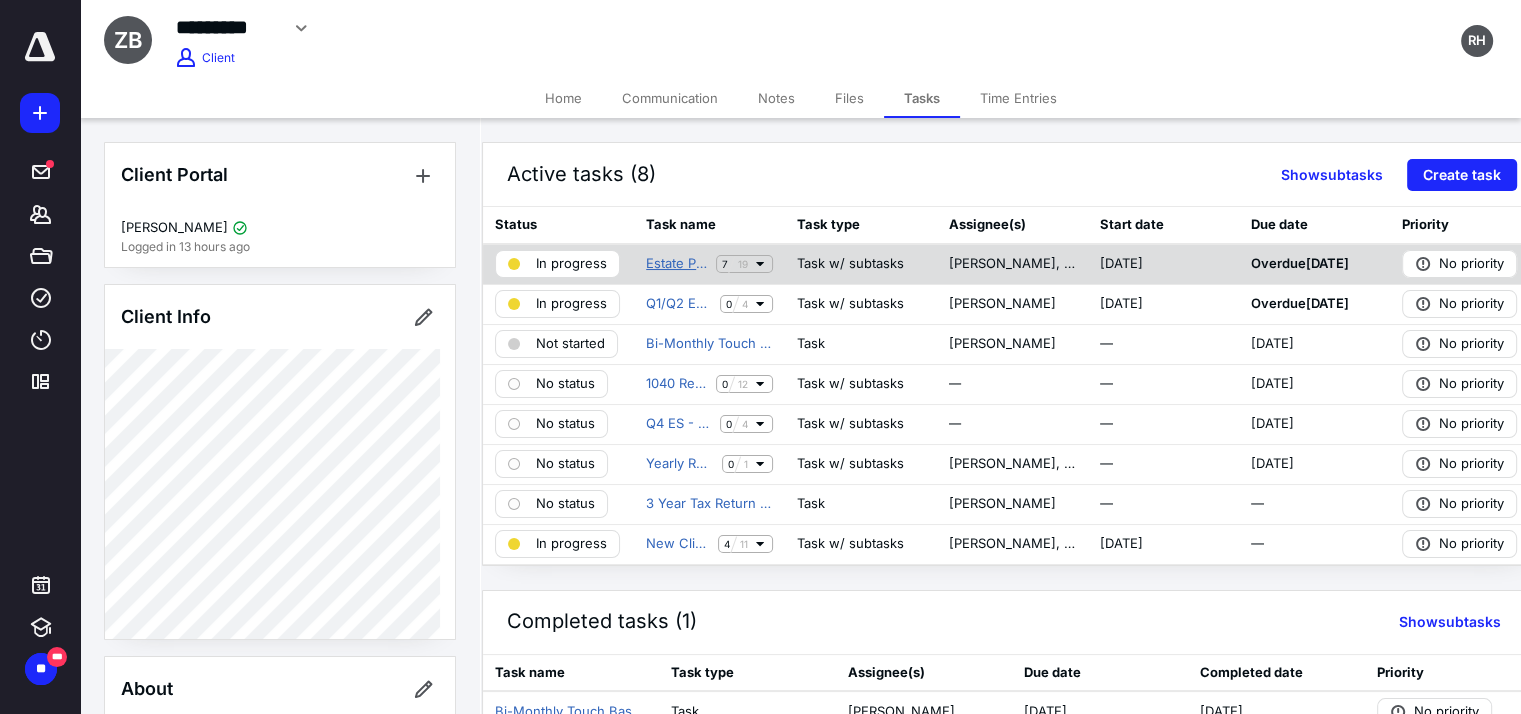 click on "Estate Planning - New Client" at bounding box center [677, 264] 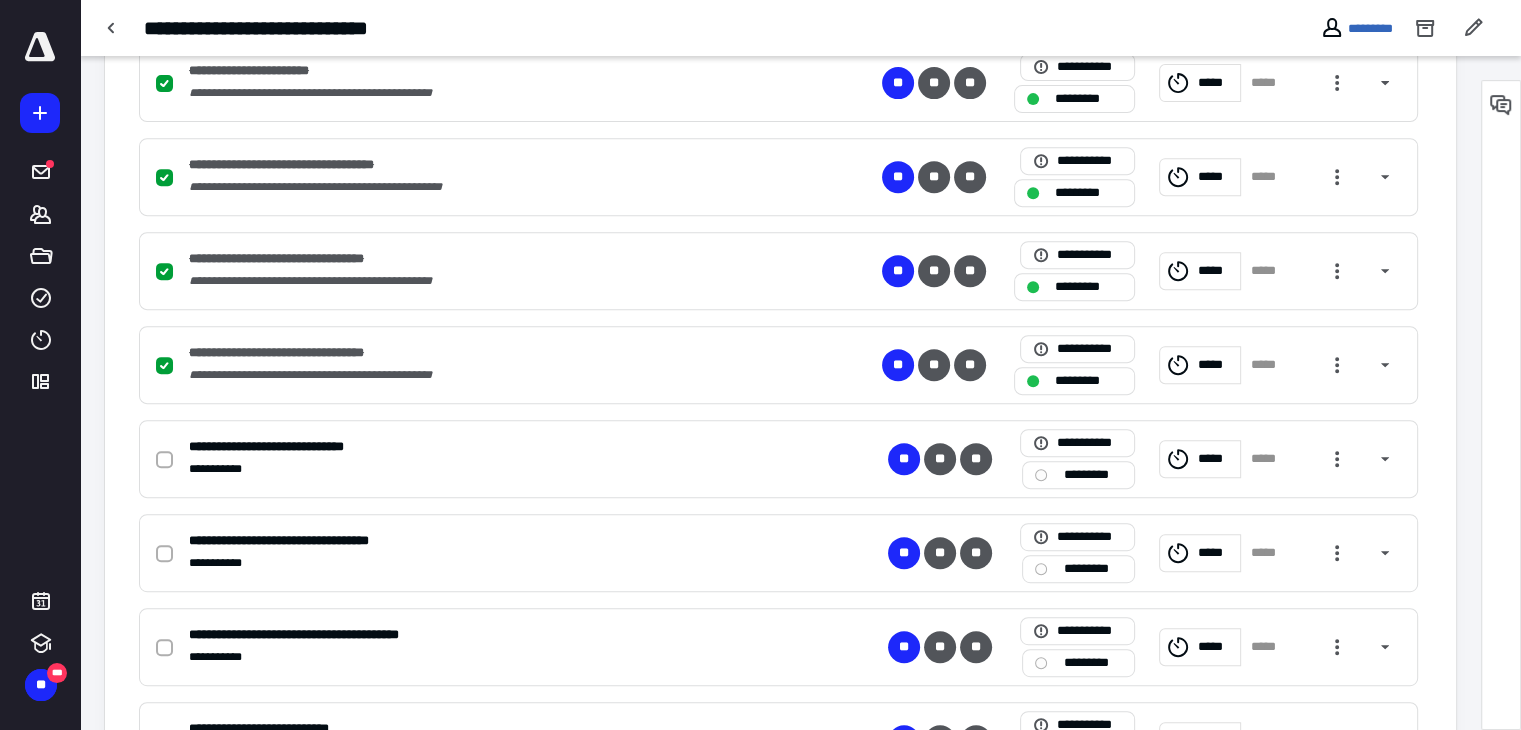 scroll, scrollTop: 816, scrollLeft: 0, axis: vertical 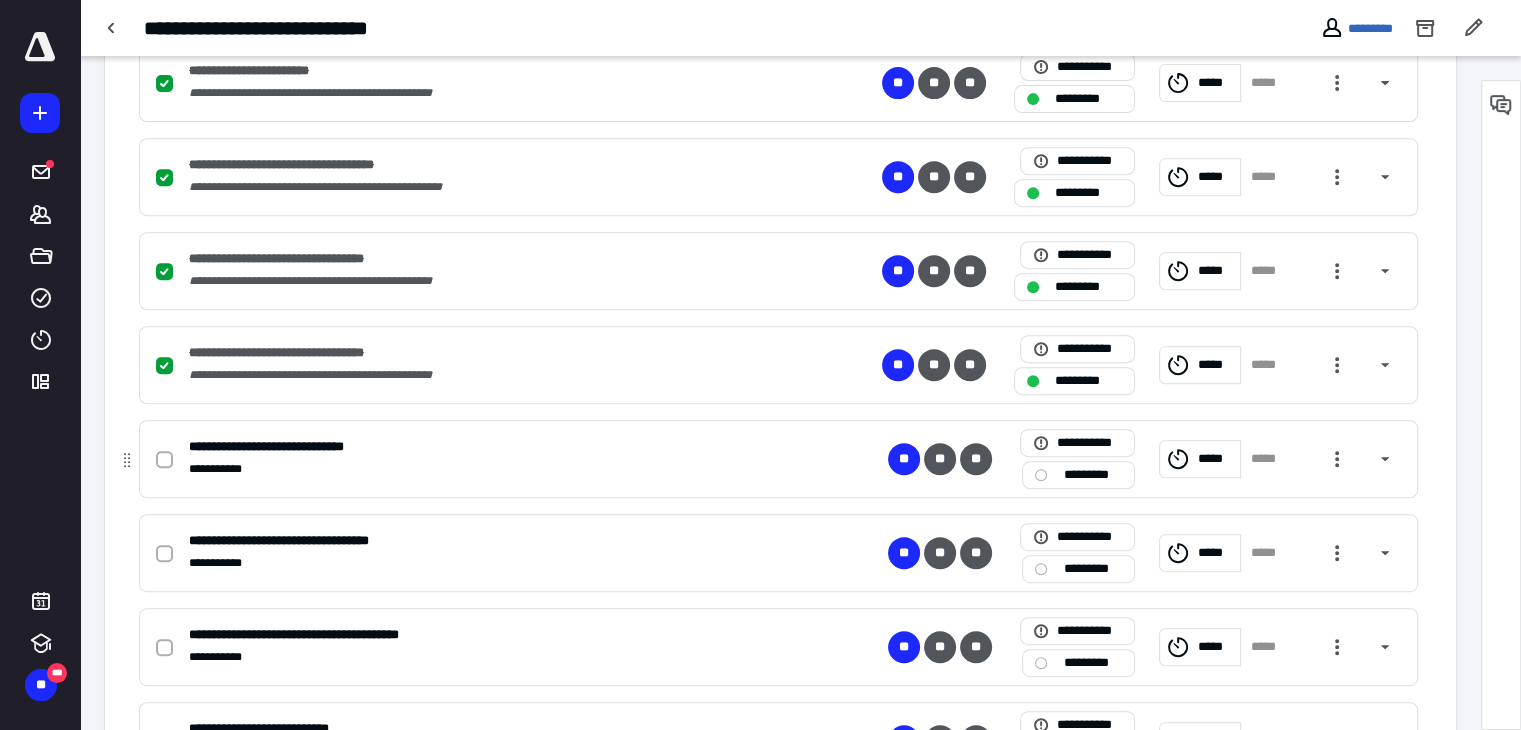 click 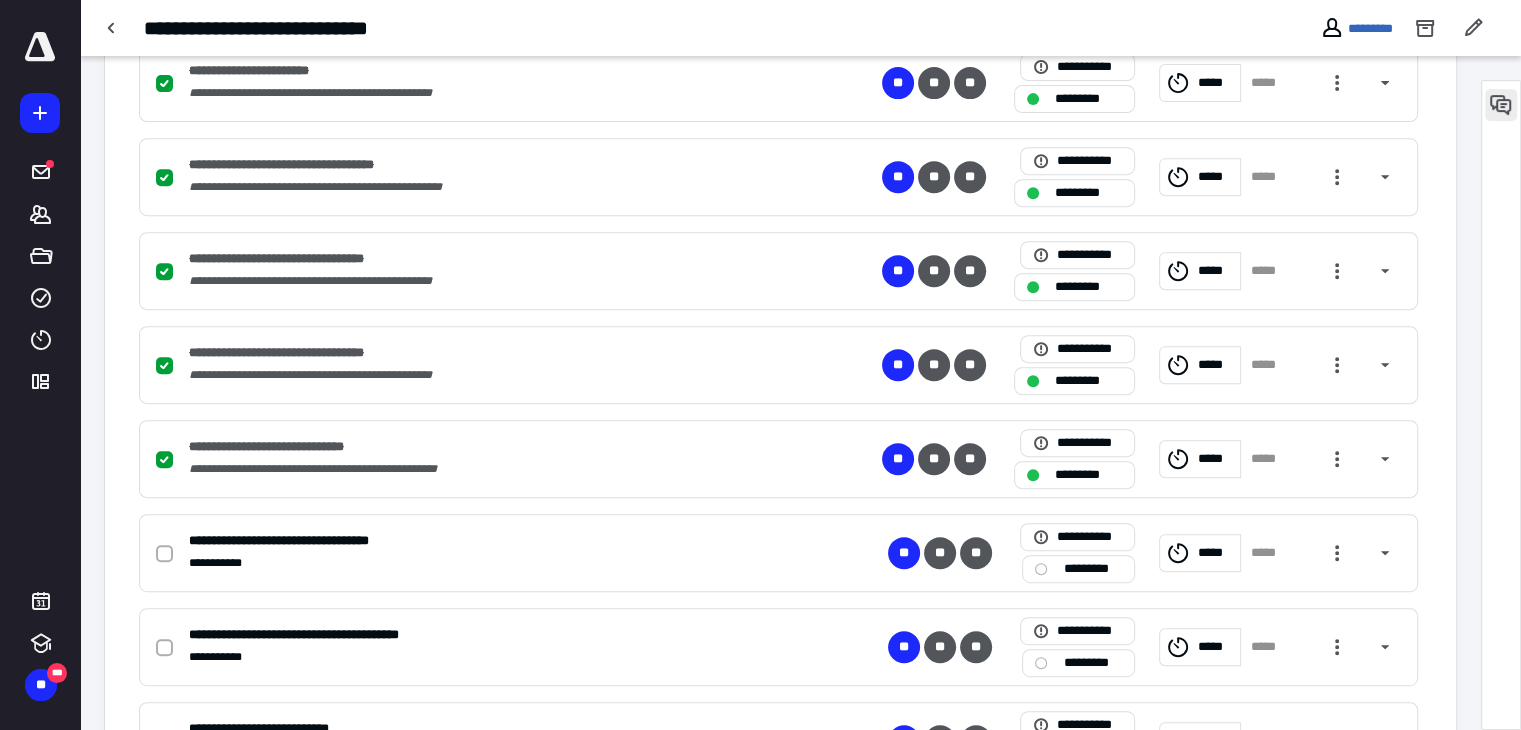 click at bounding box center [1501, 105] 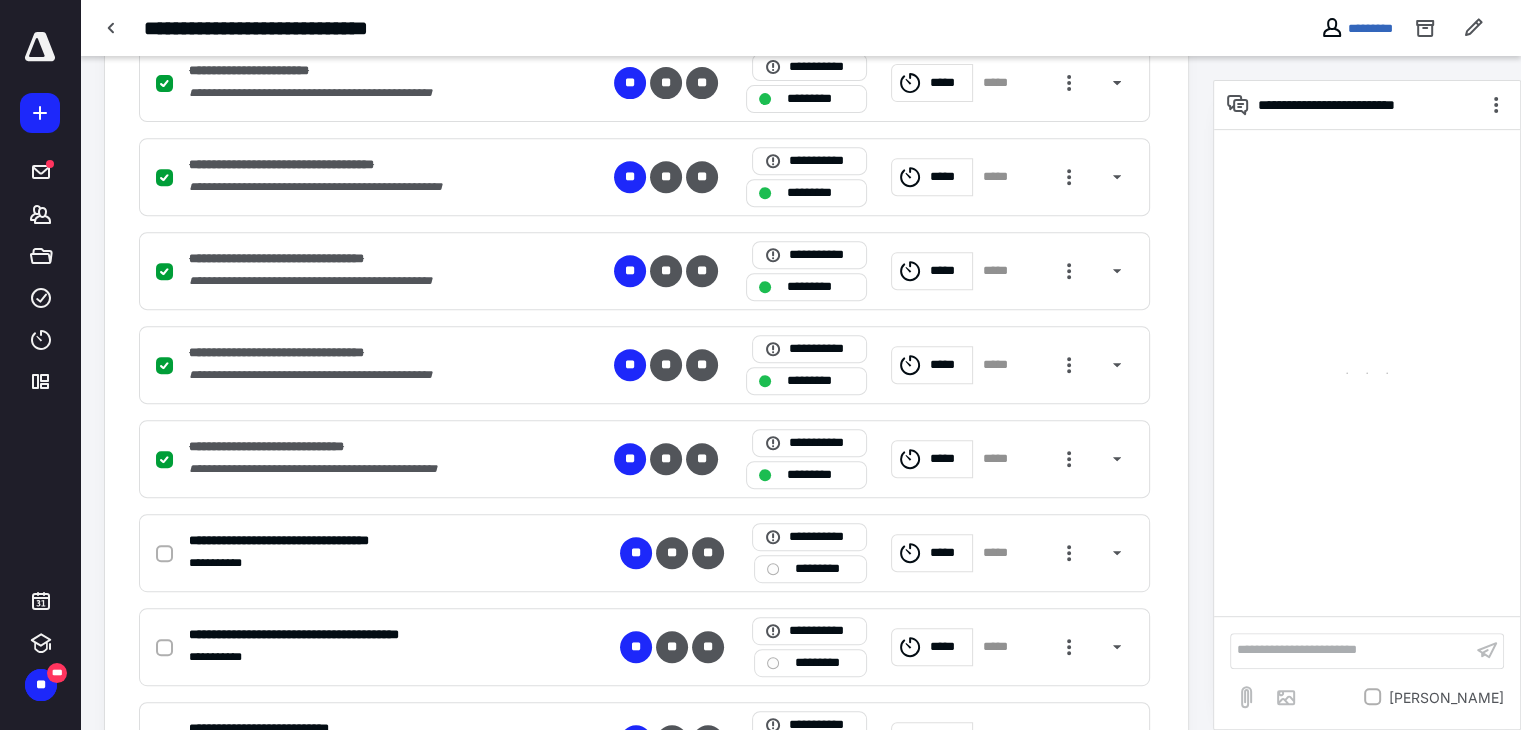 scroll, scrollTop: 1158, scrollLeft: 0, axis: vertical 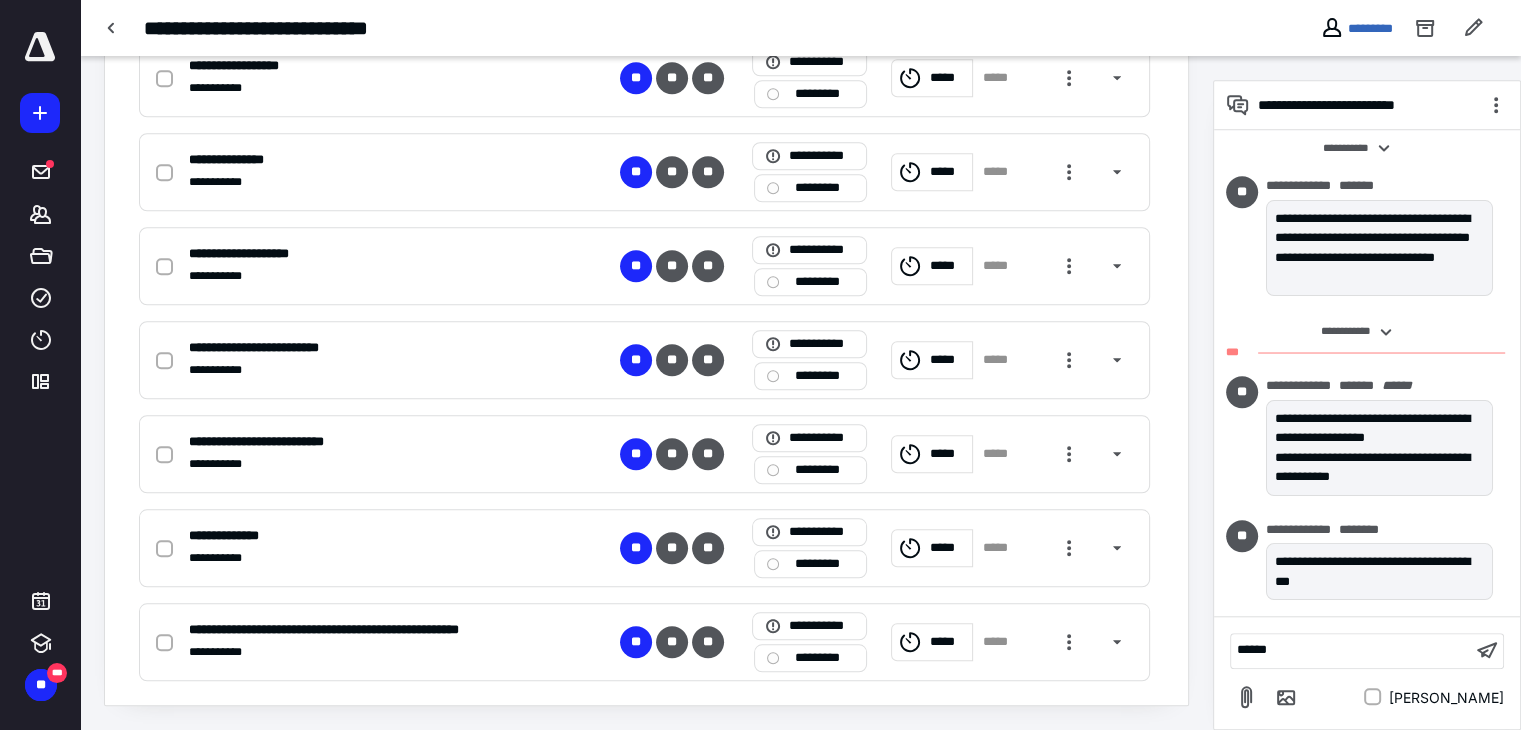 type 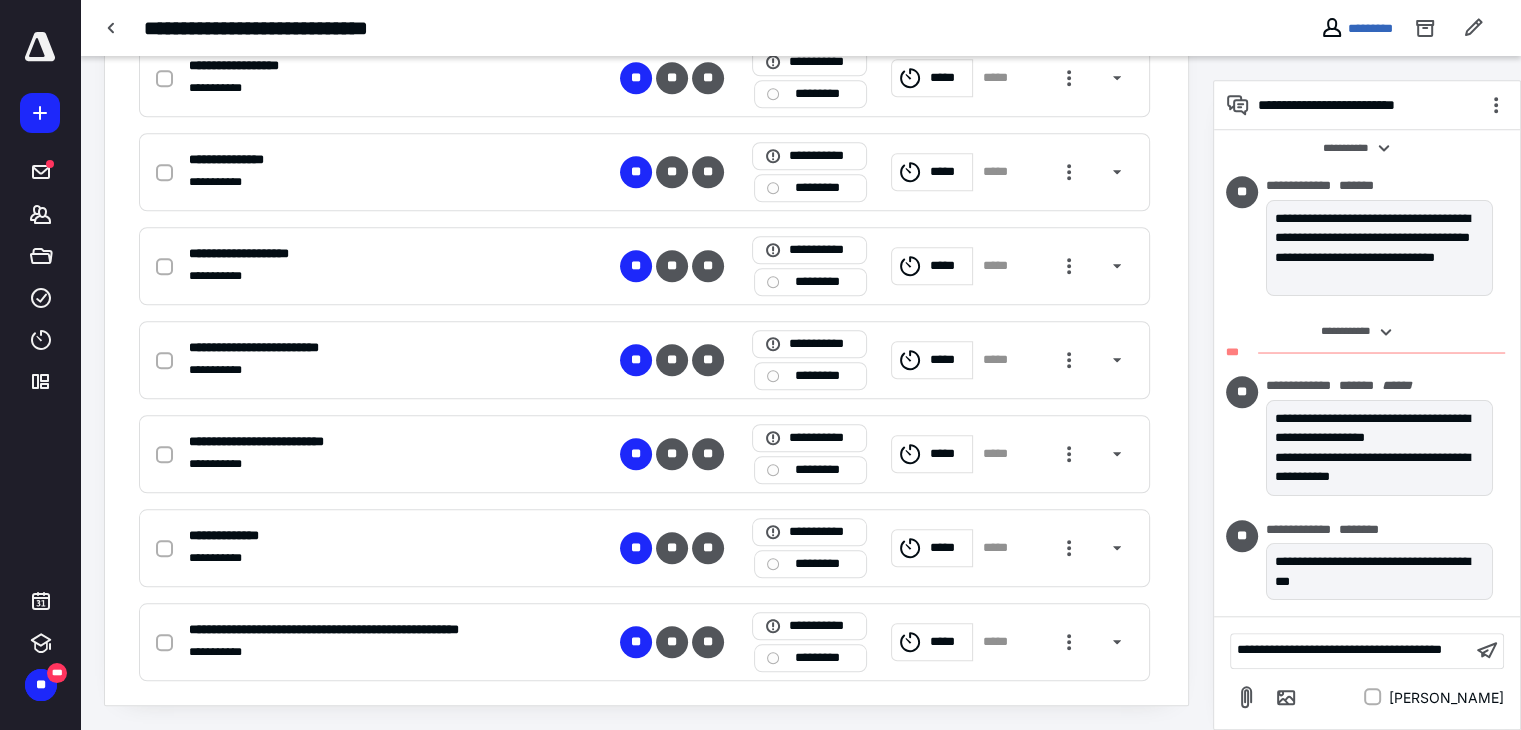scroll, scrollTop: 567, scrollLeft: 0, axis: vertical 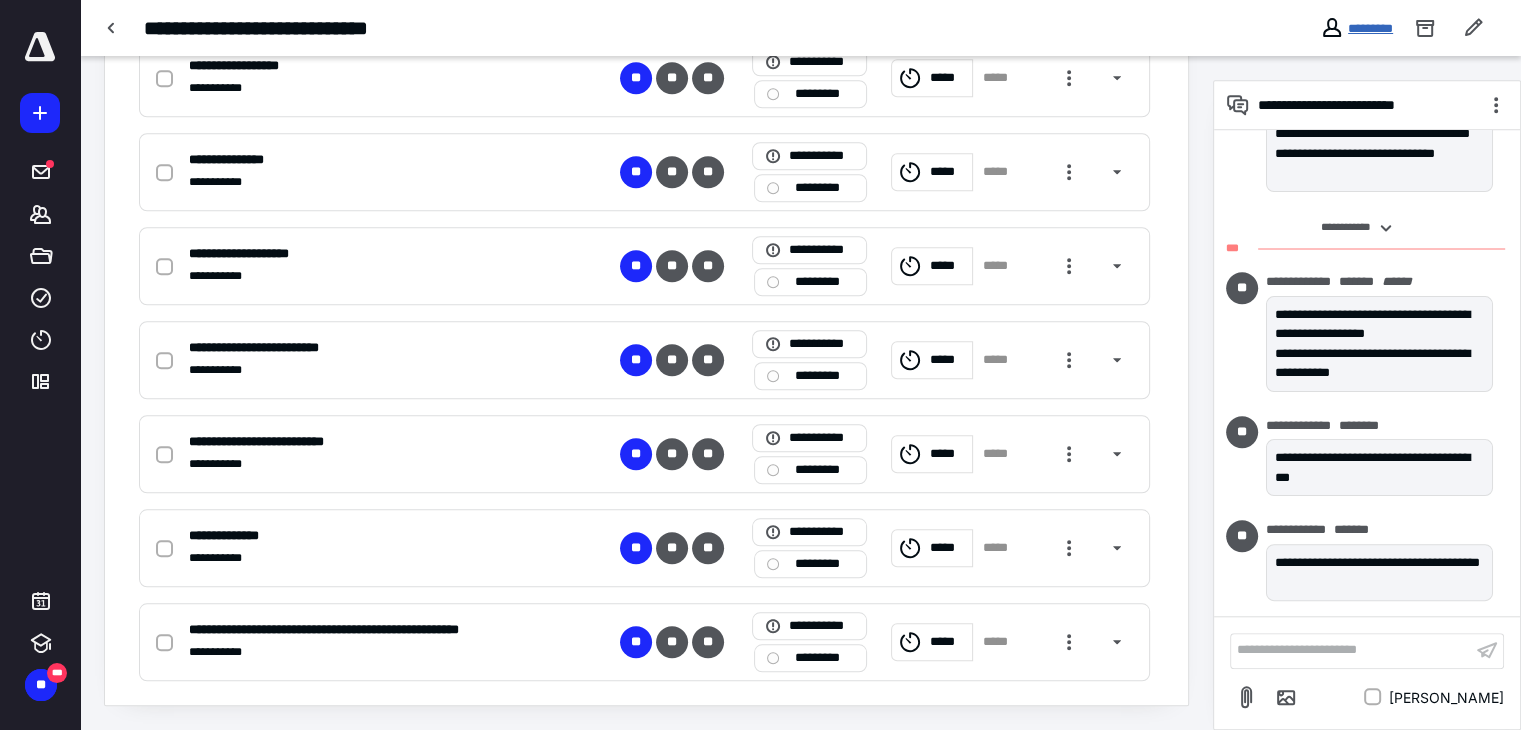 click on "*********" at bounding box center (1370, 28) 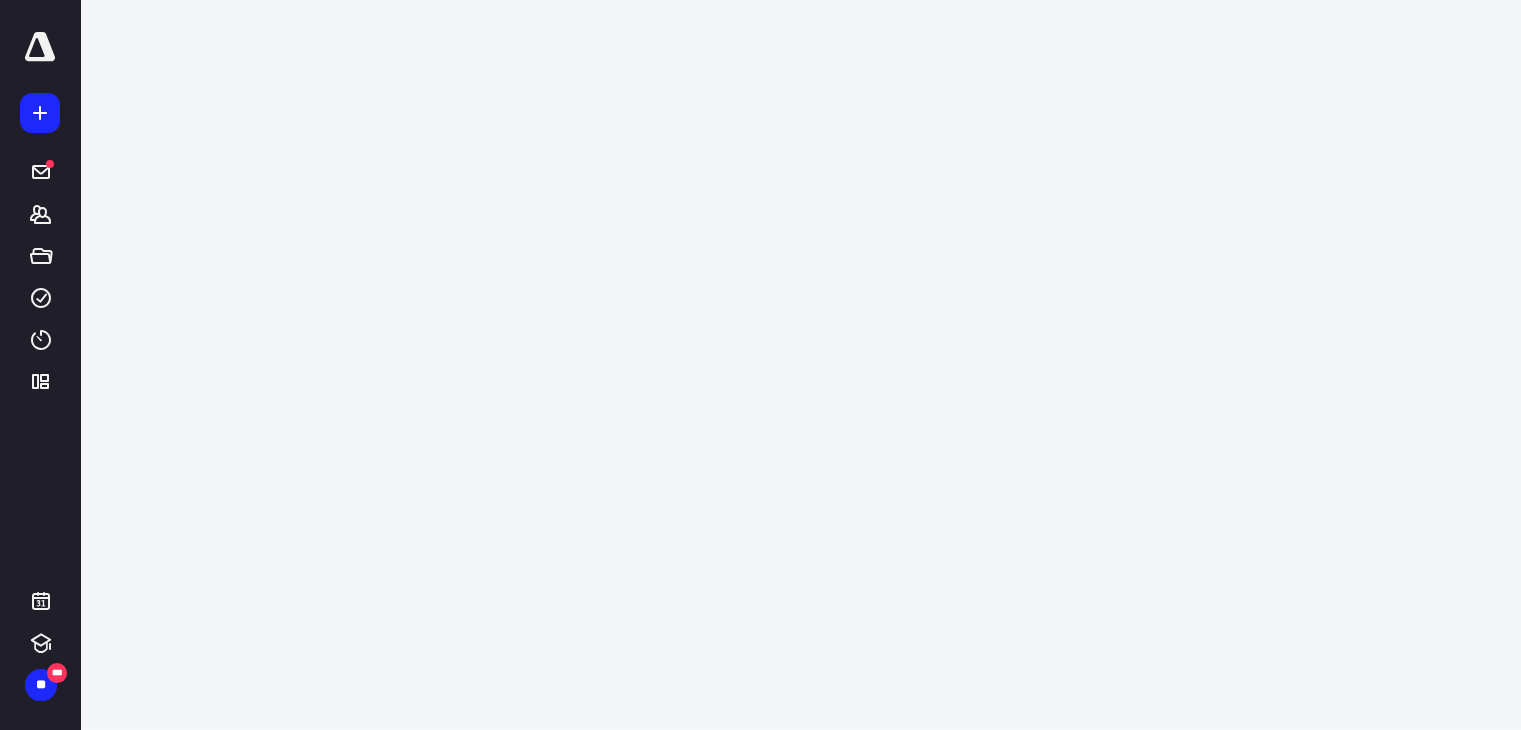 scroll, scrollTop: 0, scrollLeft: 0, axis: both 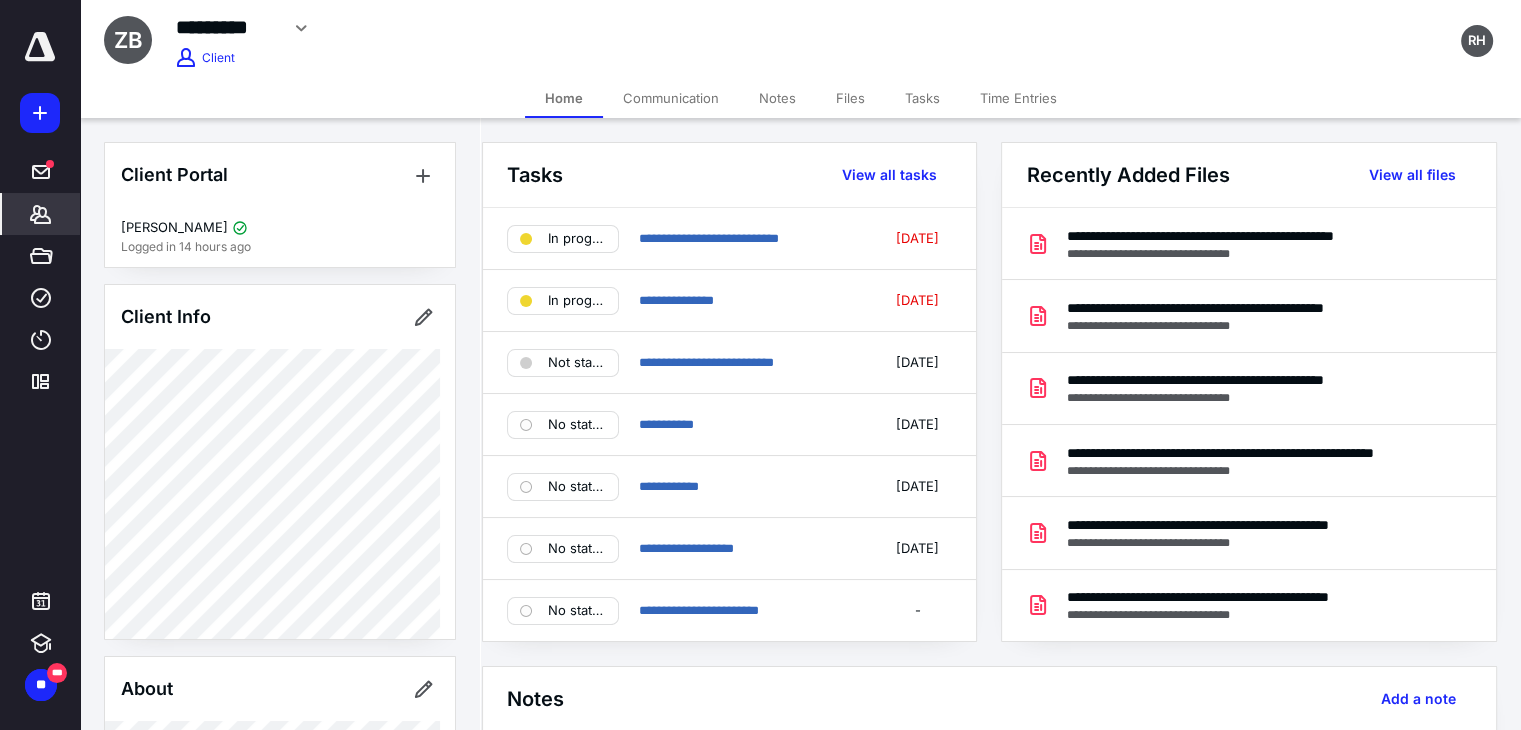 click on "Time Entries" at bounding box center (1018, 98) 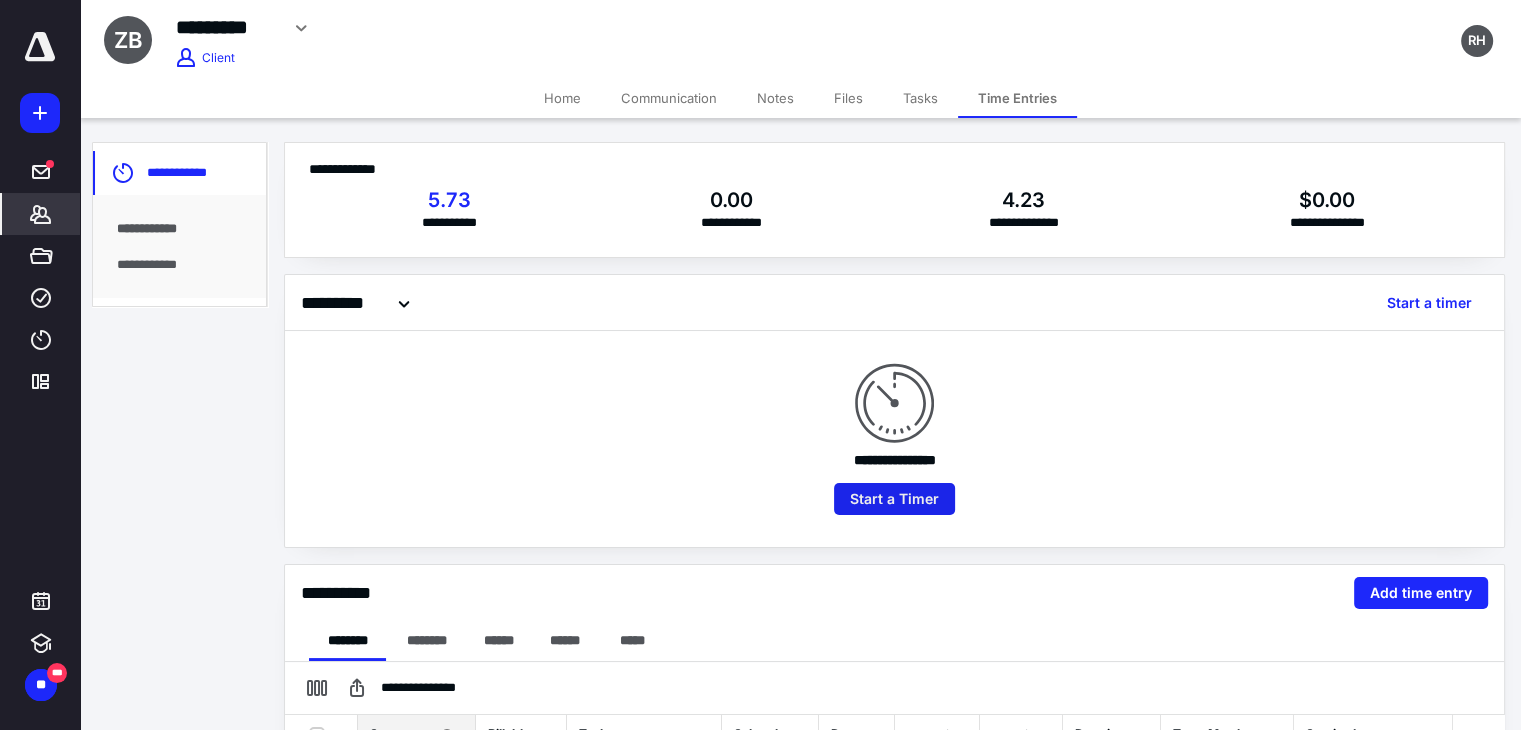 click on "Start a Timer" at bounding box center [894, 499] 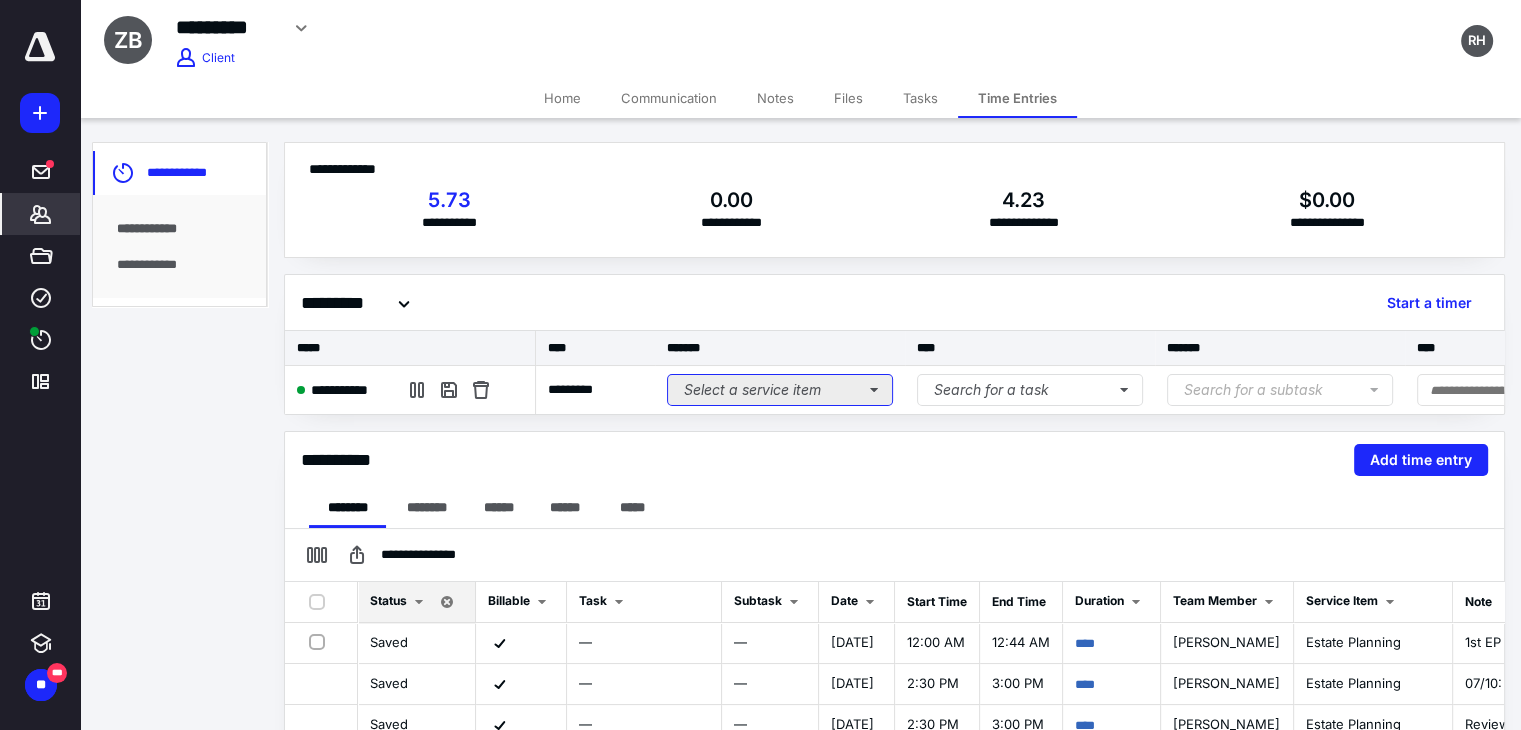 click on "Select a service item" at bounding box center [780, 390] 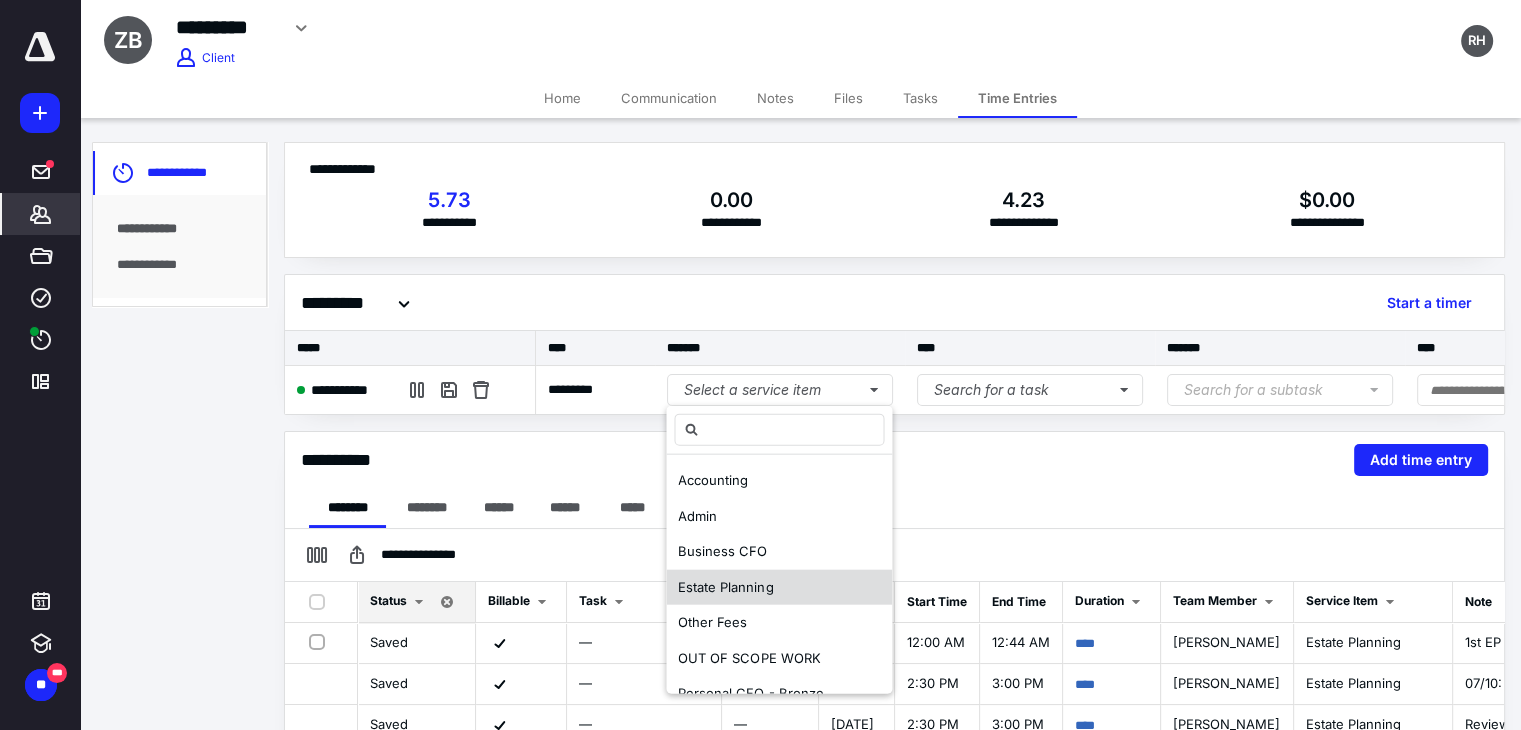 click on "Estate Planning" at bounding box center [725, 586] 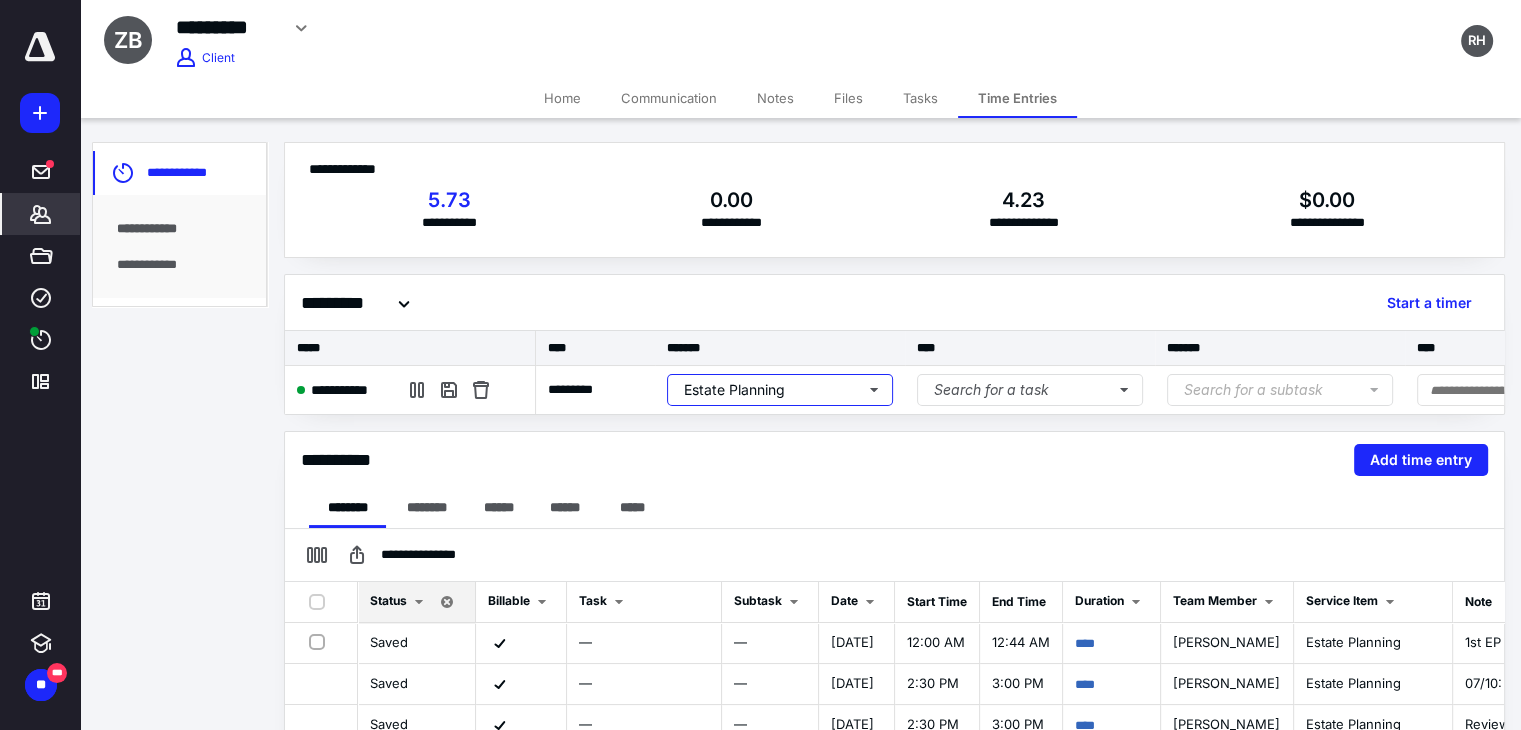 scroll, scrollTop: 0, scrollLeft: 300, axis: horizontal 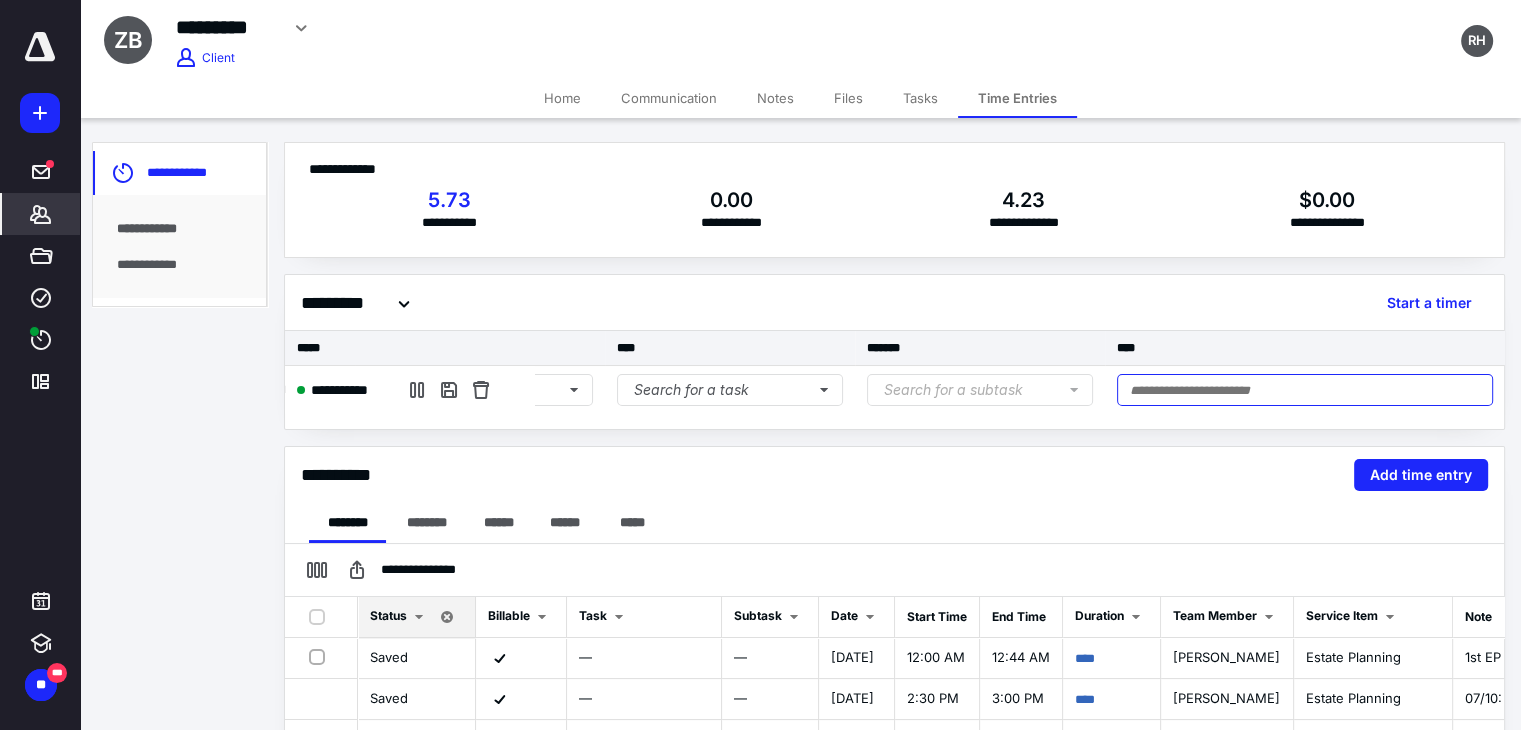 click at bounding box center [1305, 390] 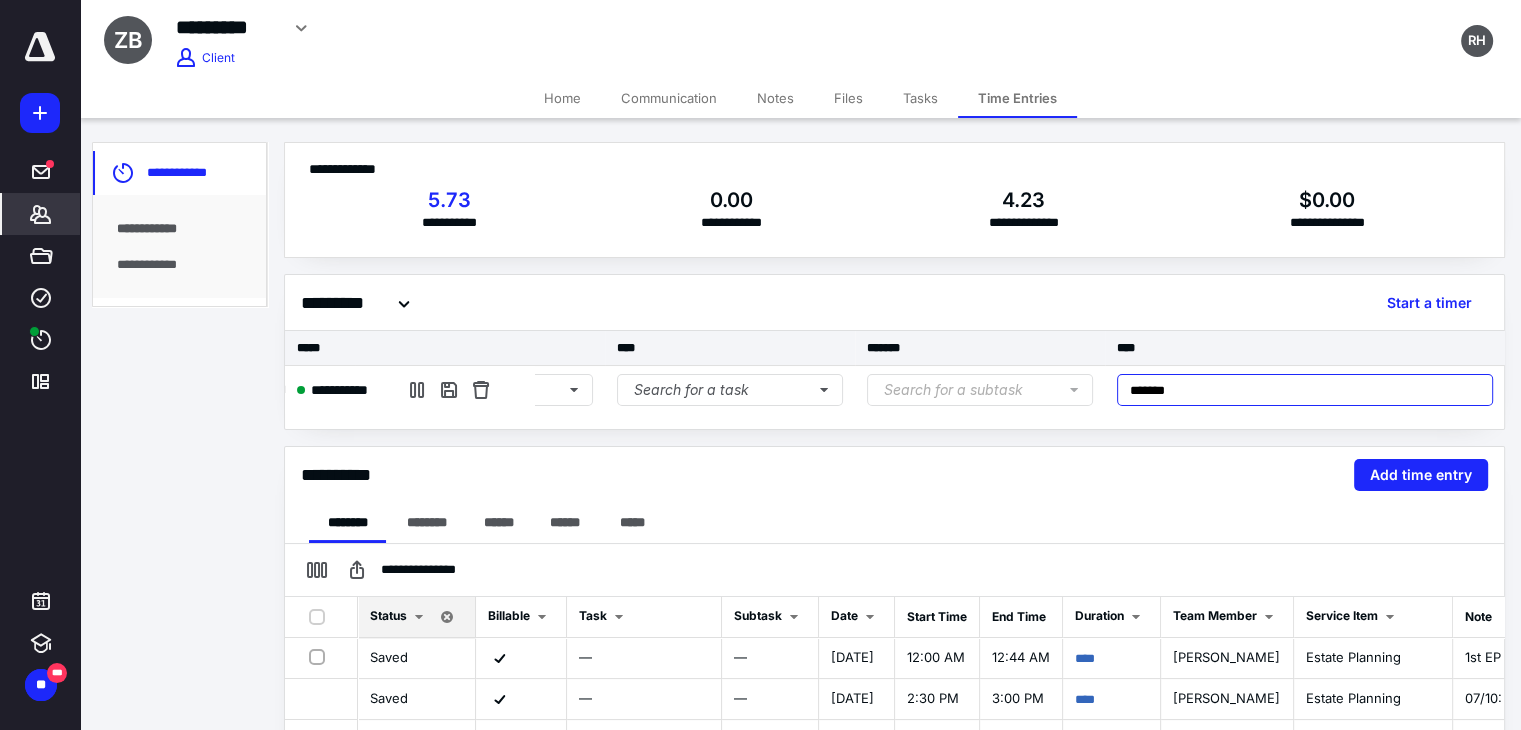 paste on "**********" 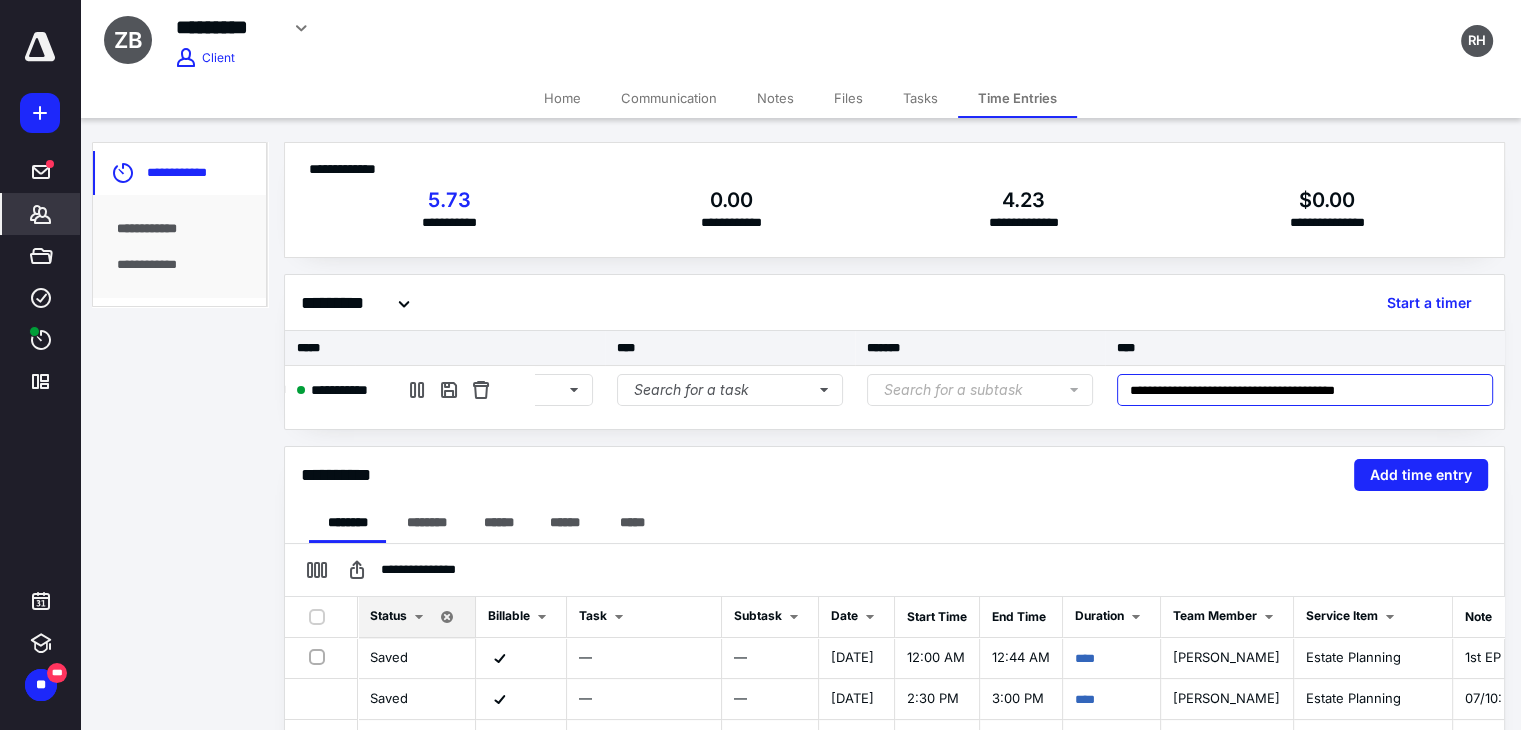 click on "**********" at bounding box center [1305, 390] 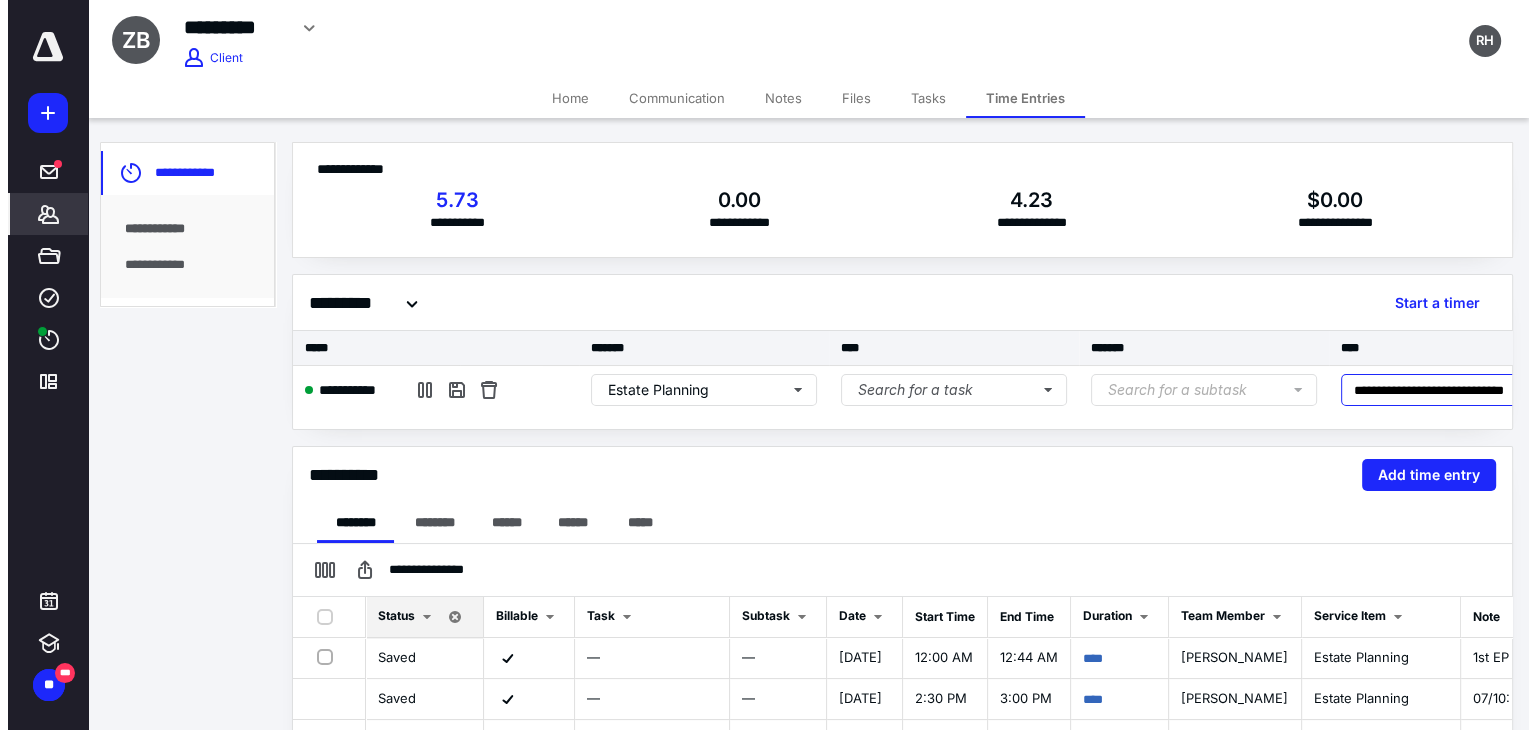 scroll, scrollTop: 0, scrollLeft: 0, axis: both 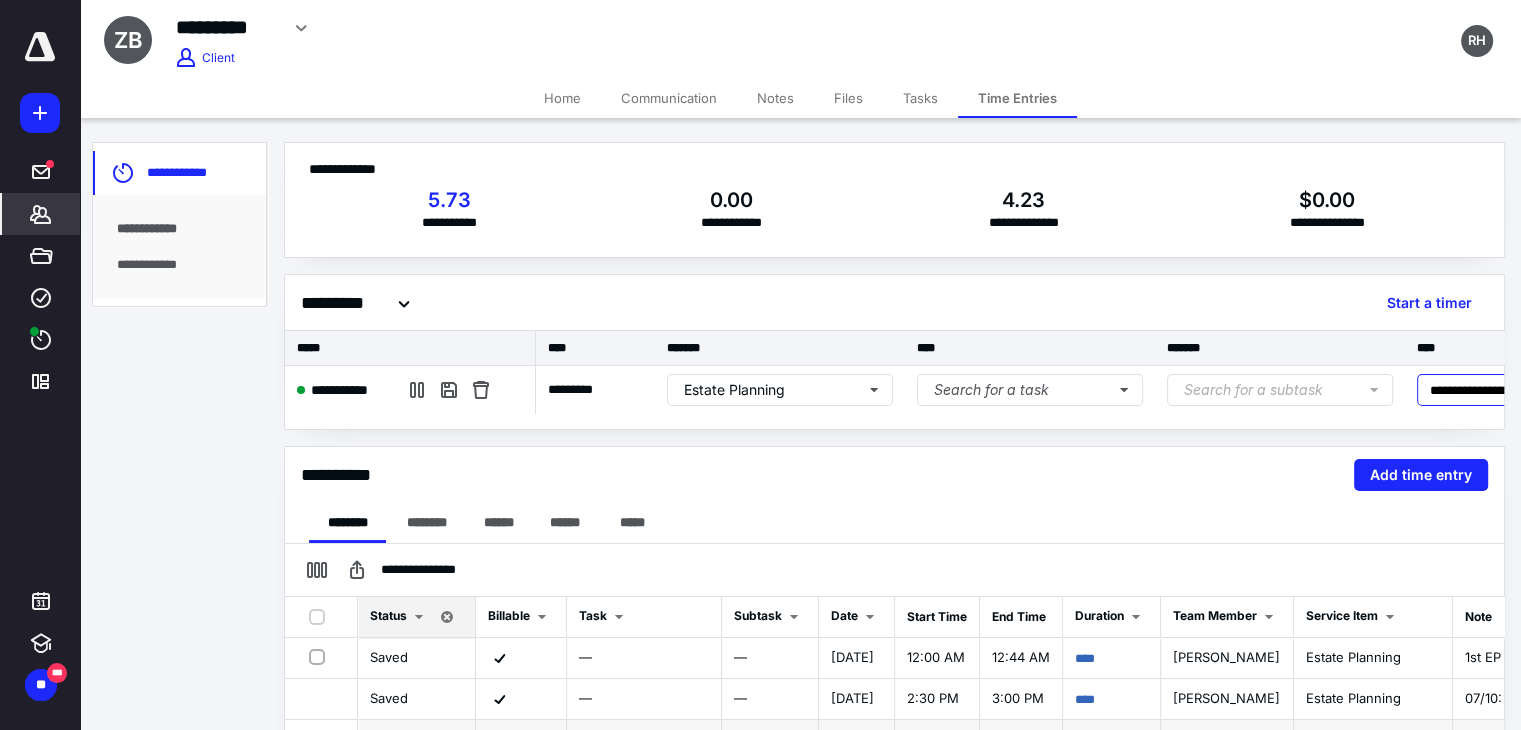 type on "**********" 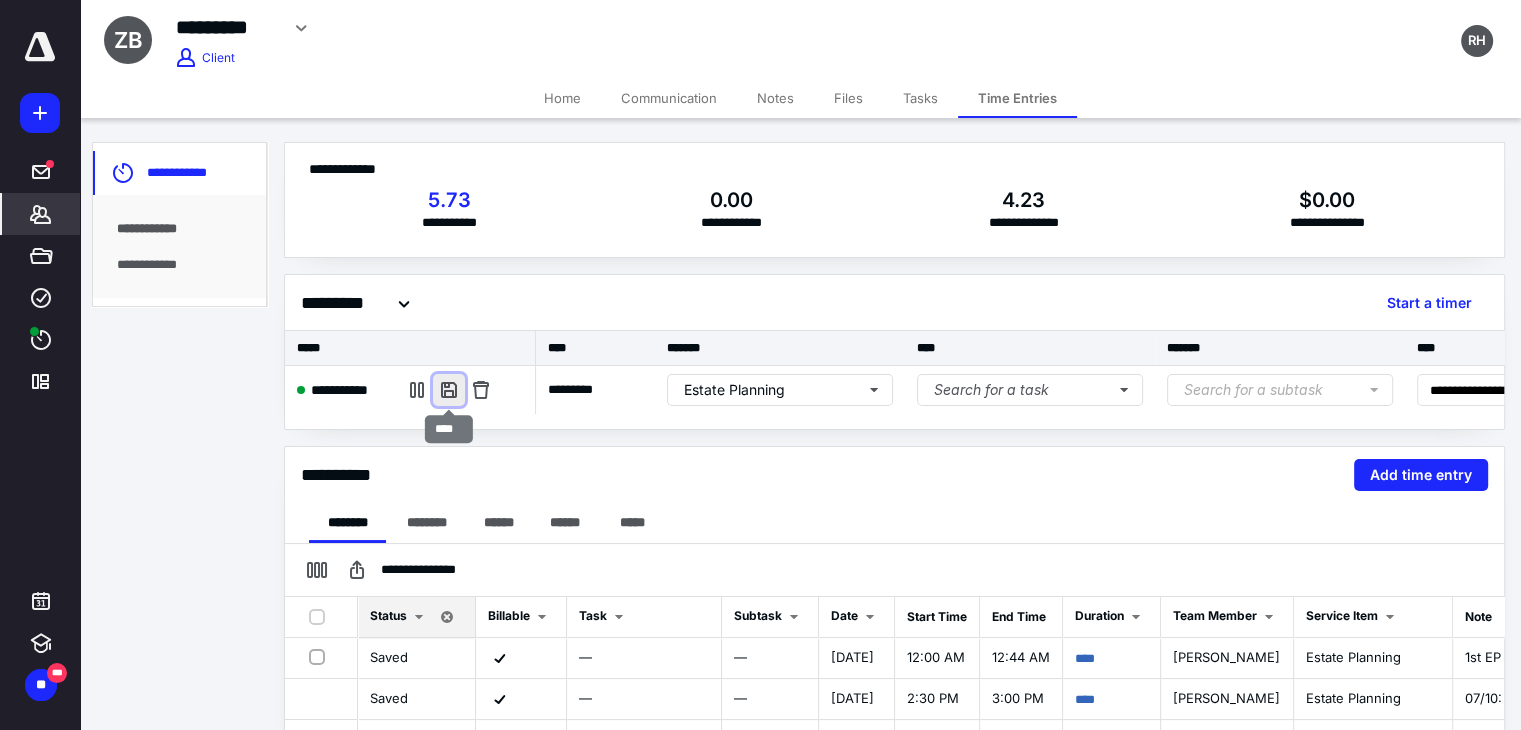 click at bounding box center [449, 390] 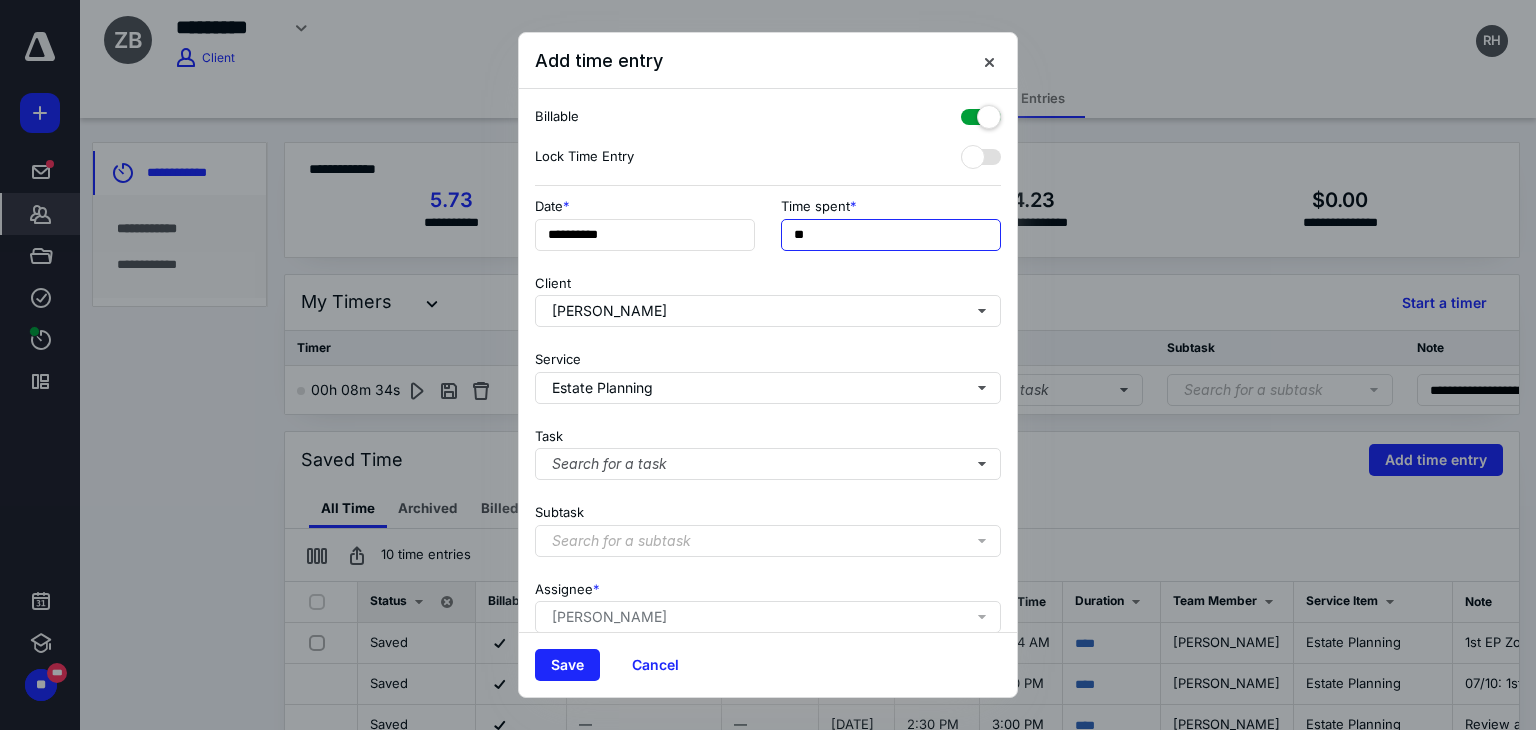 click on "**" at bounding box center [891, 235] 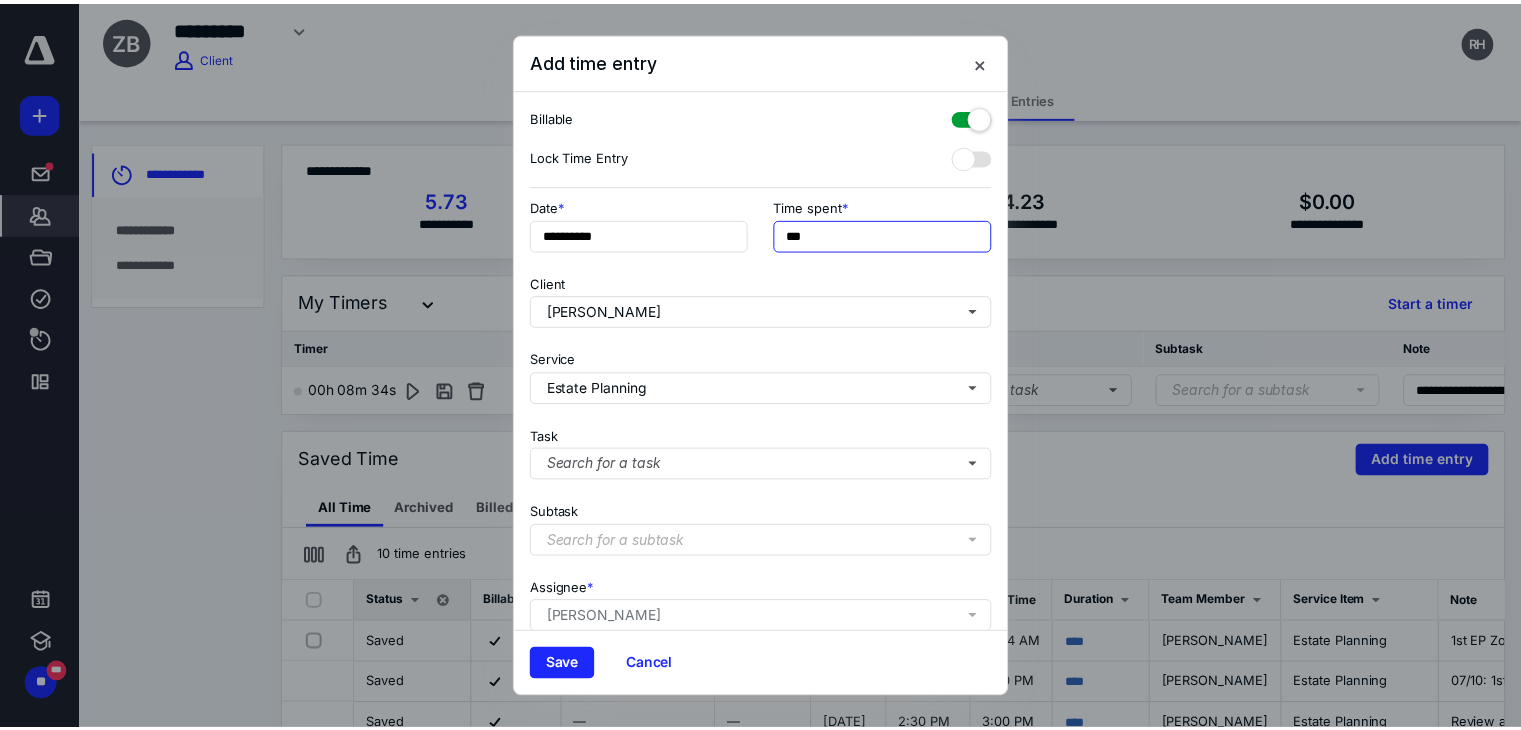 scroll, scrollTop: 171, scrollLeft: 0, axis: vertical 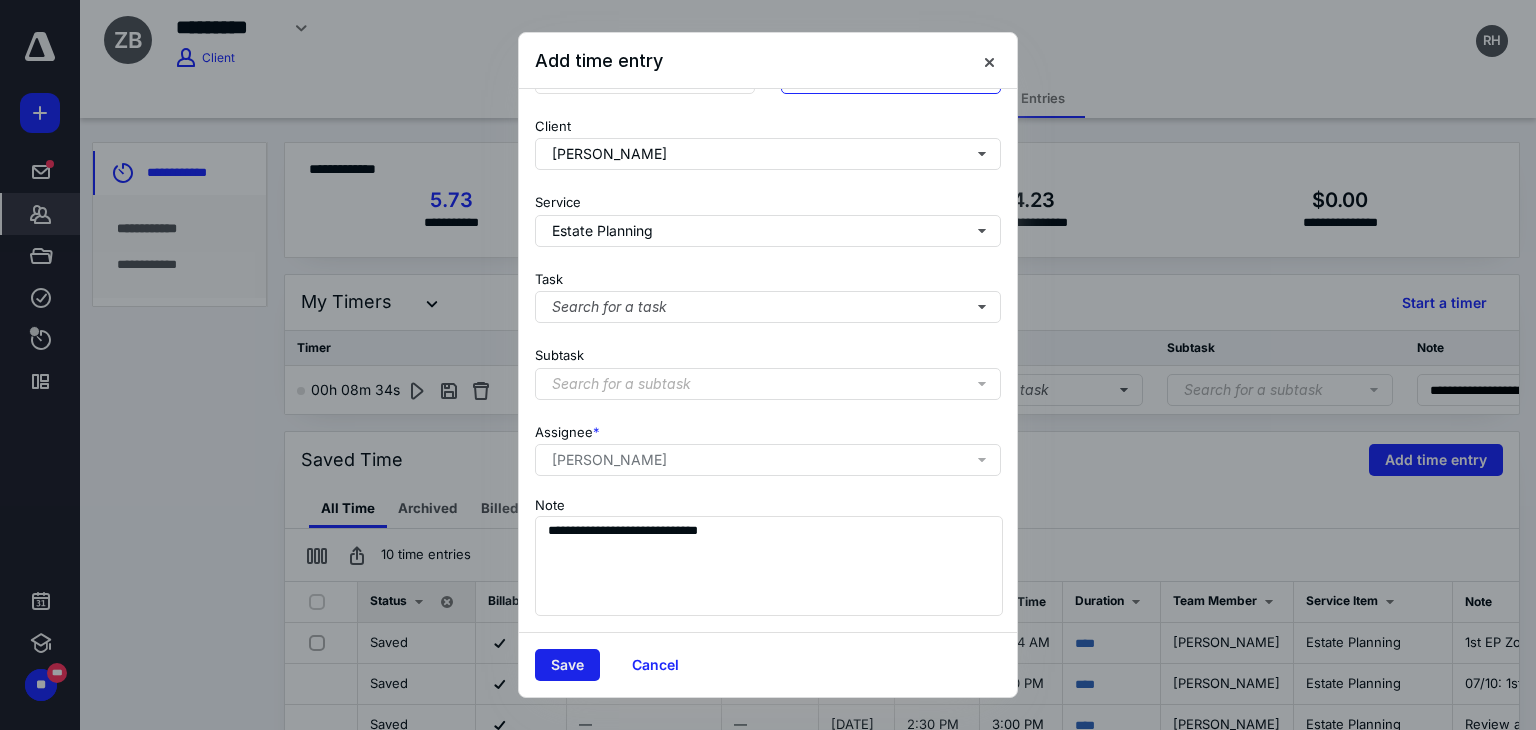 type on "***" 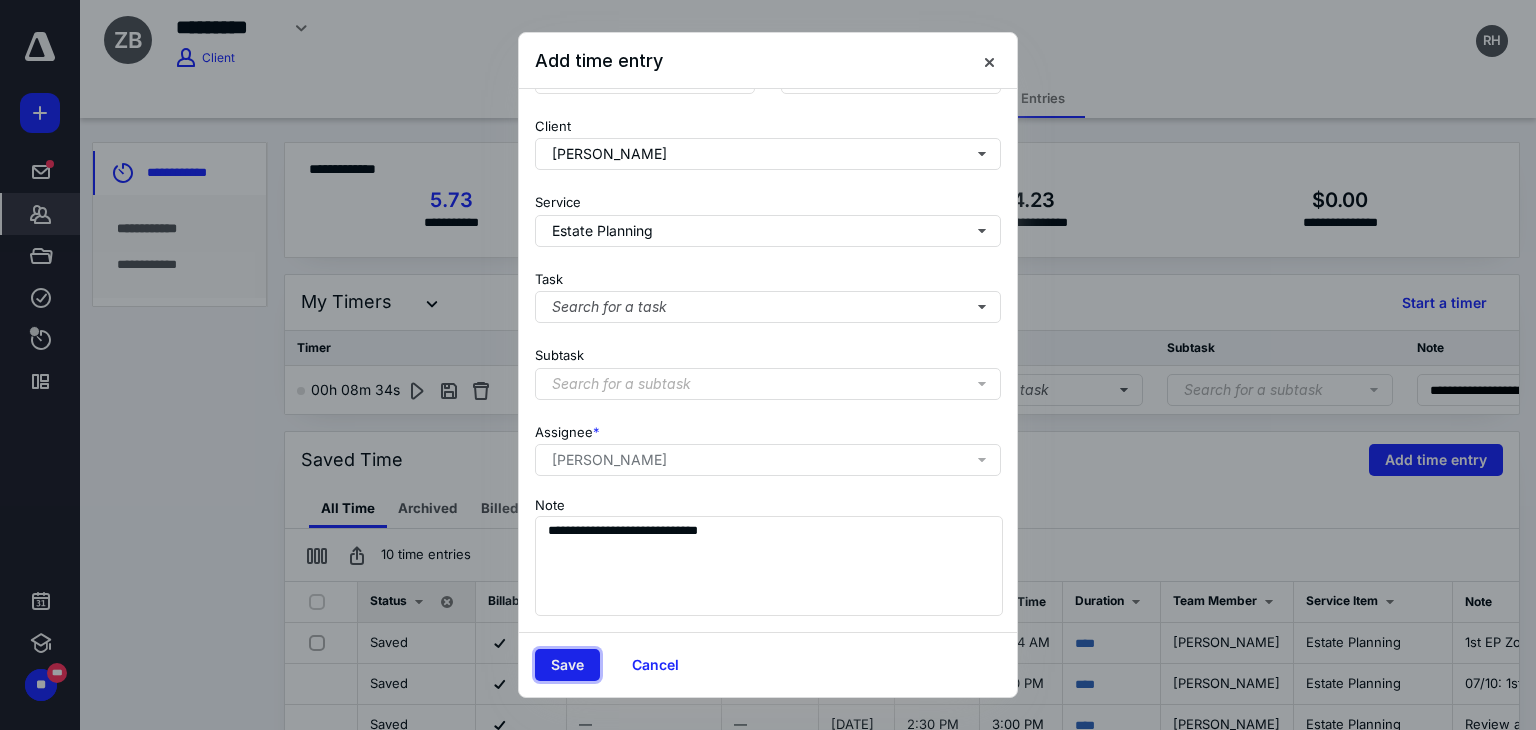 click on "Save" at bounding box center (567, 665) 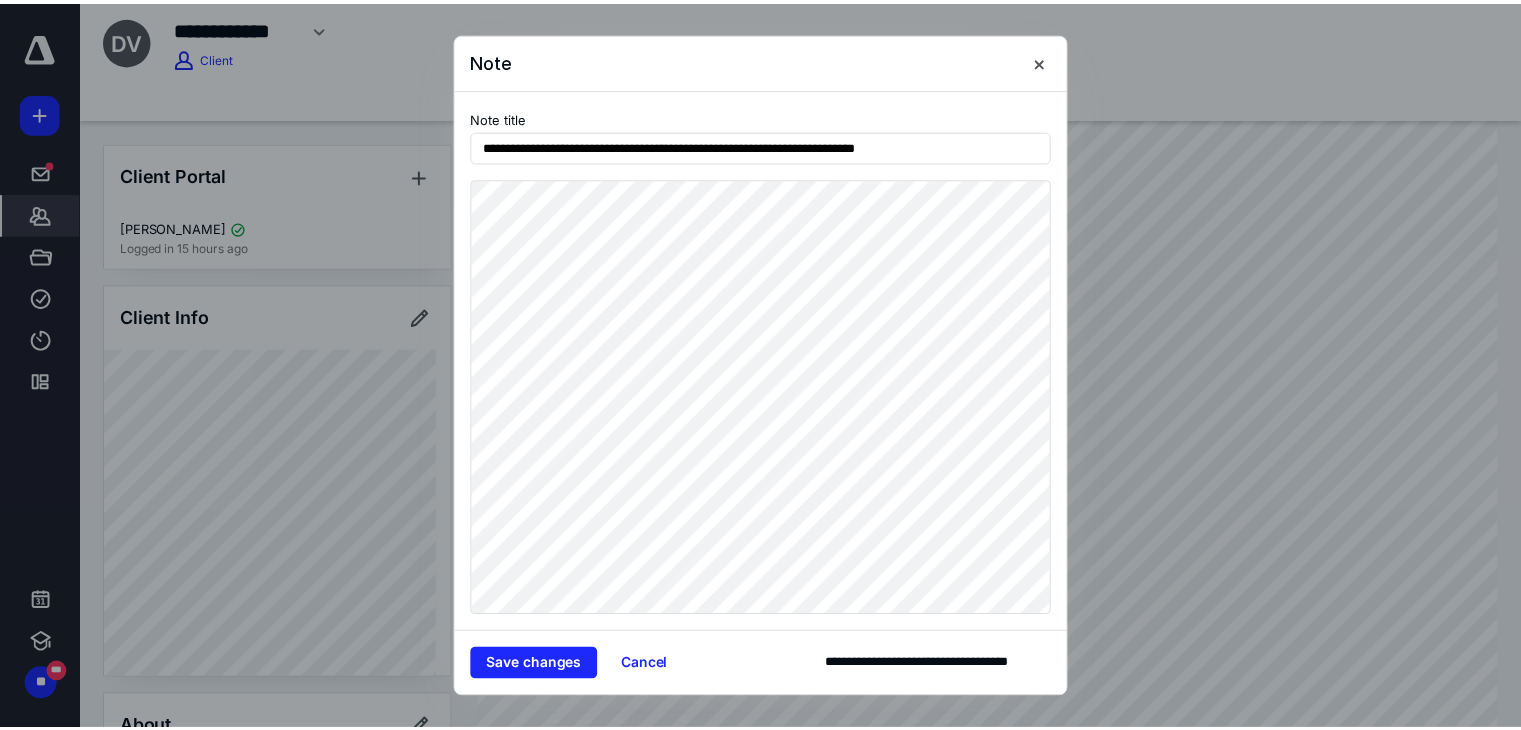 scroll, scrollTop: 0, scrollLeft: 0, axis: both 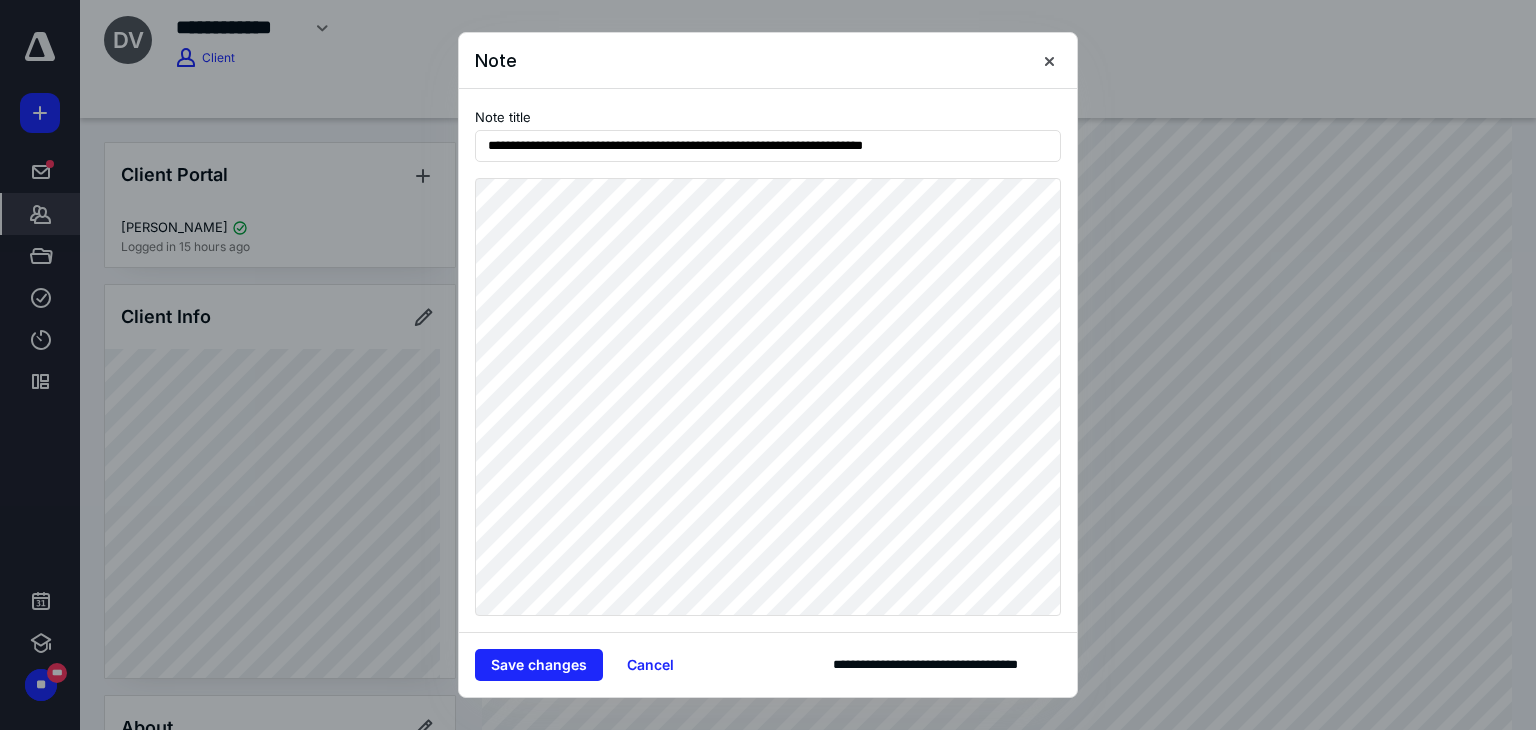 click at bounding box center (1049, 61) 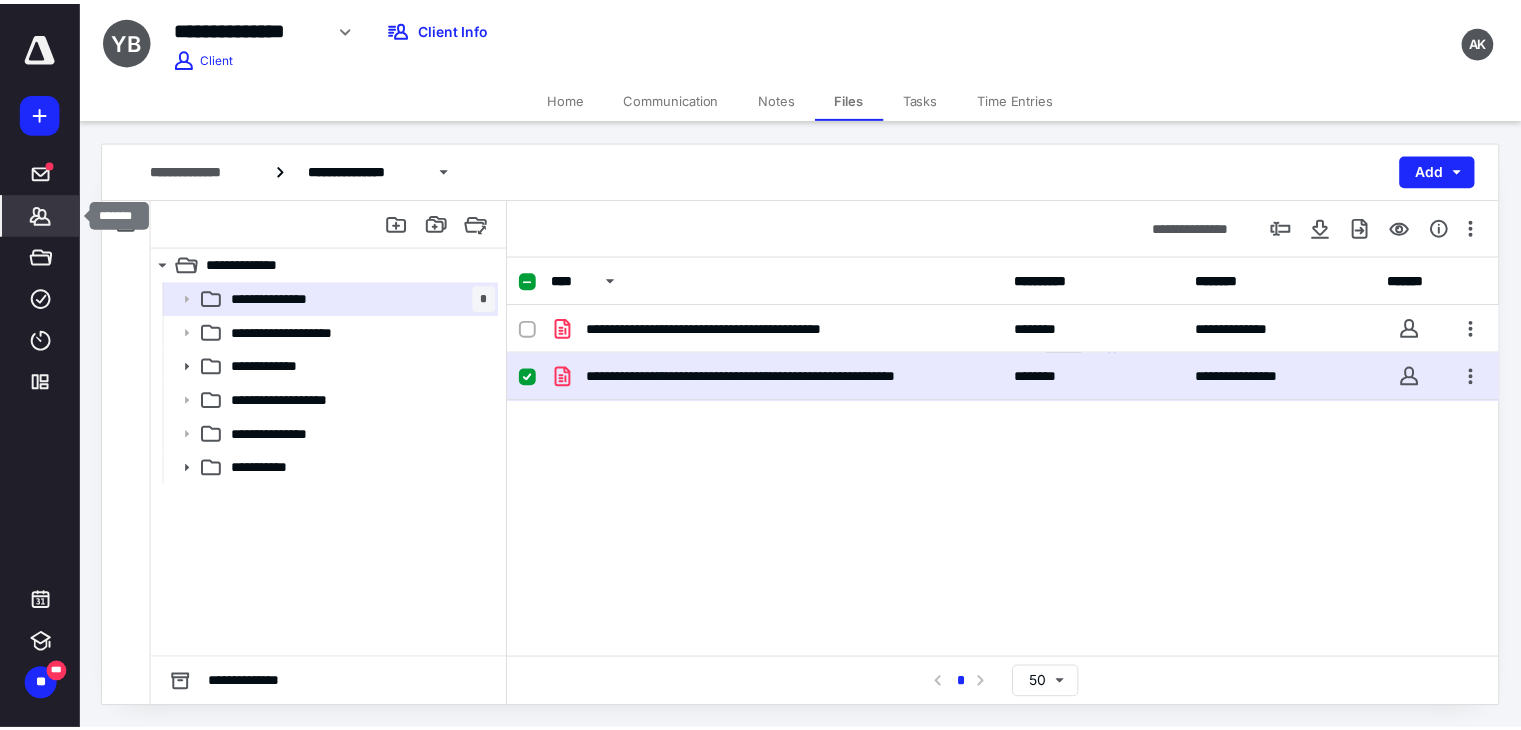 scroll, scrollTop: 0, scrollLeft: 0, axis: both 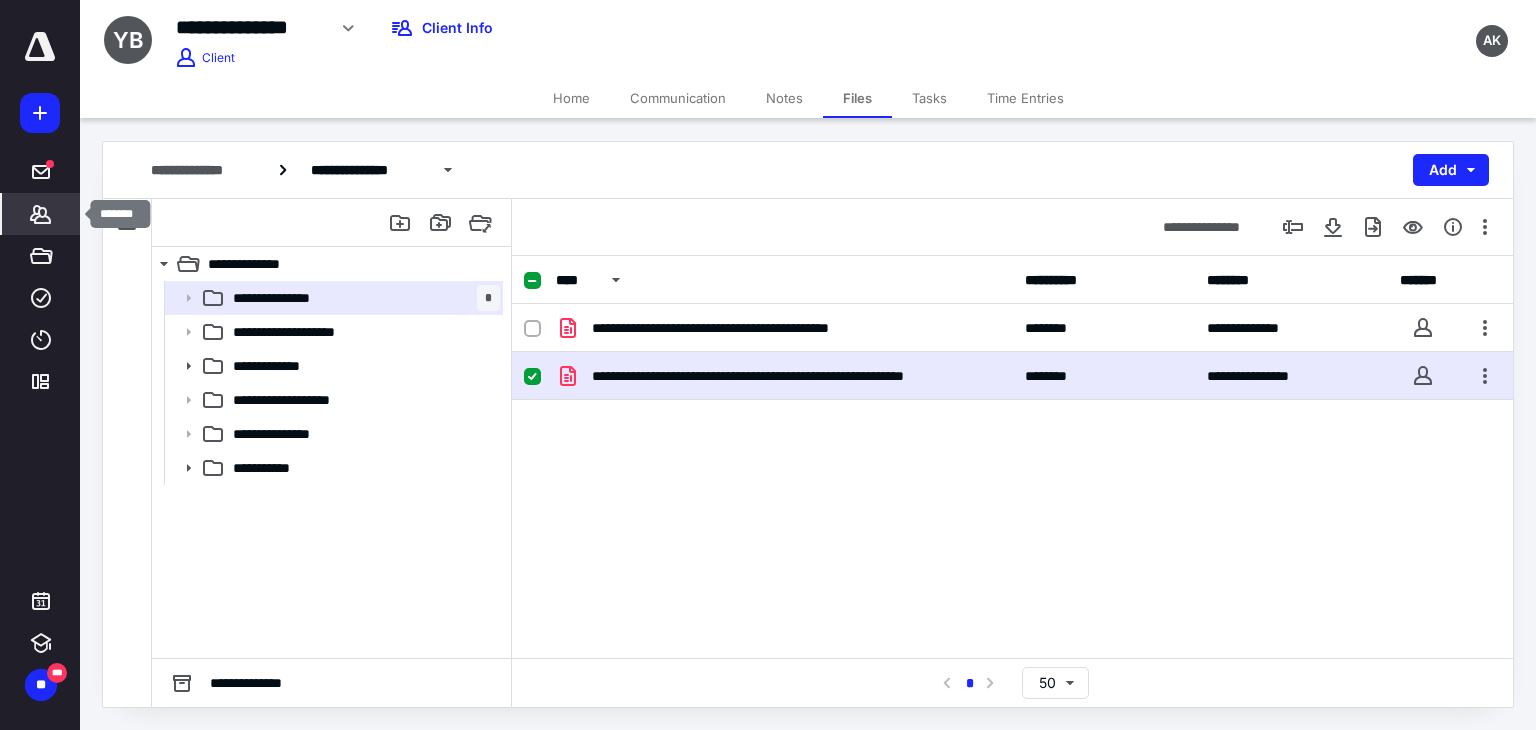 click on "*******" at bounding box center [41, 214] 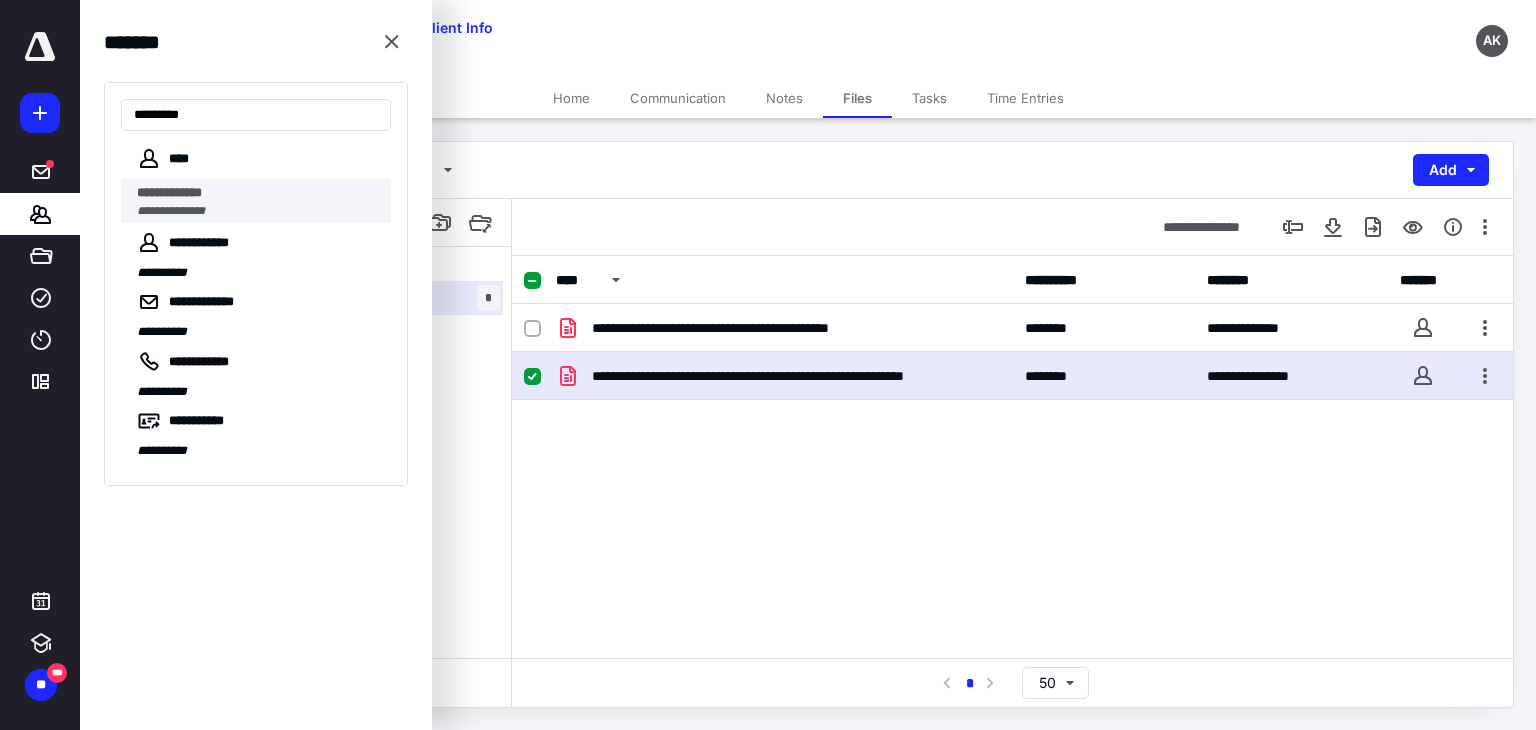 type on "********" 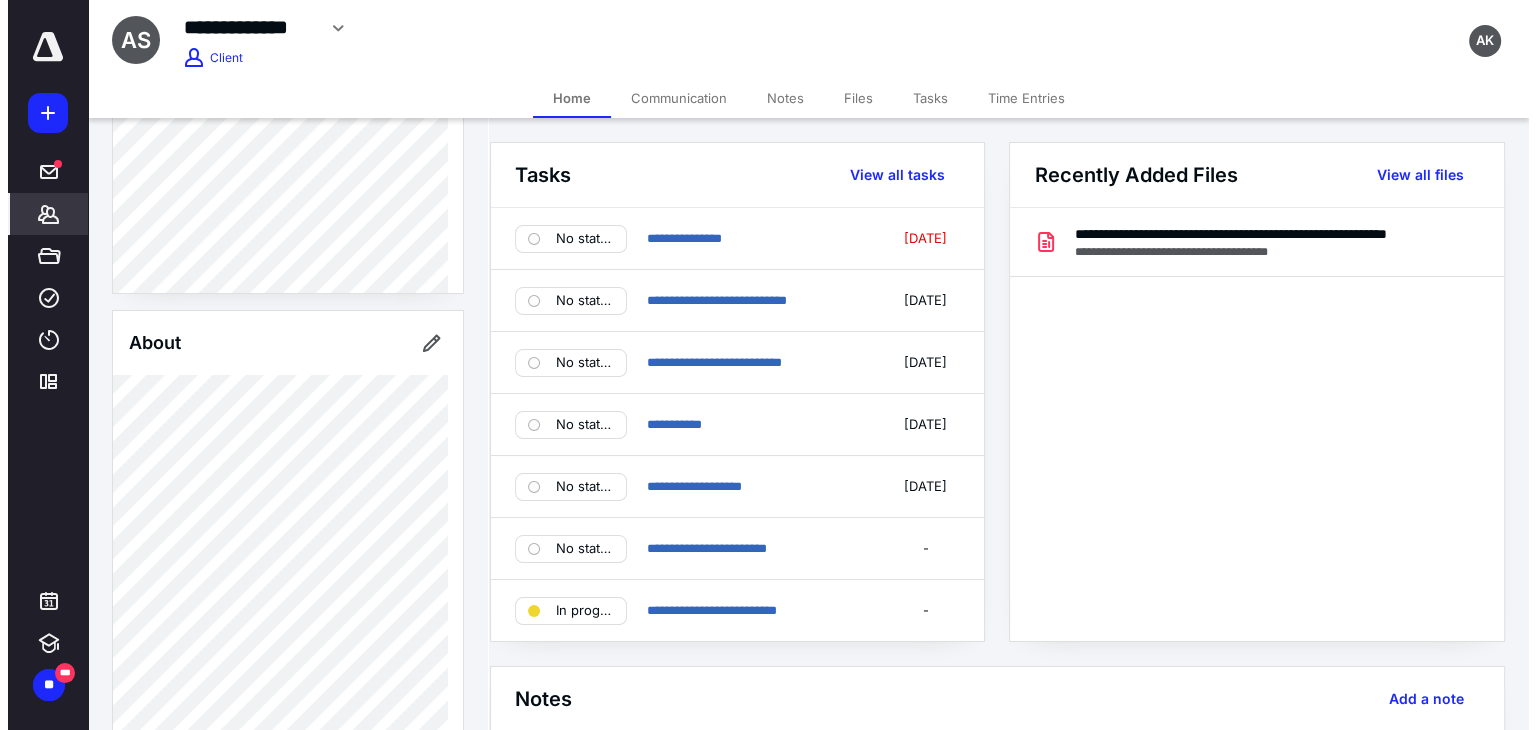 scroll, scrollTop: 272, scrollLeft: 0, axis: vertical 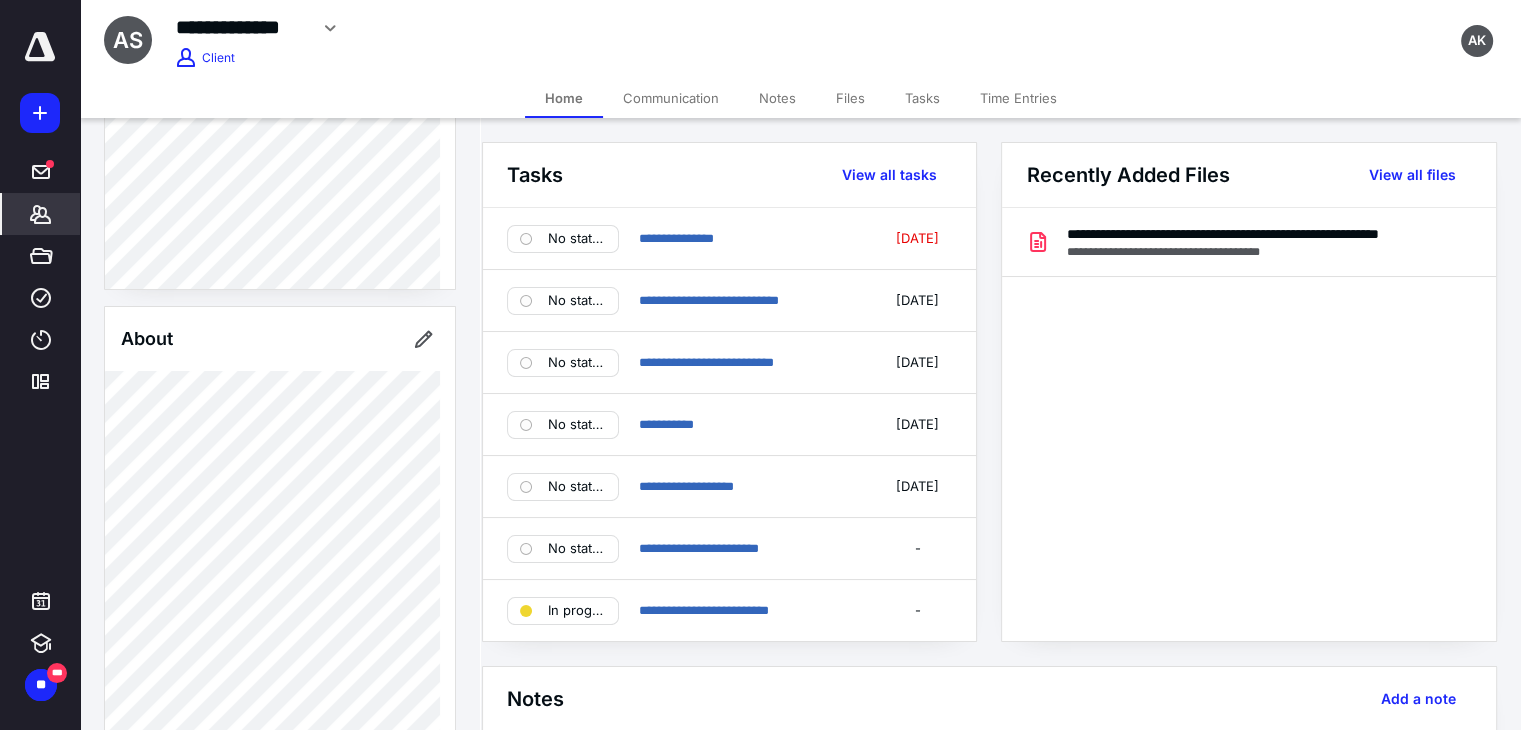 click on "Files" at bounding box center [850, 98] 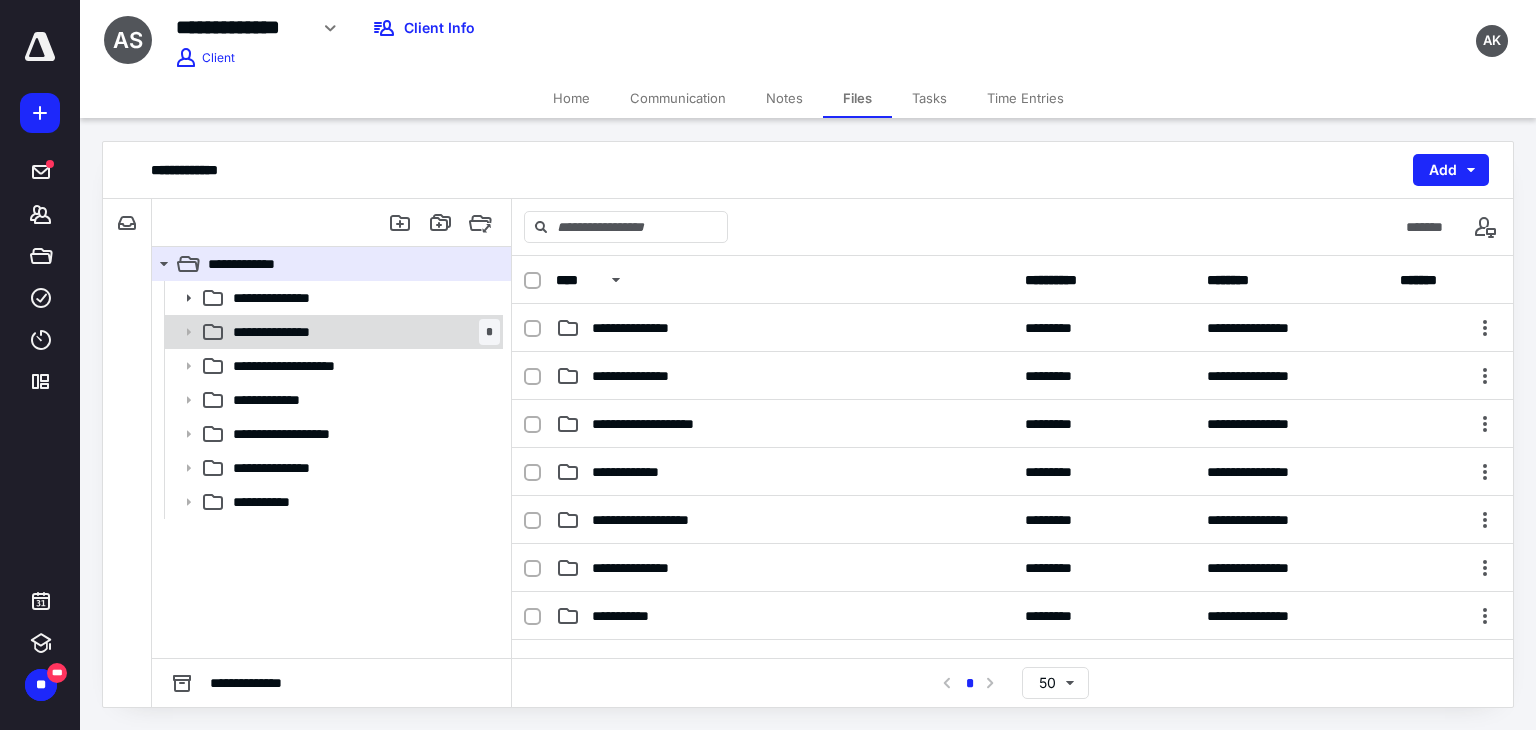 click on "**********" at bounding box center [362, 332] 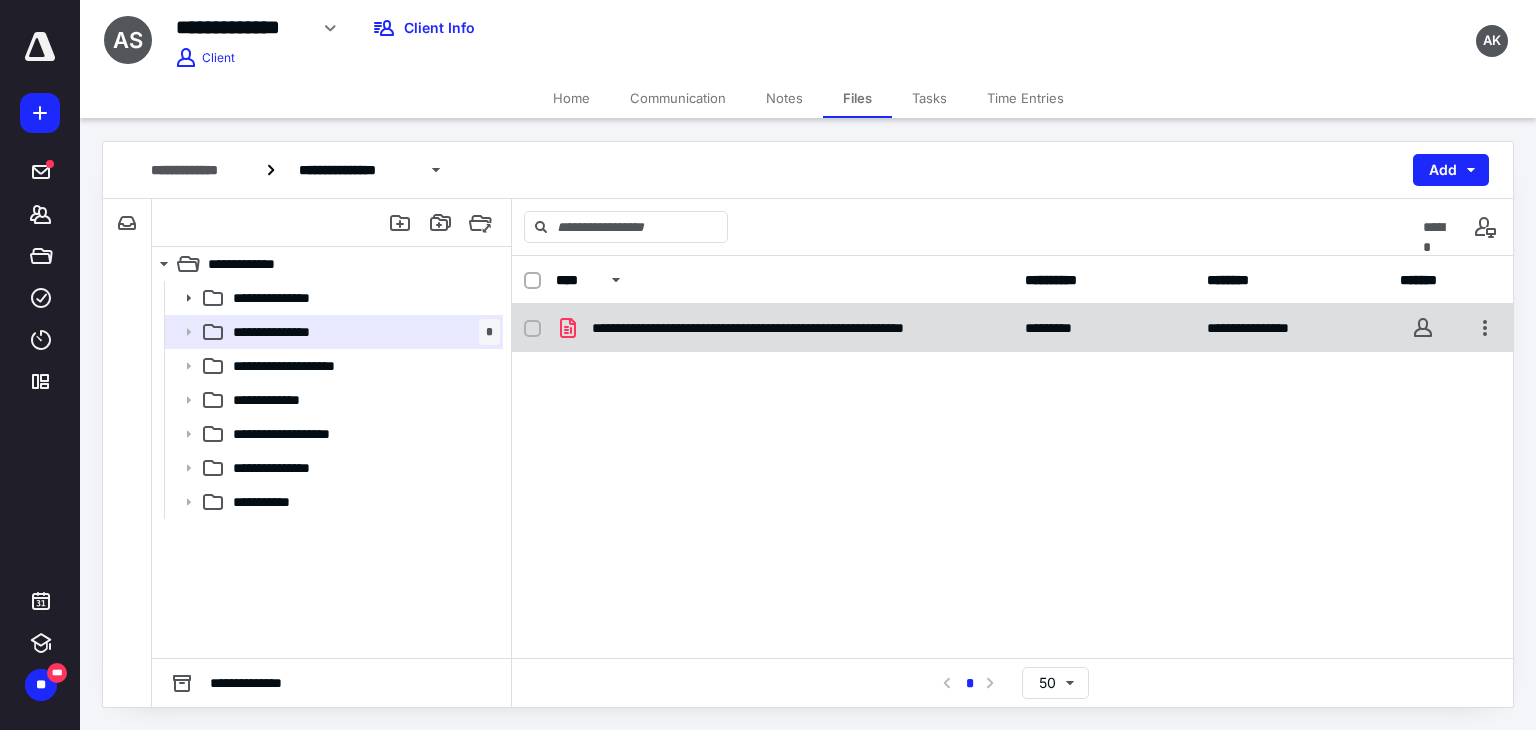 click on "**********" at bounding box center [1012, 328] 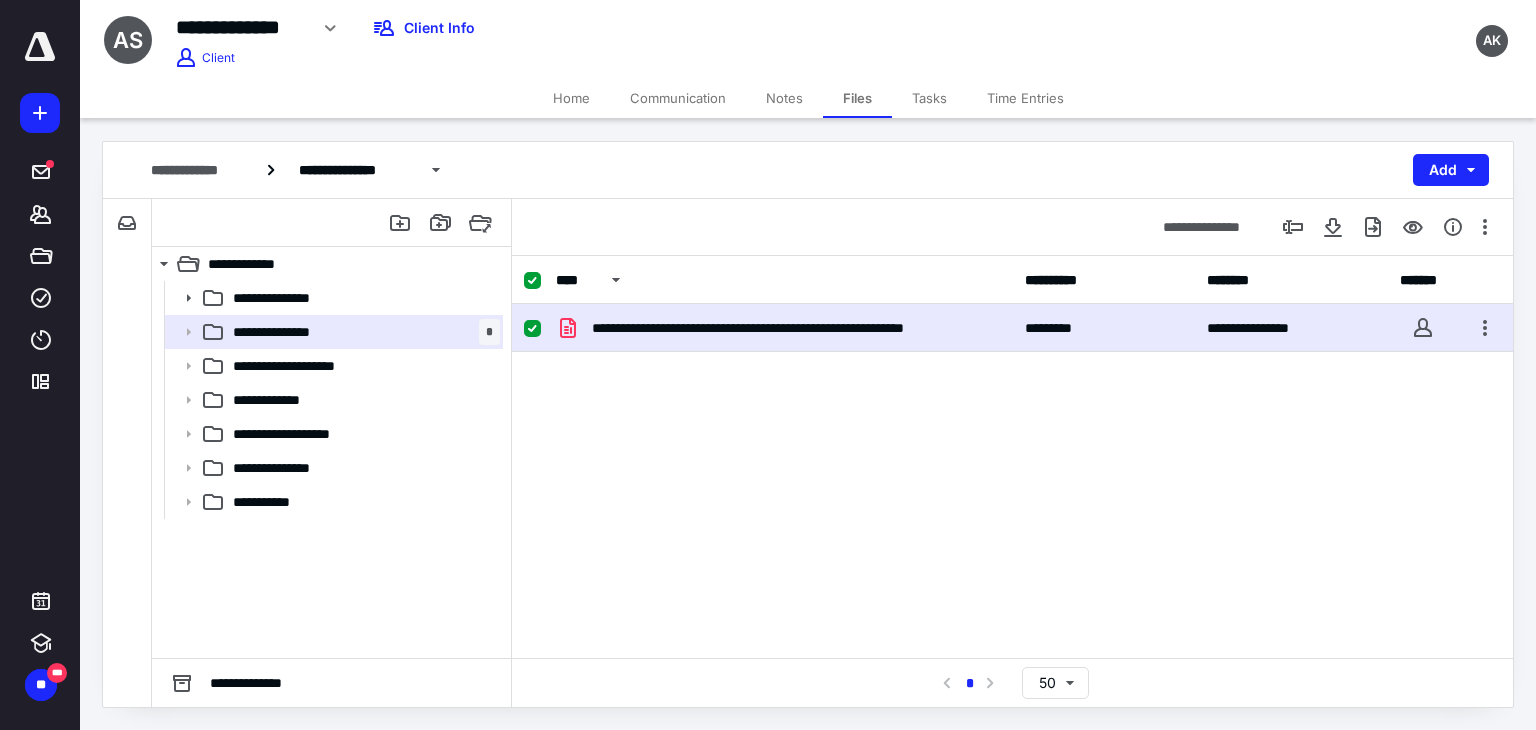 click on "**********" at bounding box center (1012, 328) 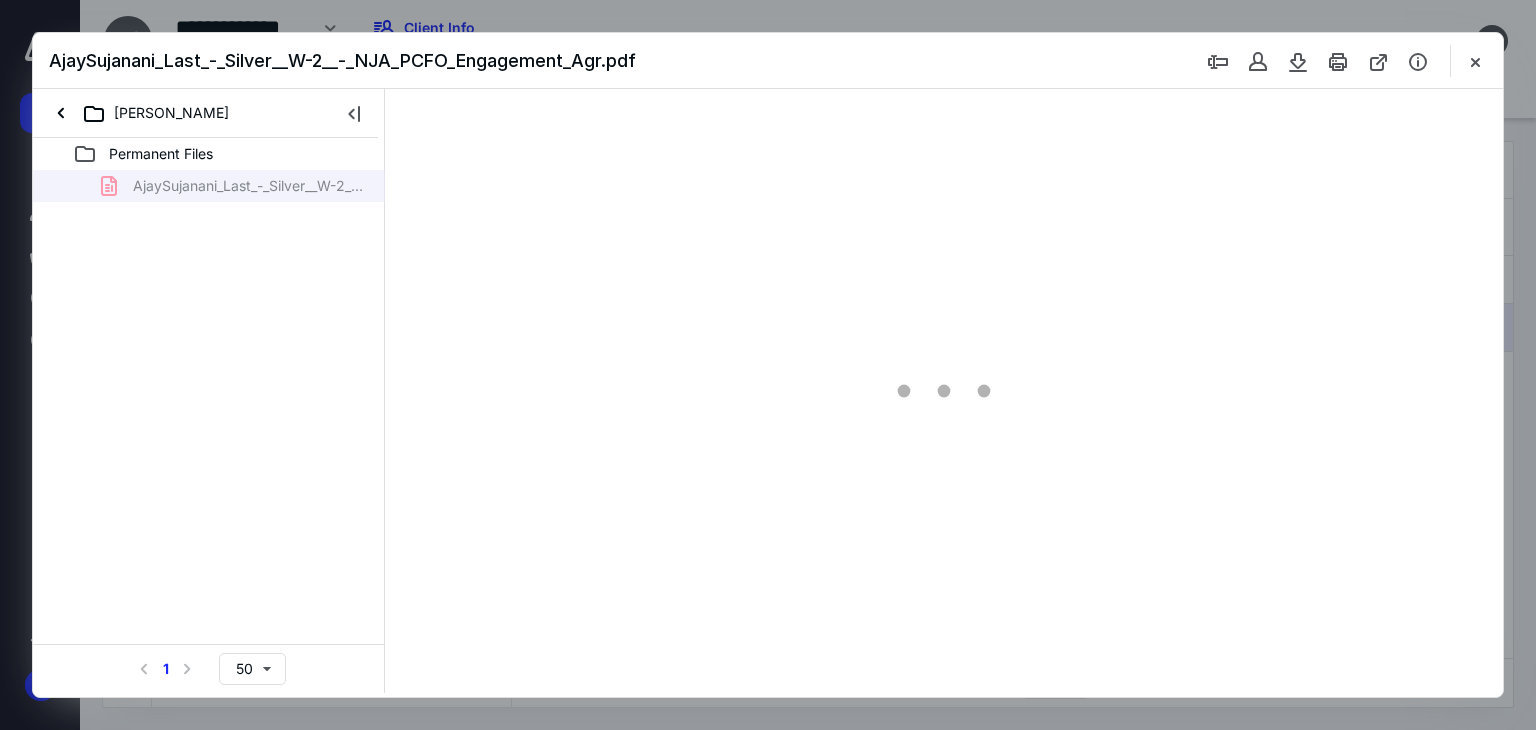 scroll, scrollTop: 0, scrollLeft: 0, axis: both 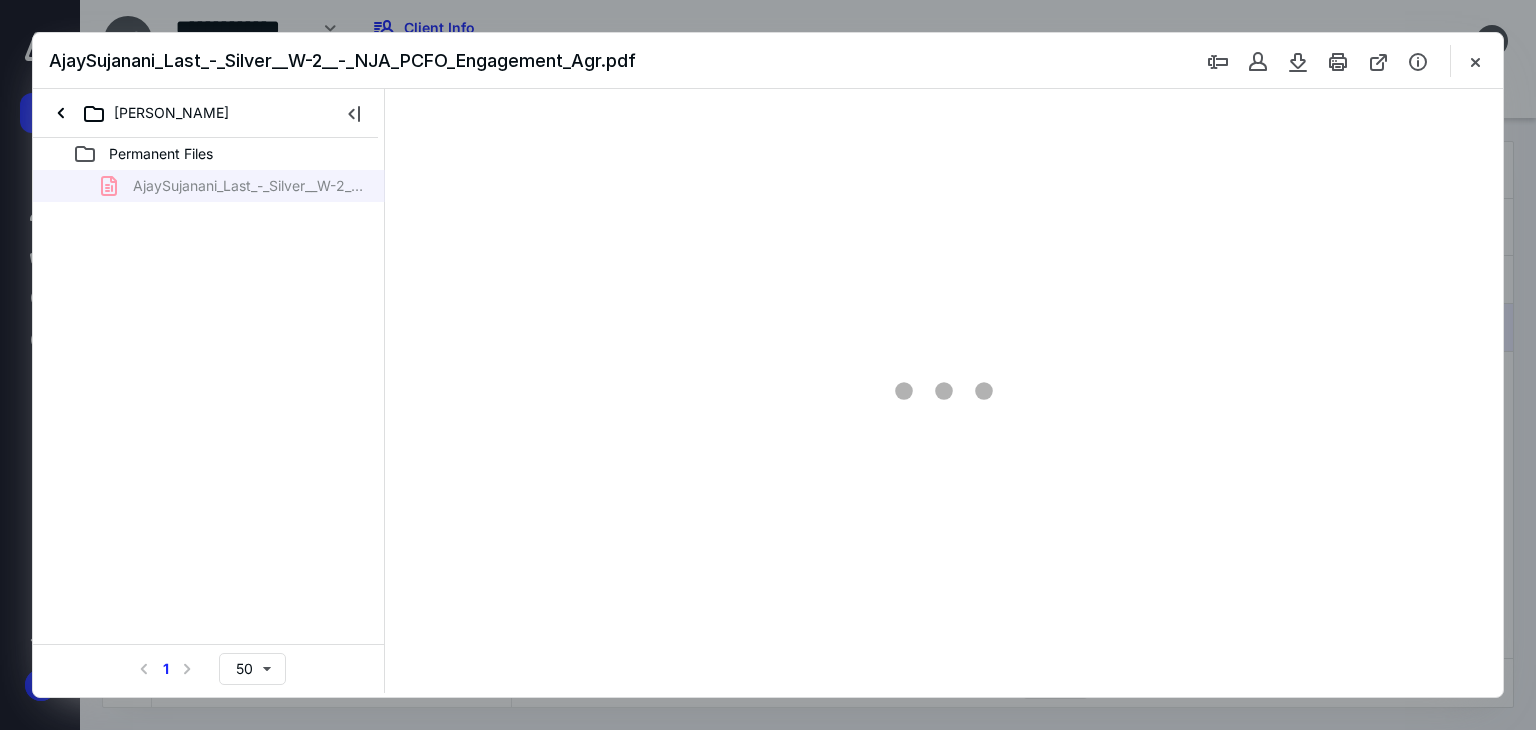 type on "71" 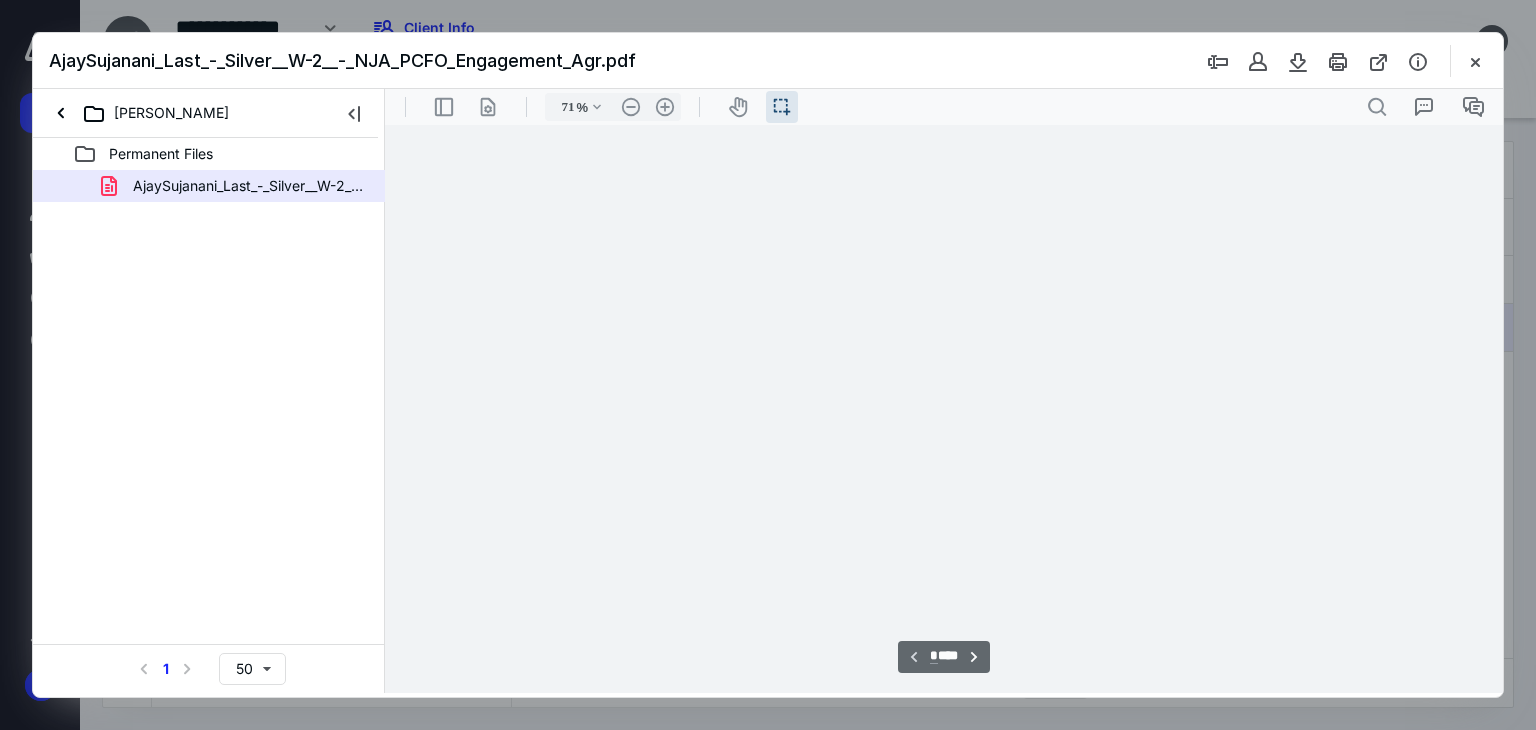 scroll, scrollTop: 39, scrollLeft: 0, axis: vertical 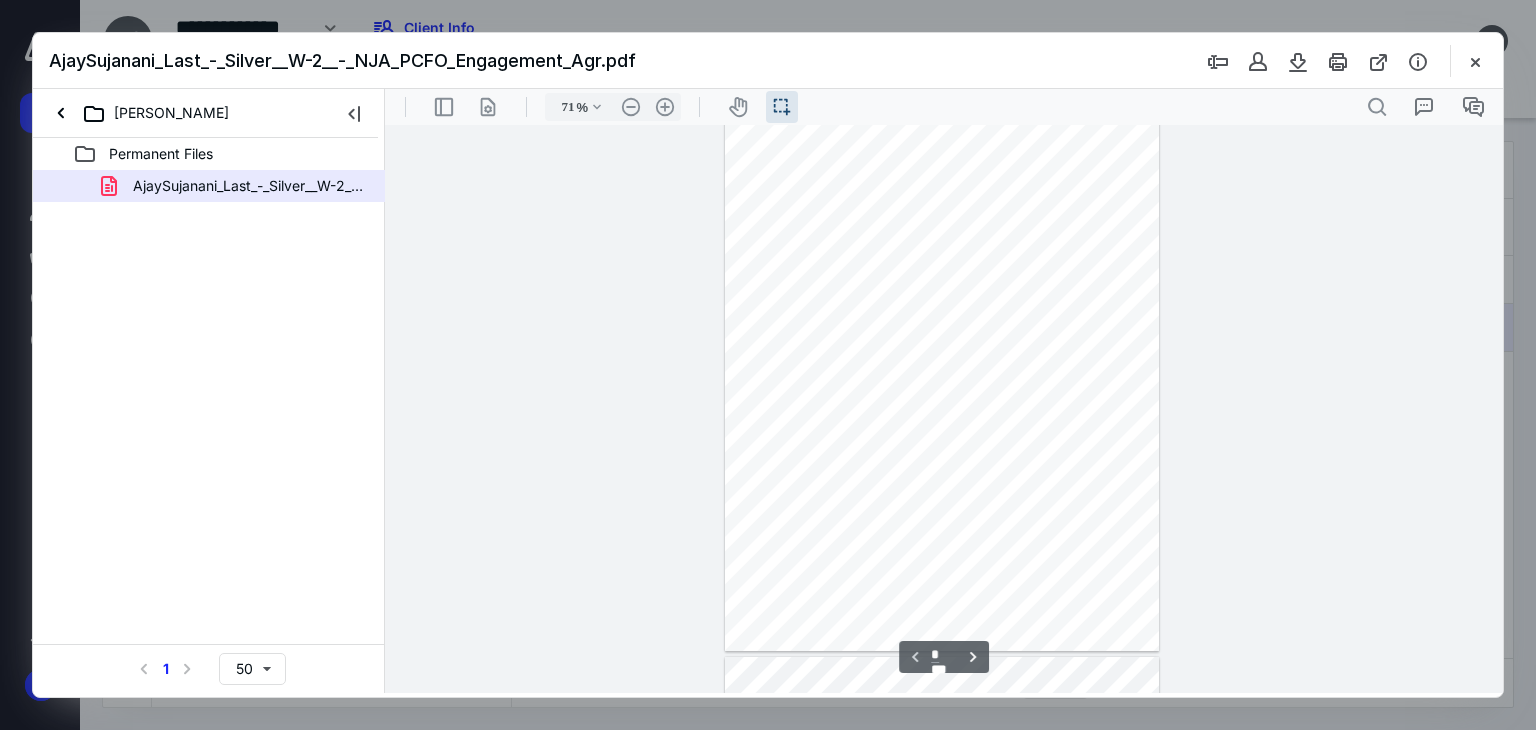 type on "*" 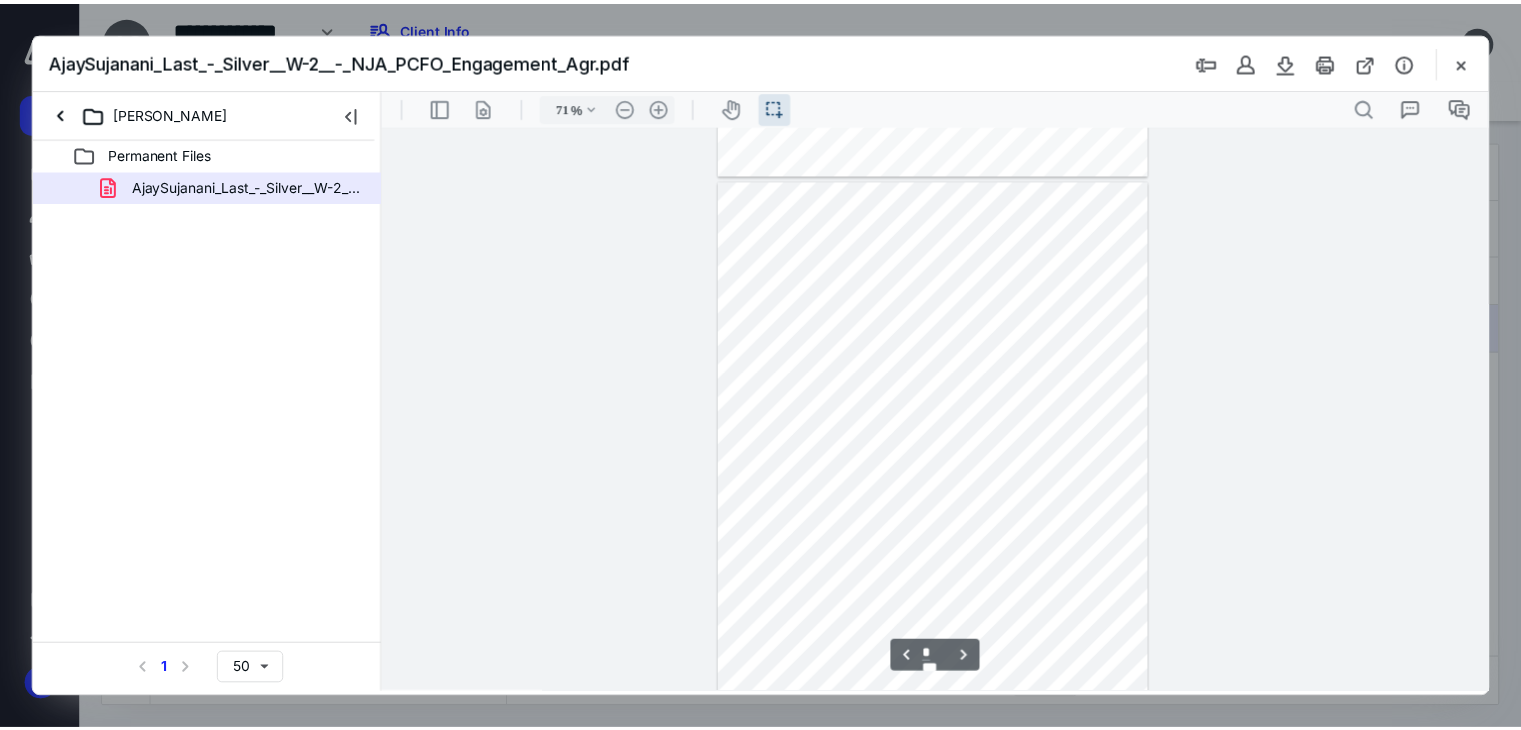 scroll, scrollTop: 519, scrollLeft: 0, axis: vertical 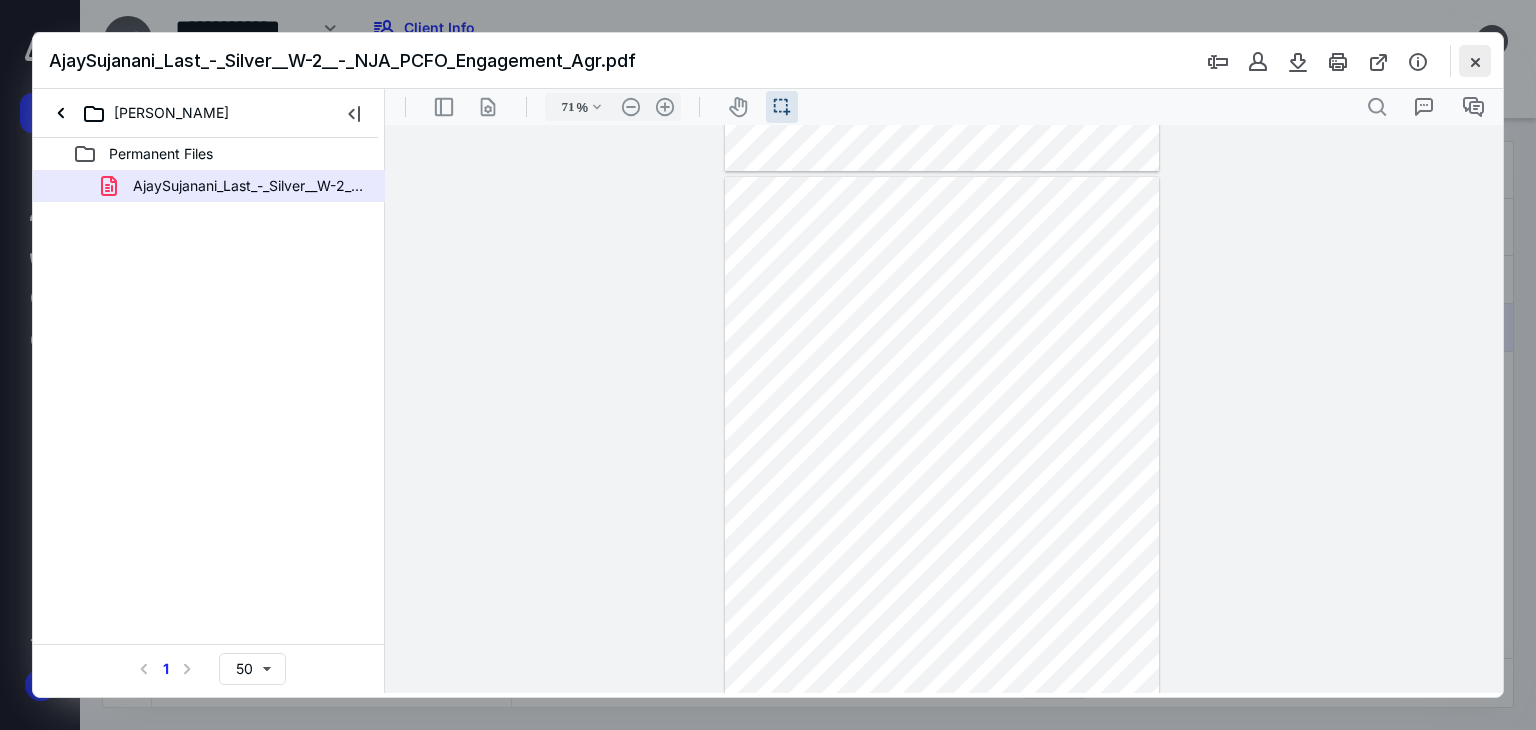 click at bounding box center [1475, 61] 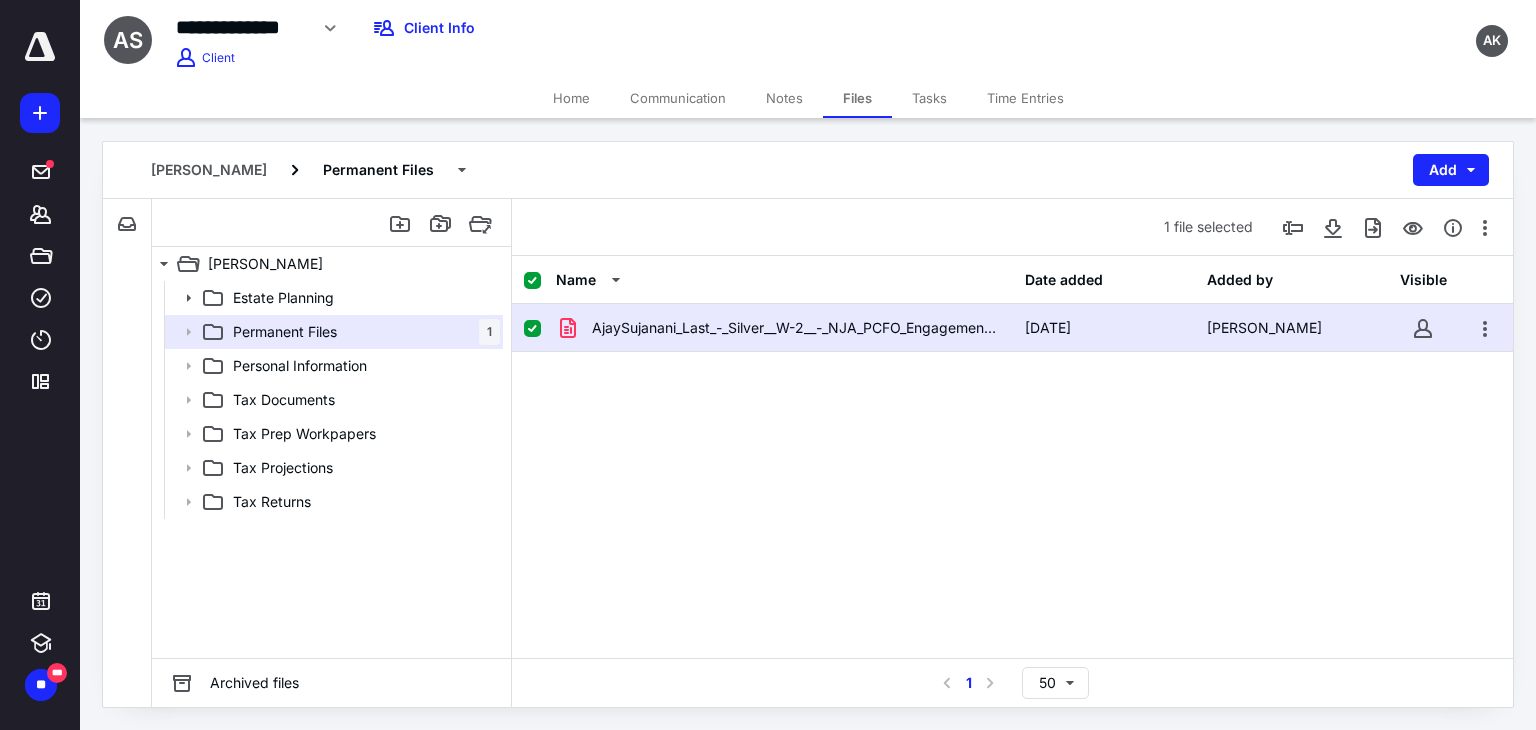 click on "Home" at bounding box center (571, 98) 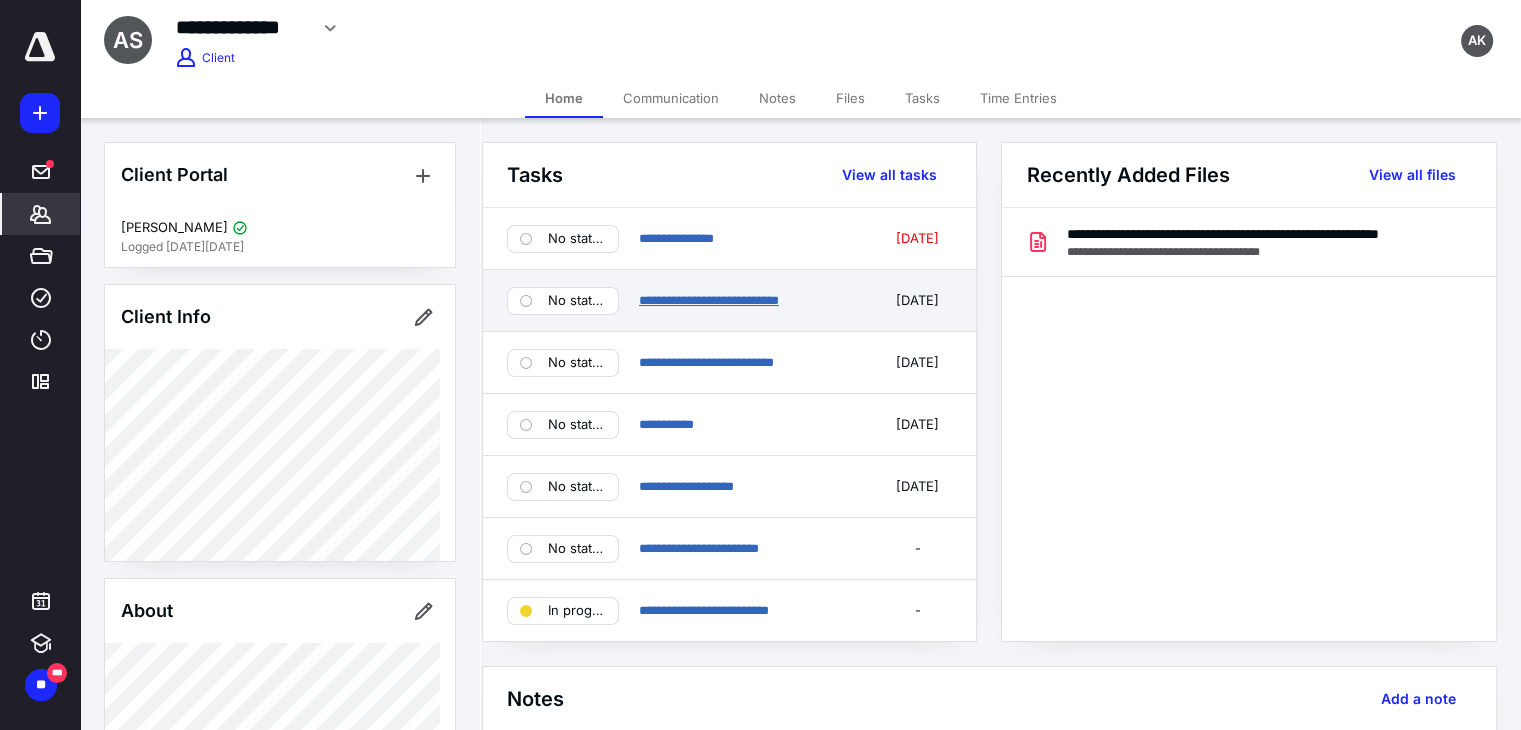 click on "**********" at bounding box center (709, 300) 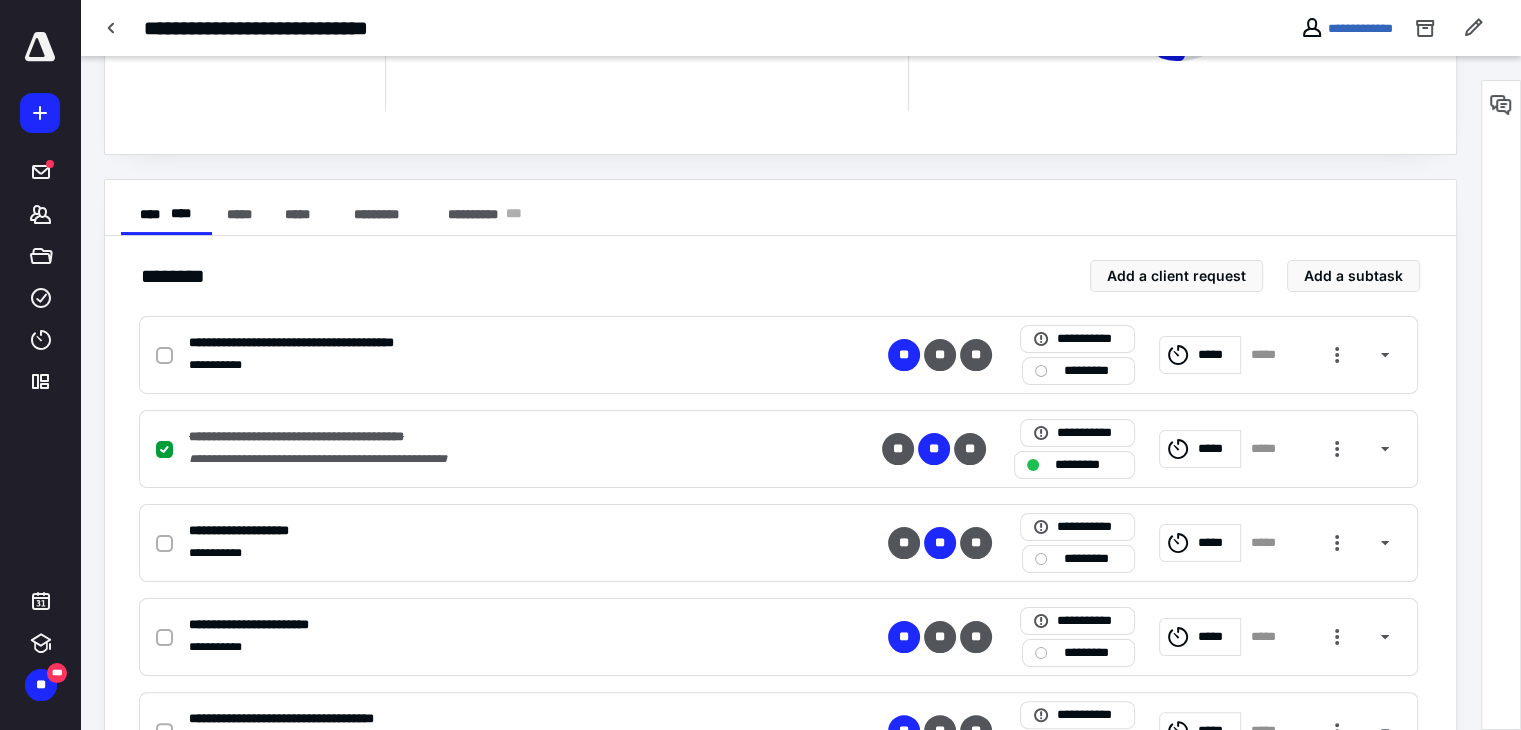 scroll, scrollTop: 263, scrollLeft: 0, axis: vertical 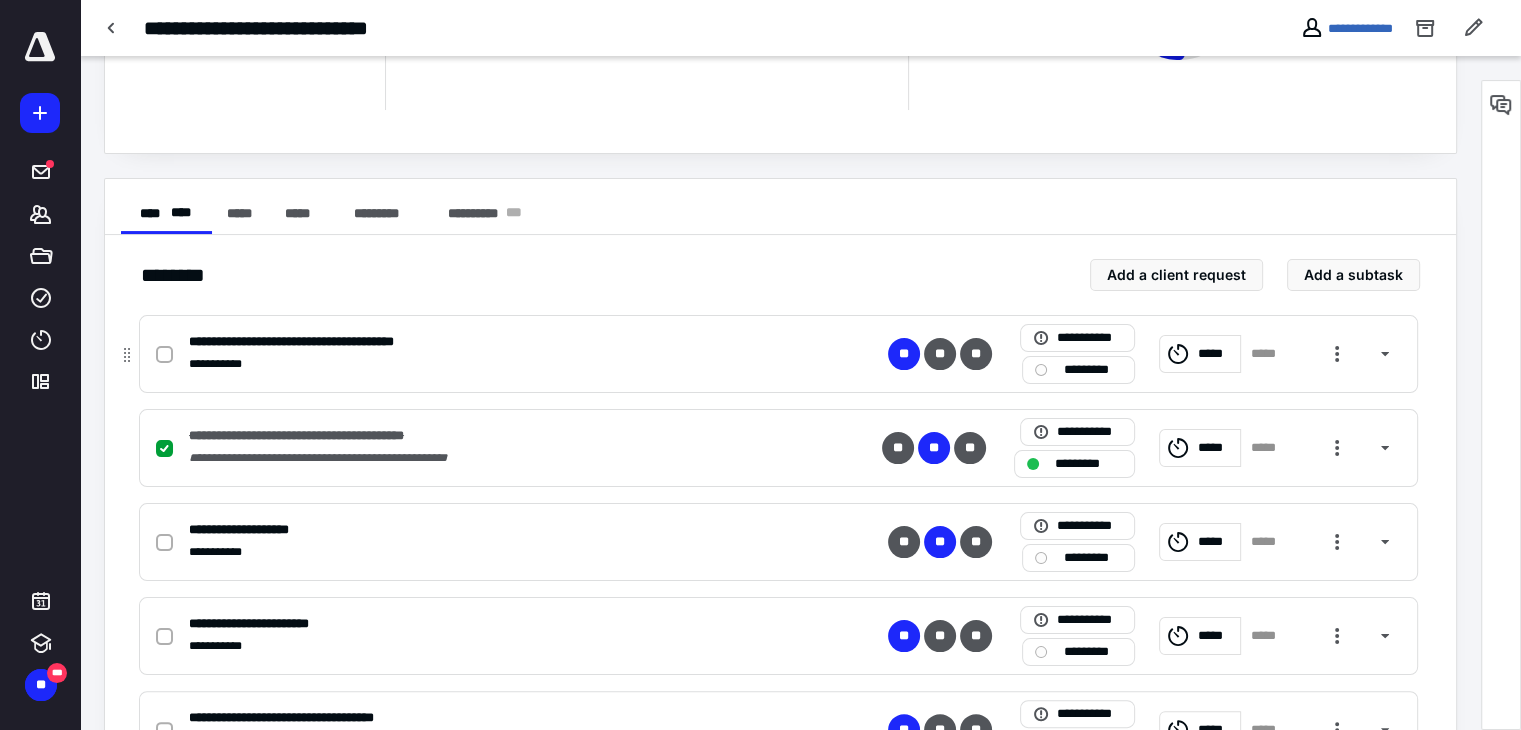 click 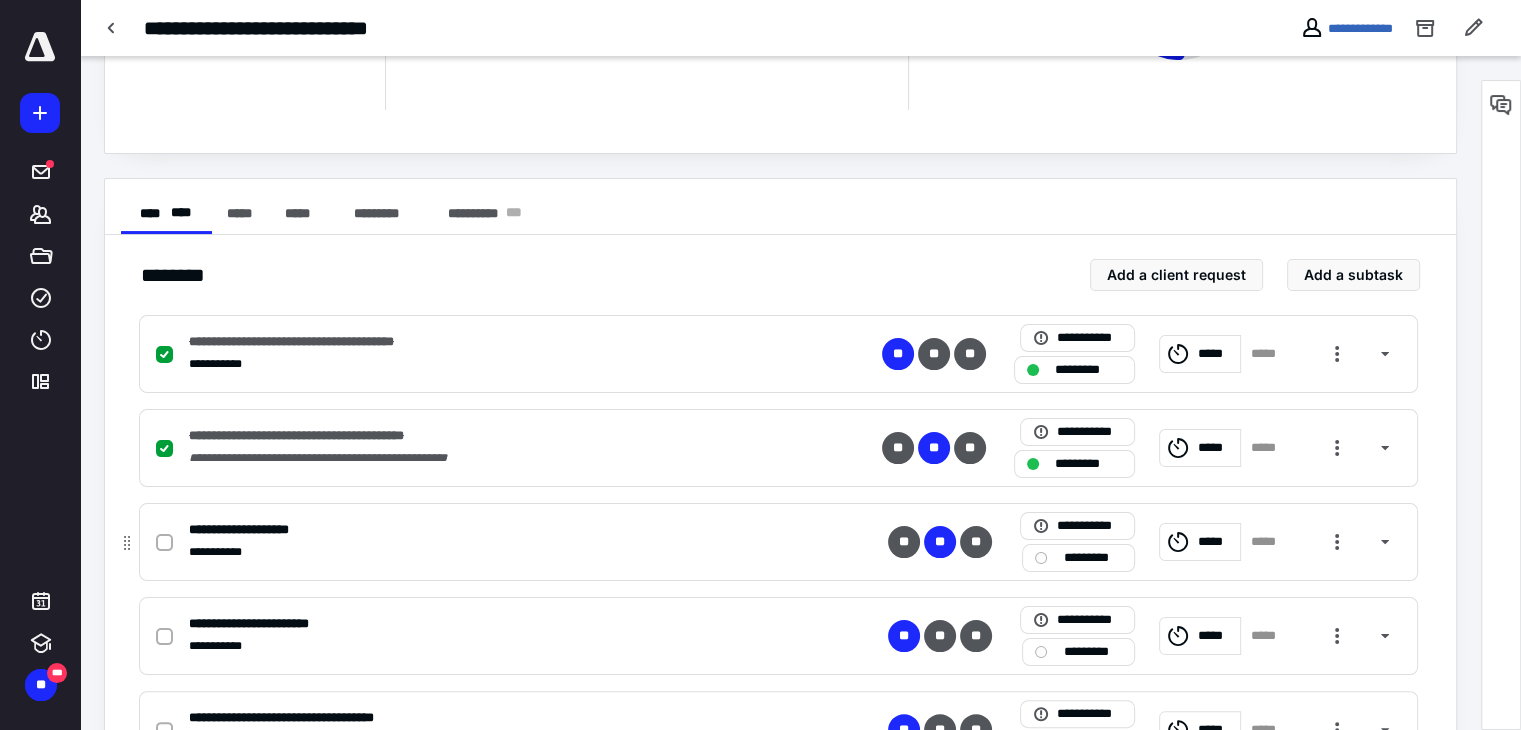 checkbox on "false" 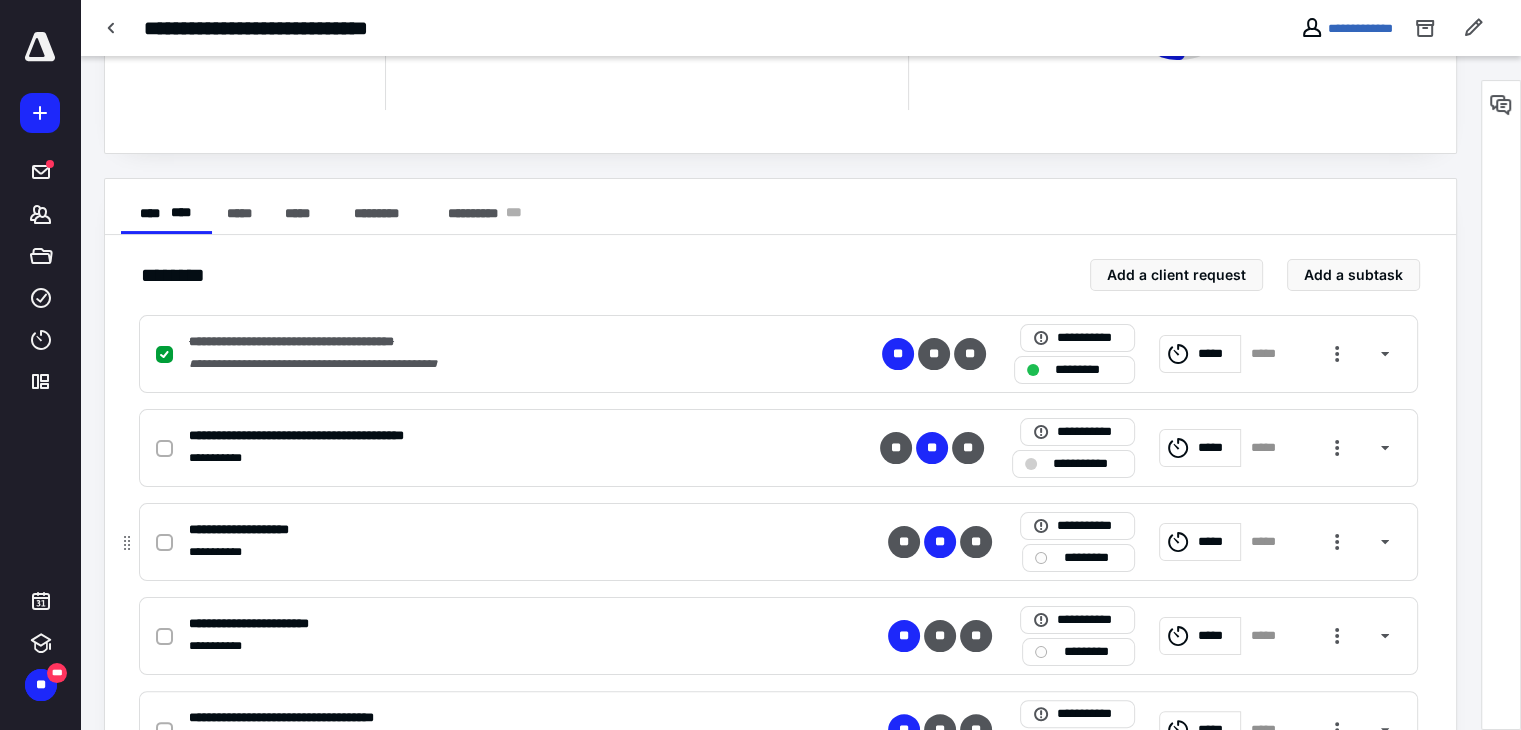 click 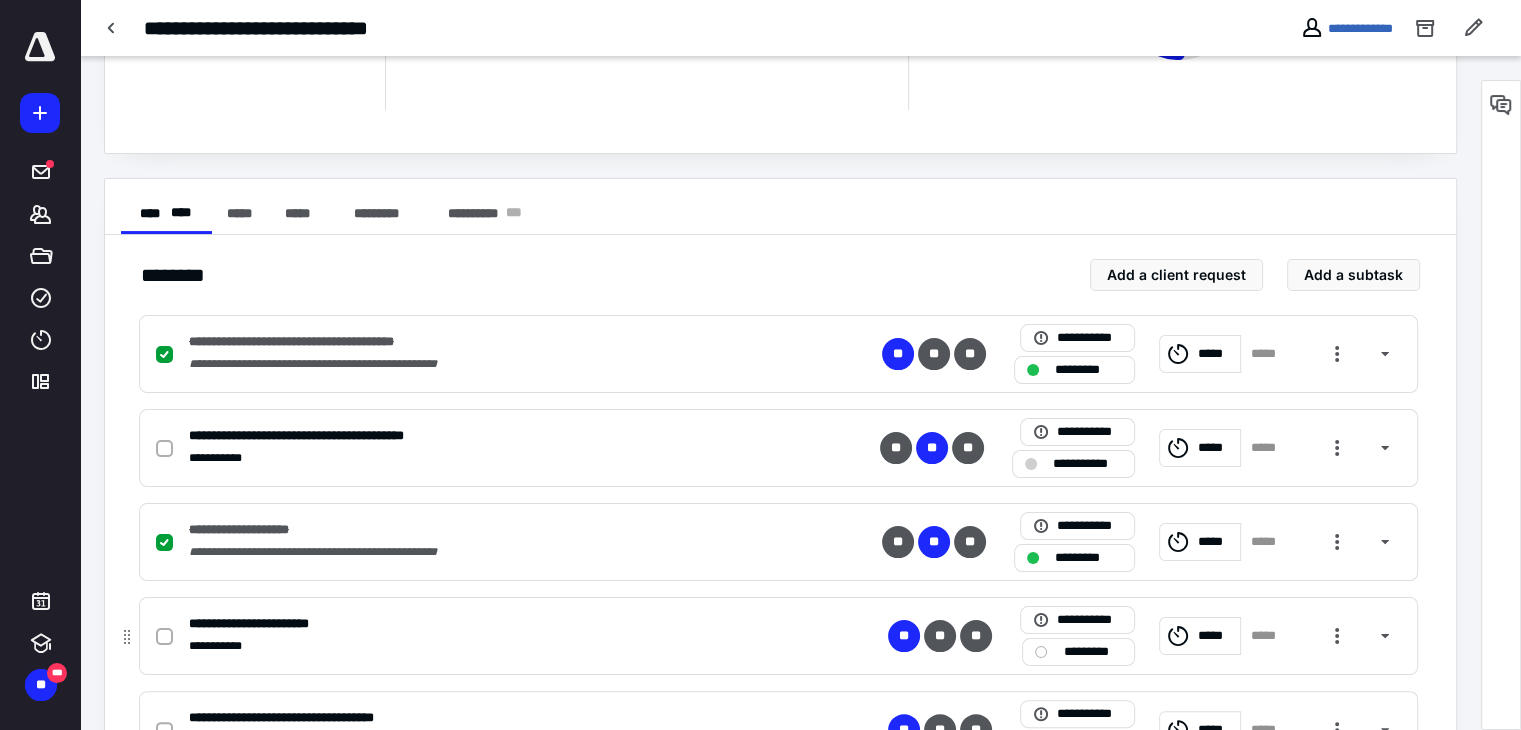 click 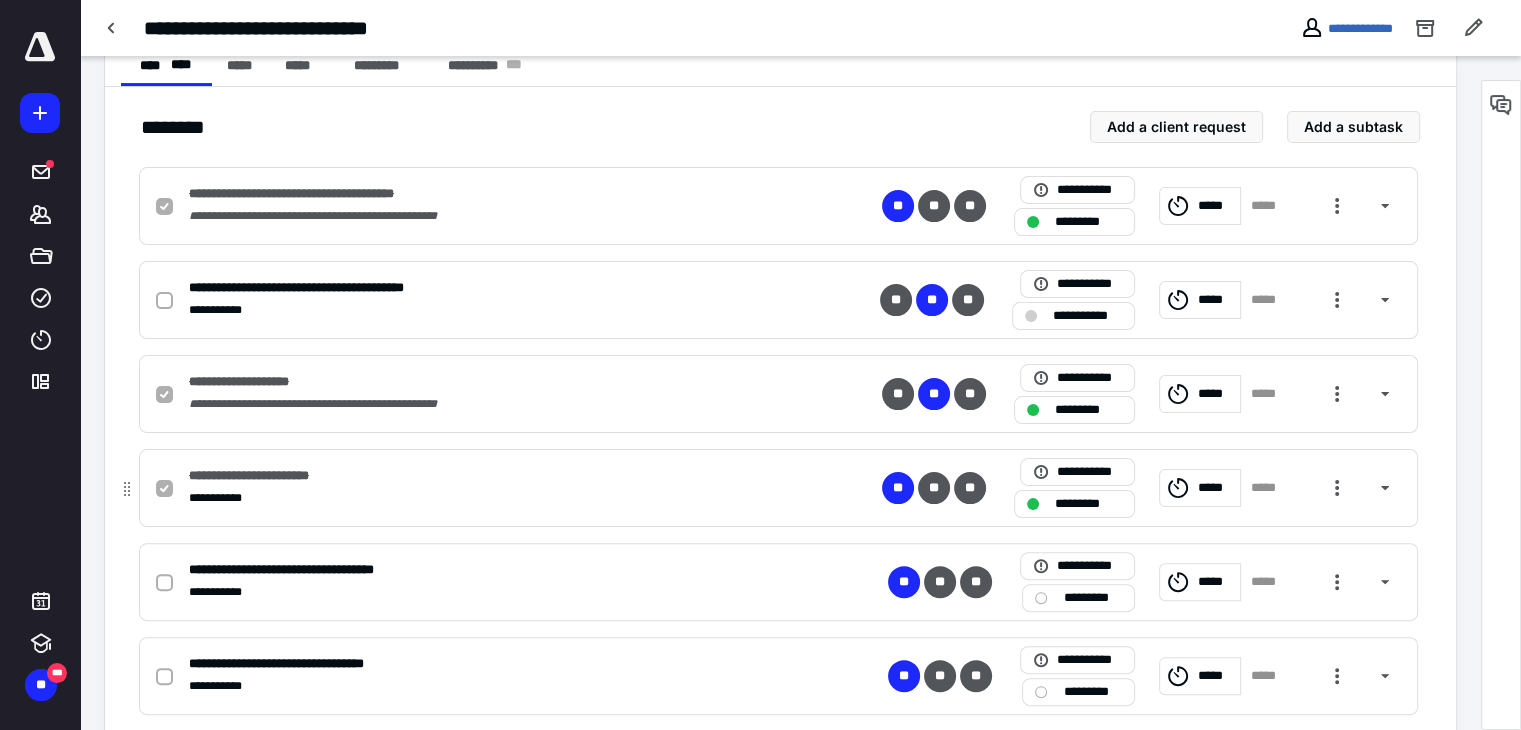 scroll, scrollTop: 415, scrollLeft: 0, axis: vertical 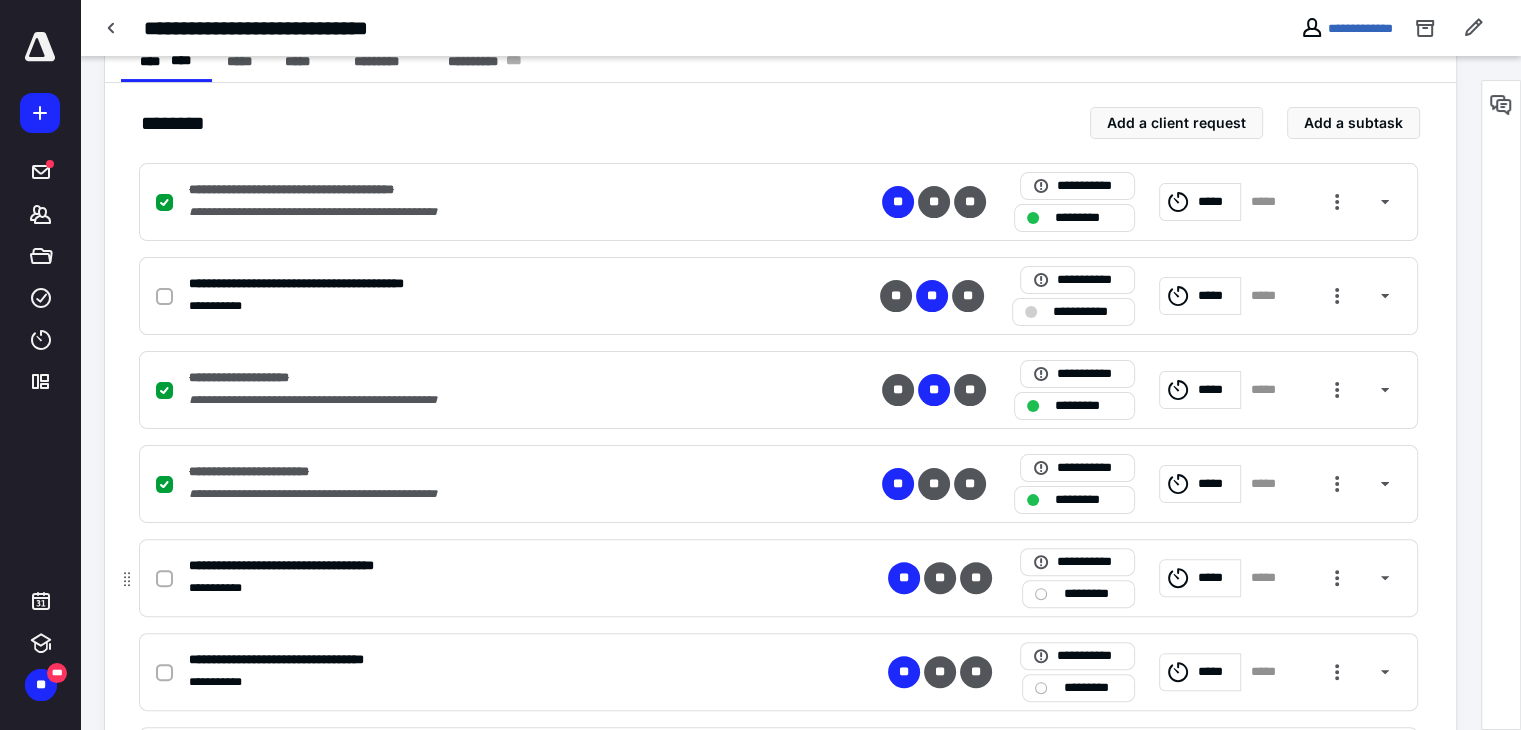 click at bounding box center [168, 578] 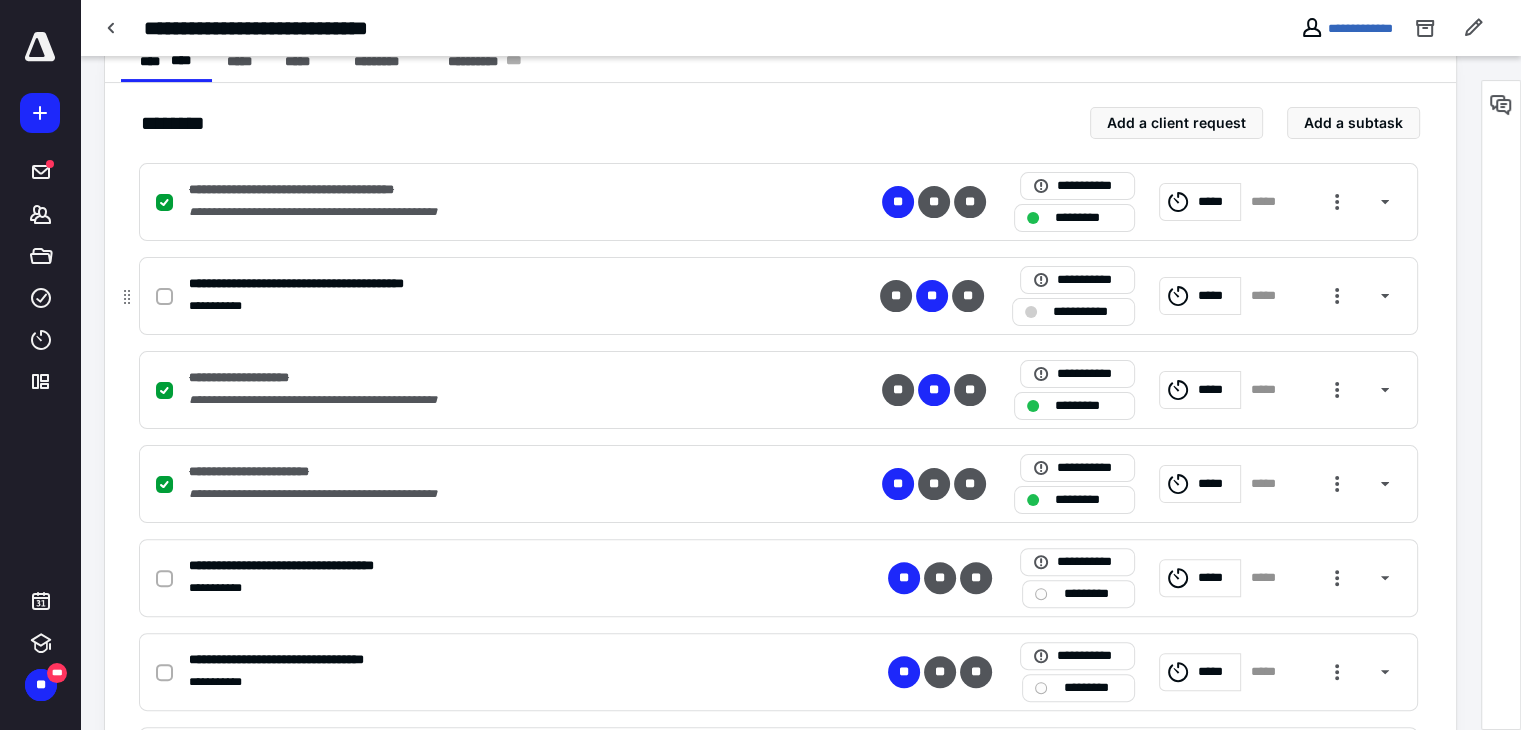 click at bounding box center [168, 296] 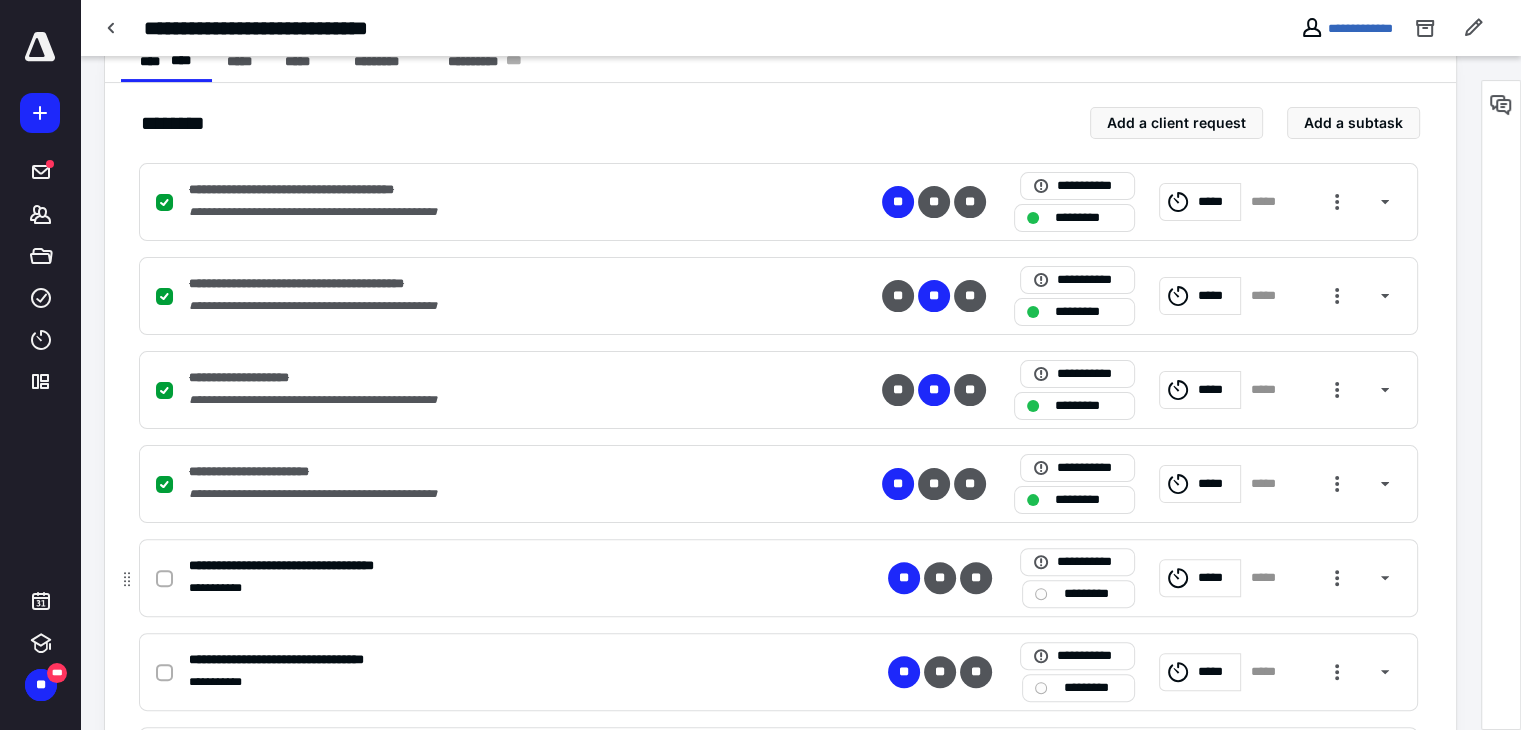 click at bounding box center [164, 579] 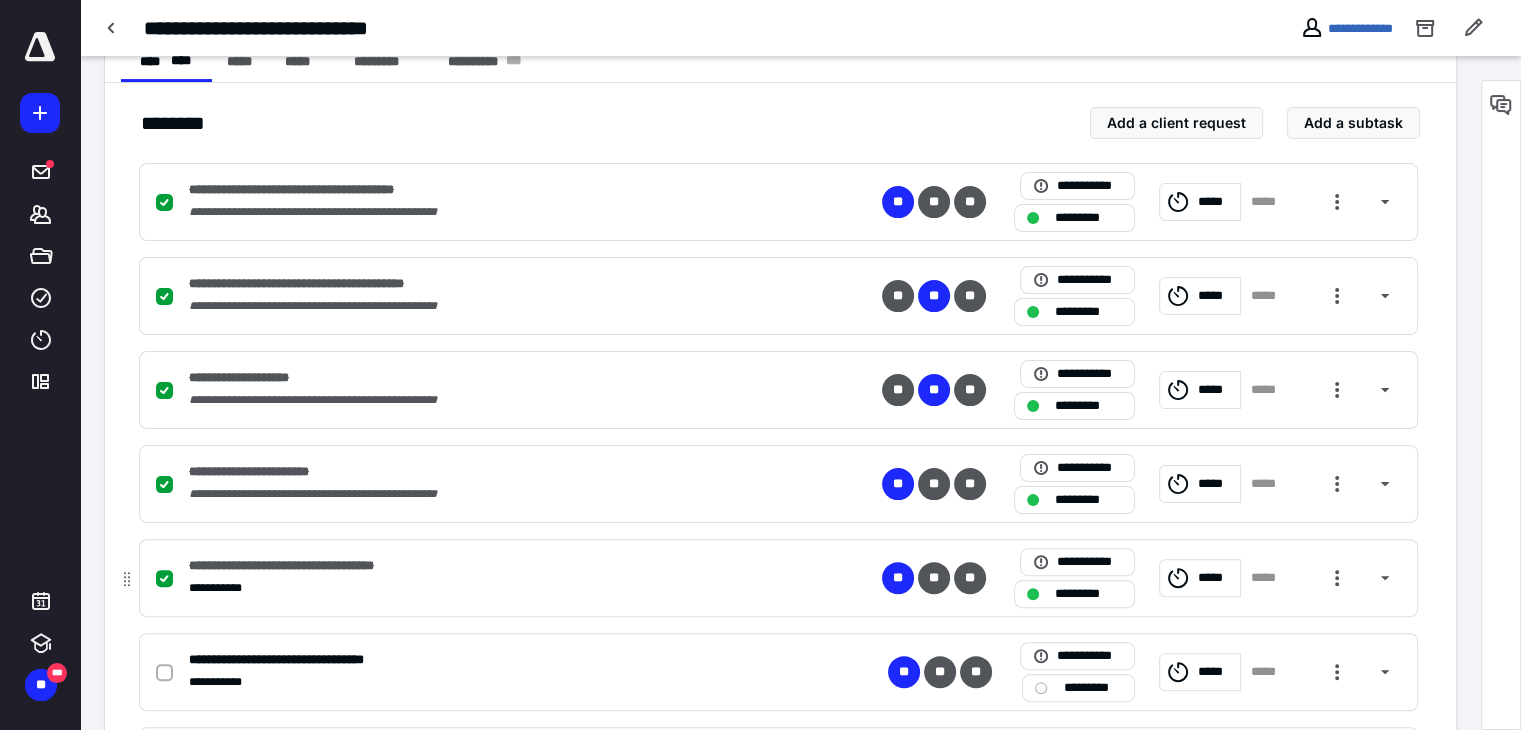 click at bounding box center (164, 579) 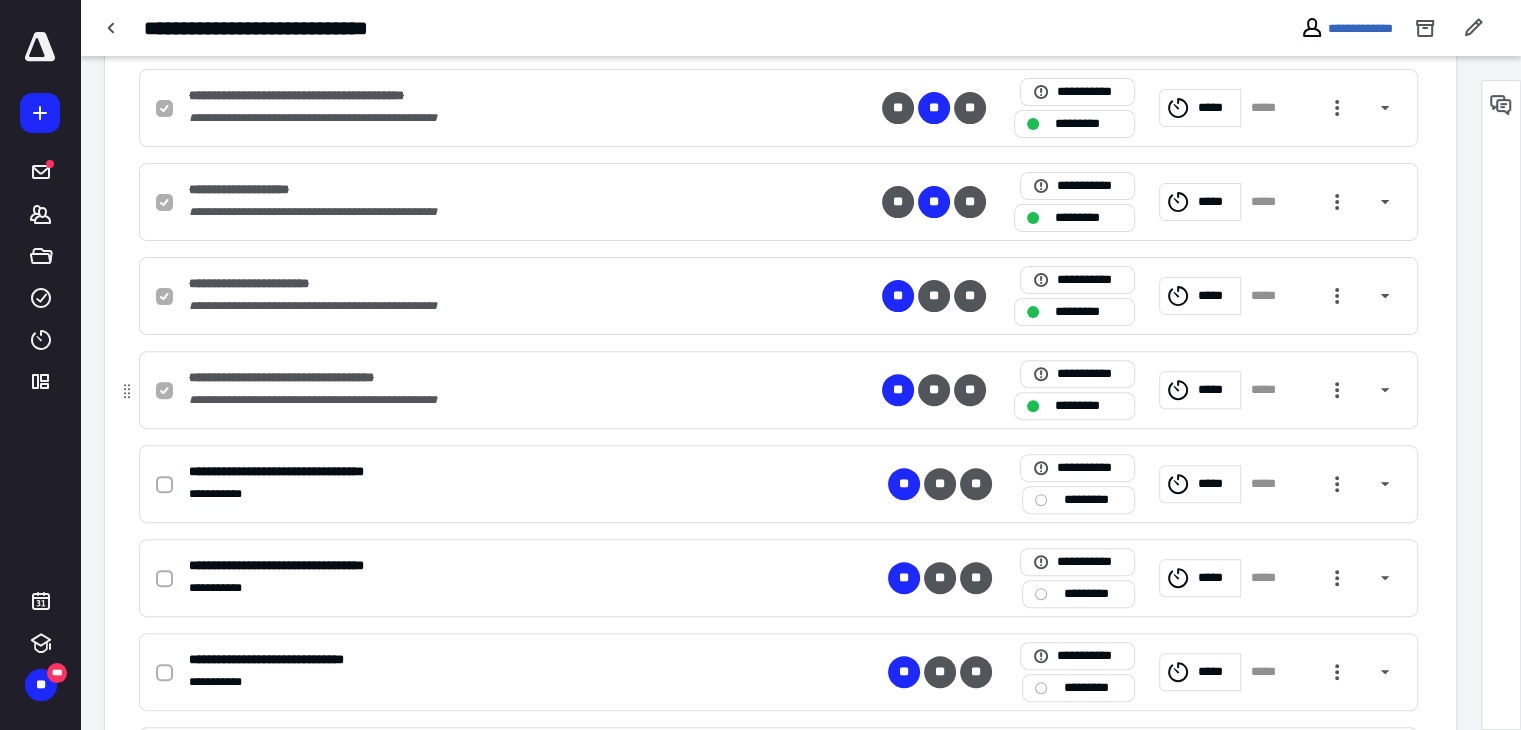 scroll, scrollTop: 604, scrollLeft: 0, axis: vertical 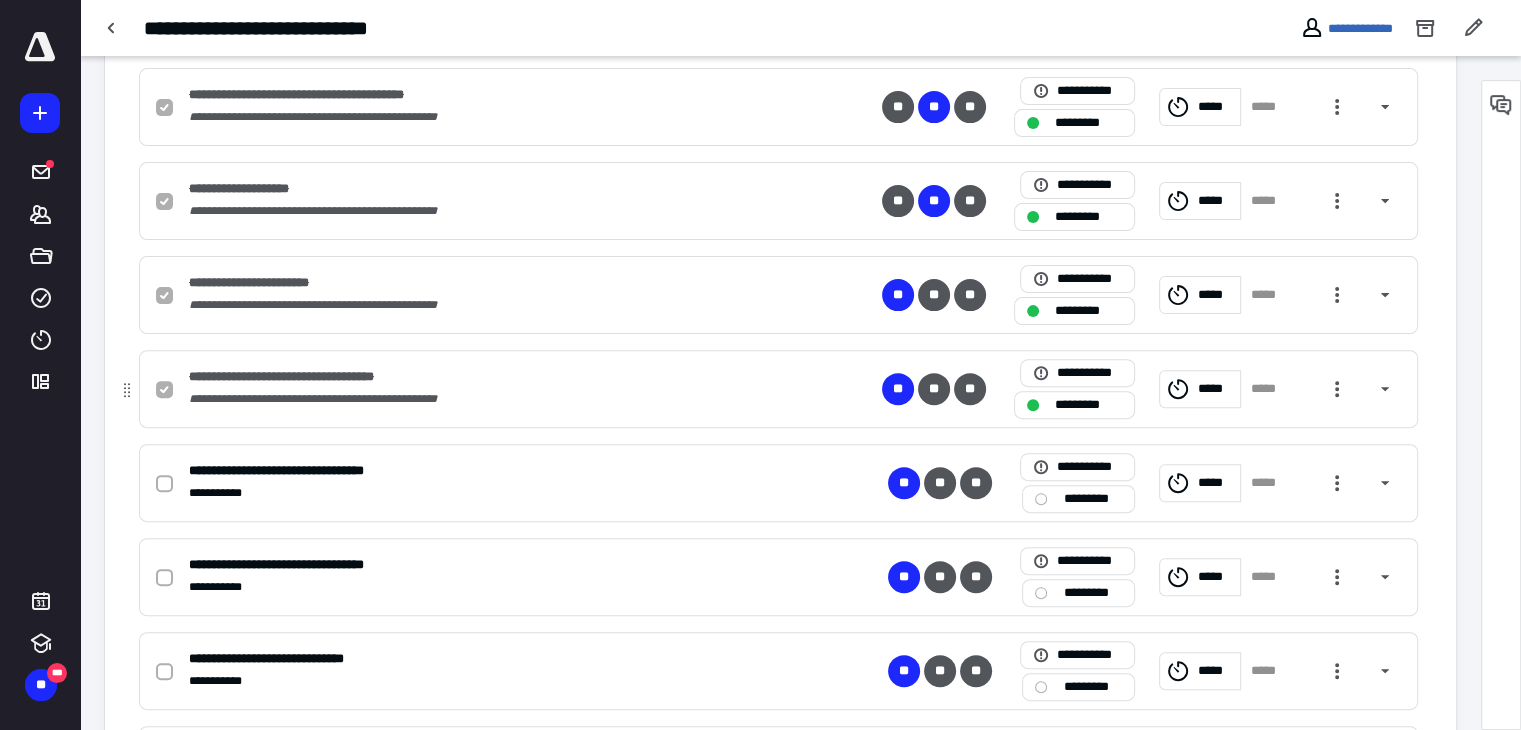 checkbox on "false" 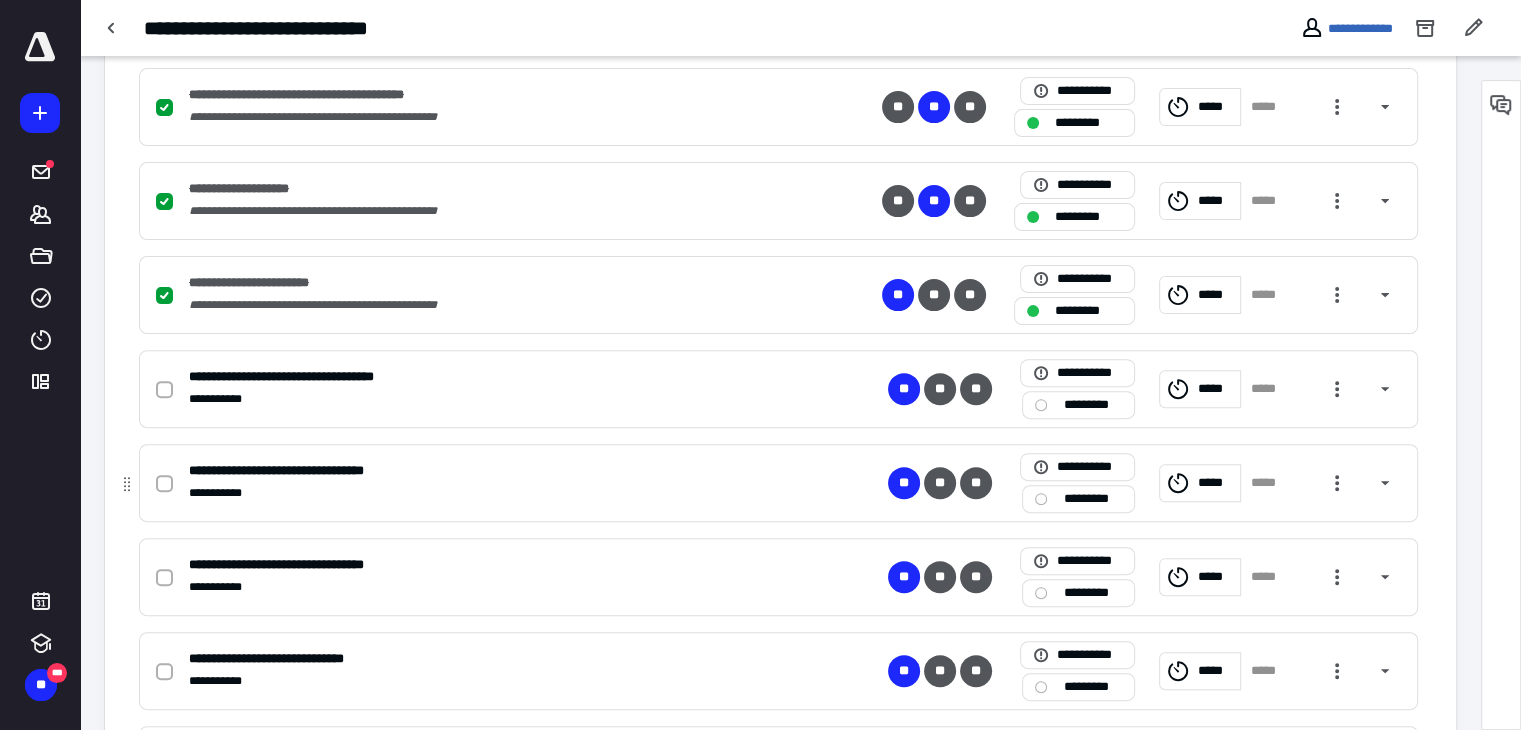click 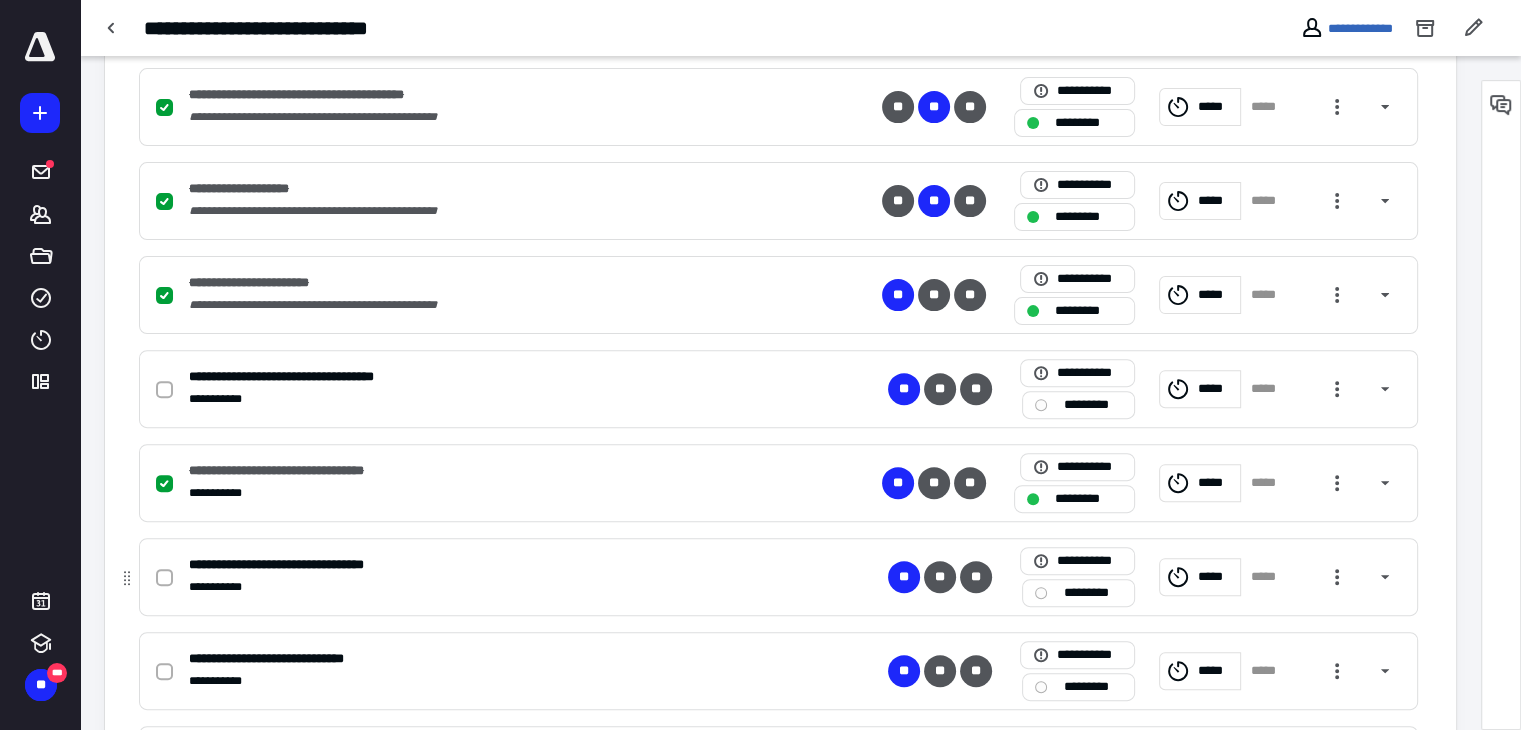 click 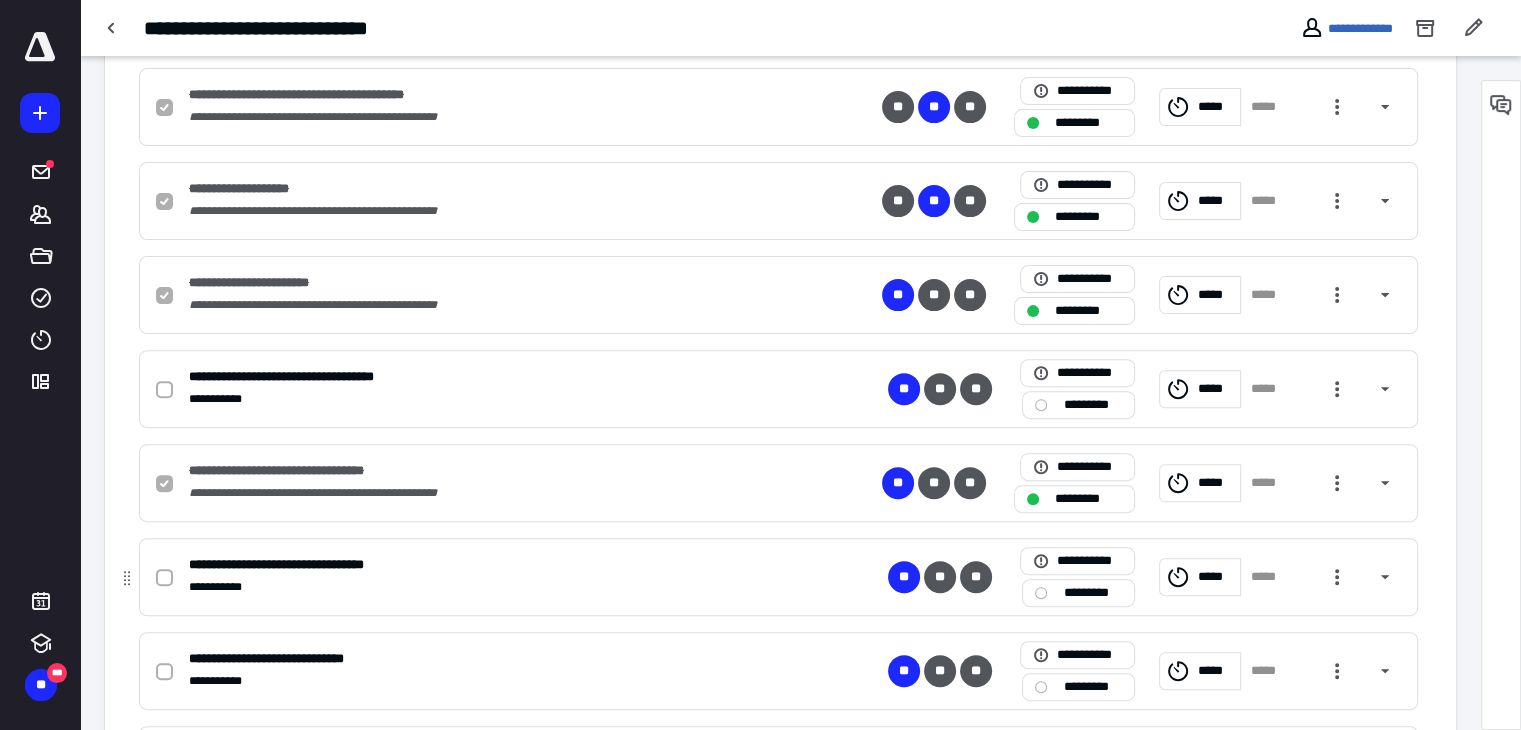 checkbox on "true" 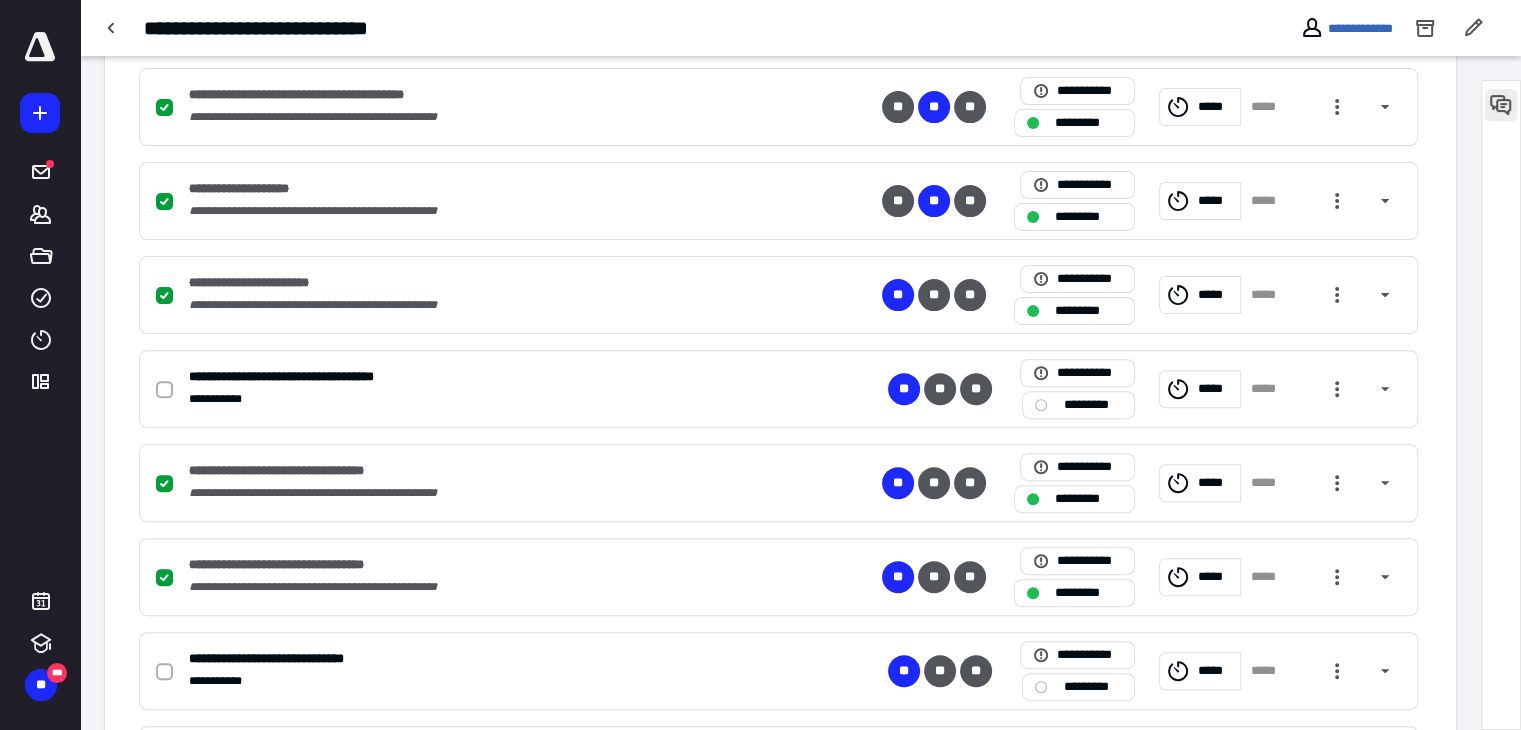 click at bounding box center (1501, 105) 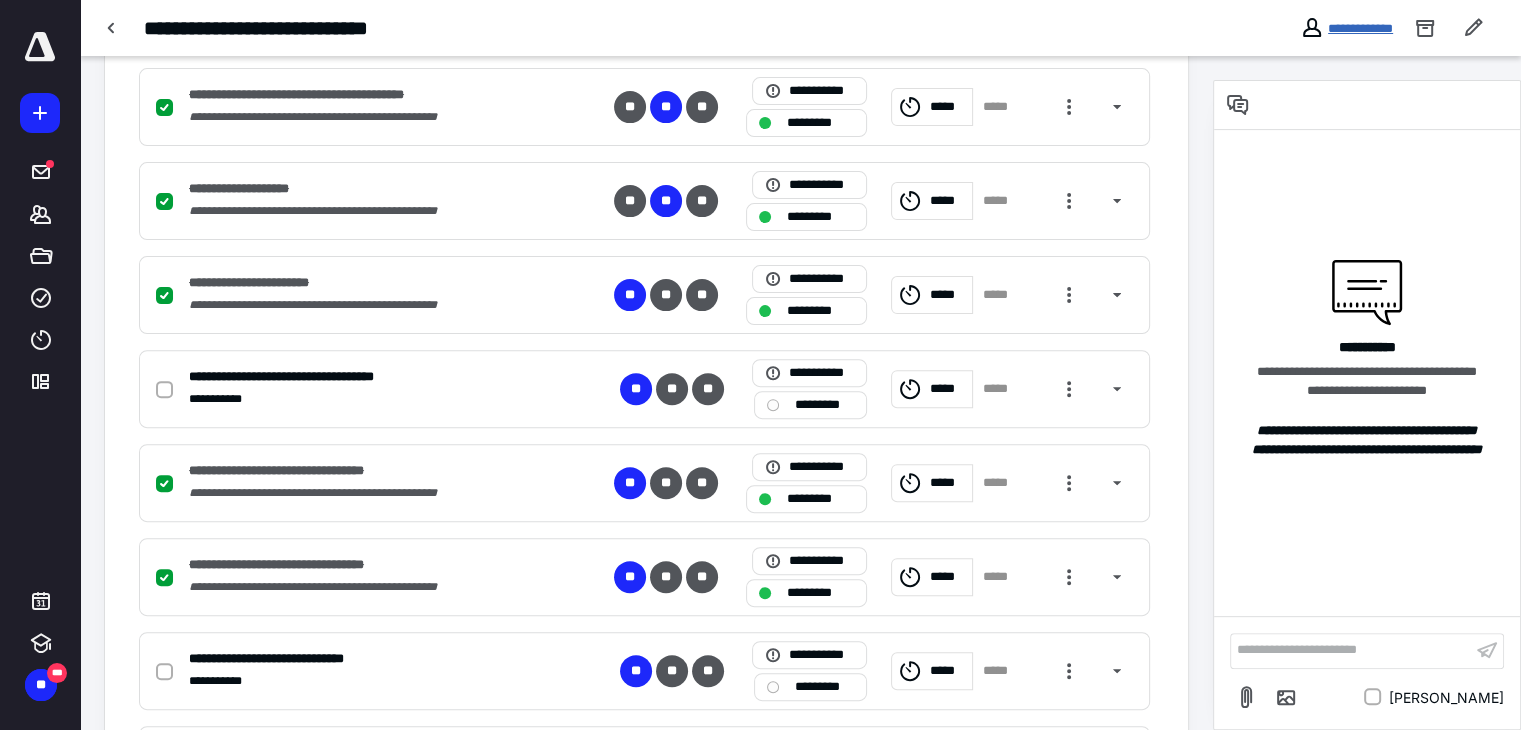 click on "**********" at bounding box center (1360, 28) 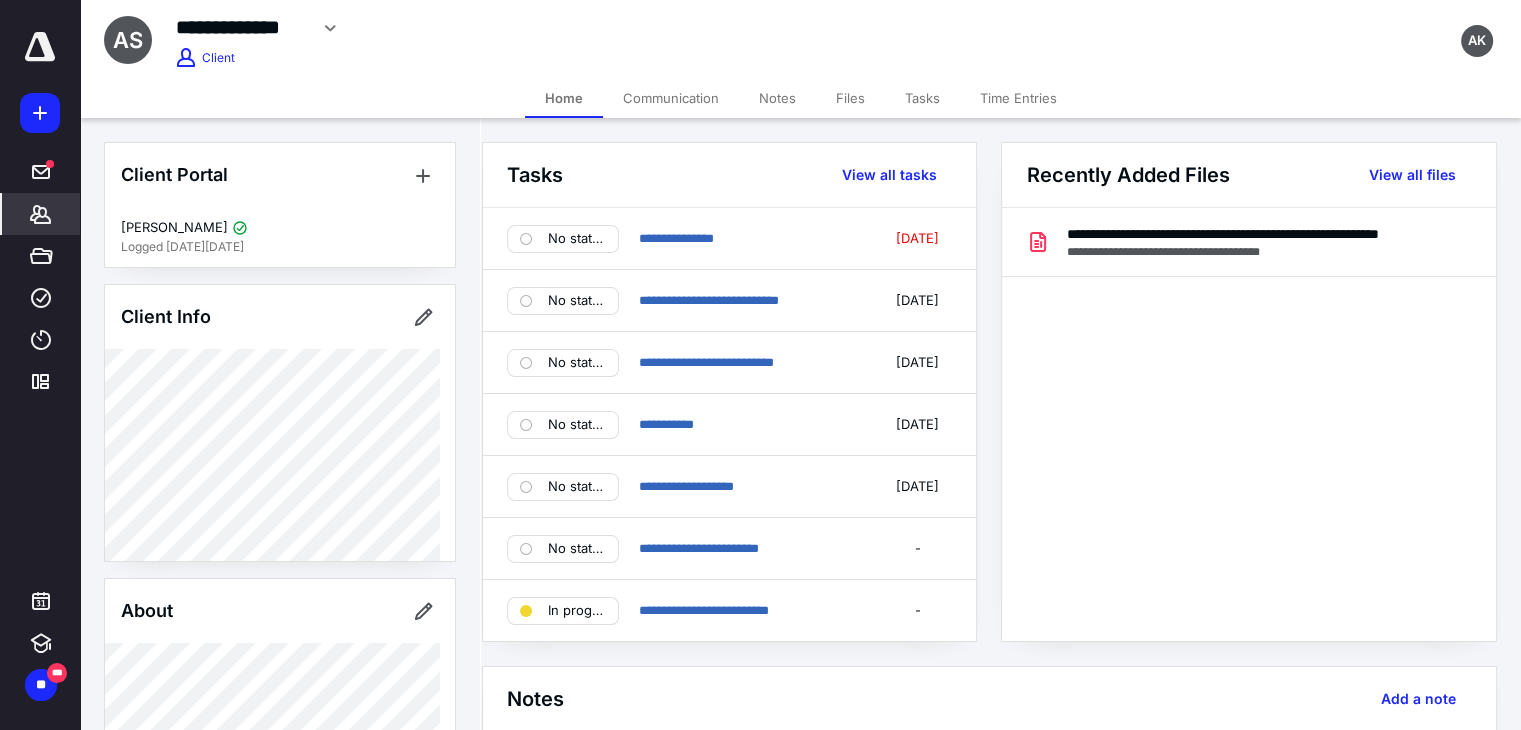 click on "Time Entries" at bounding box center (1018, 98) 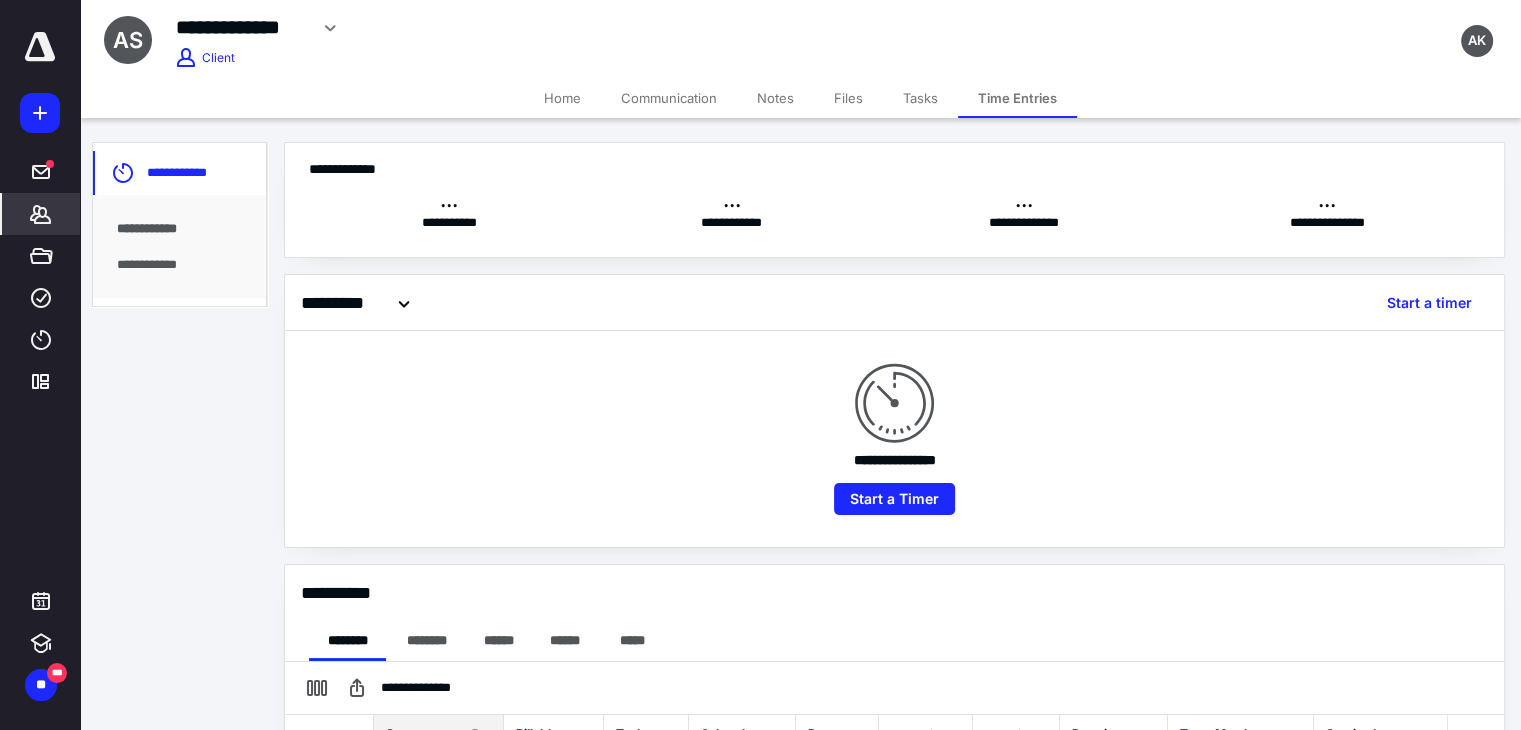 checkbox on "true" 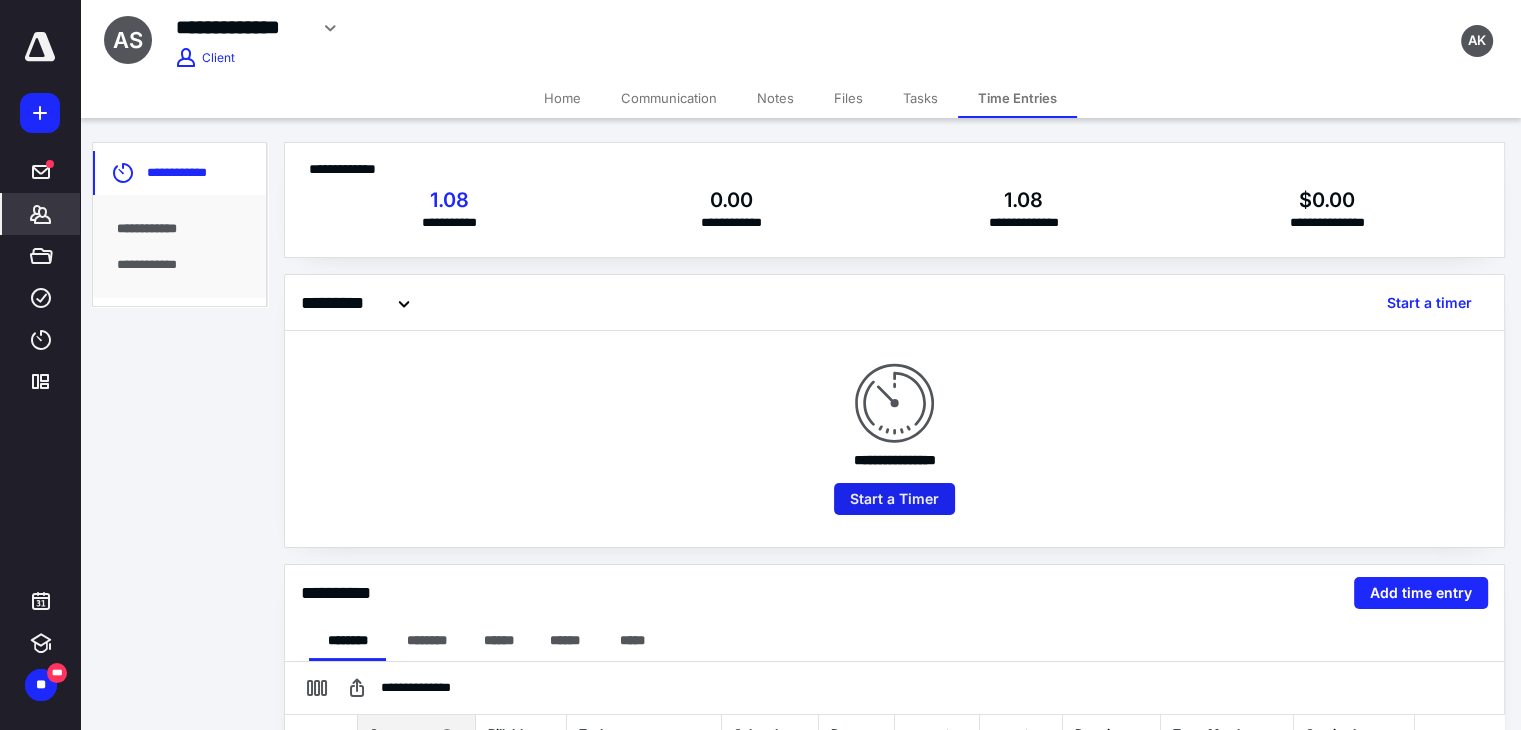 click on "Start a Timer" at bounding box center [894, 499] 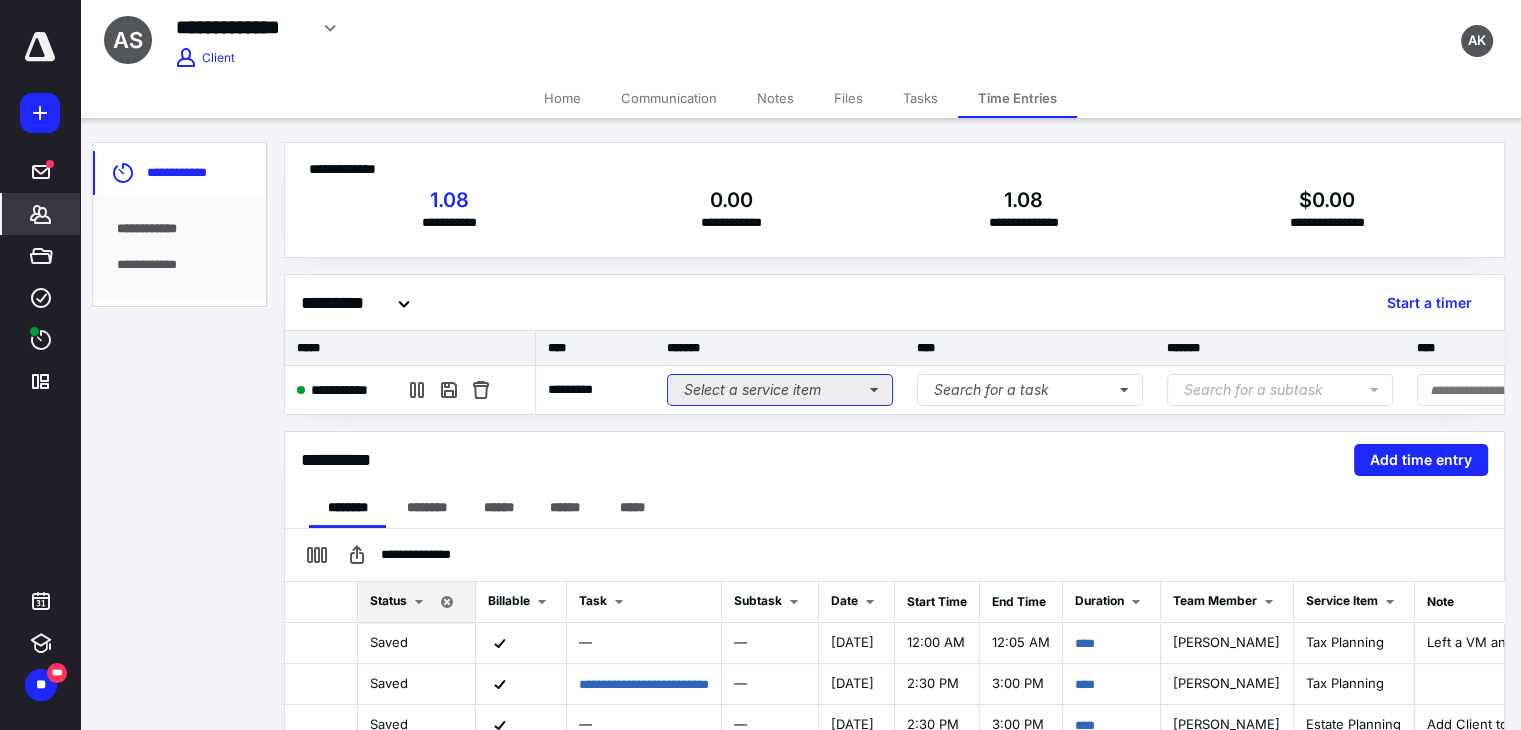 click on "Select a service item" at bounding box center (780, 390) 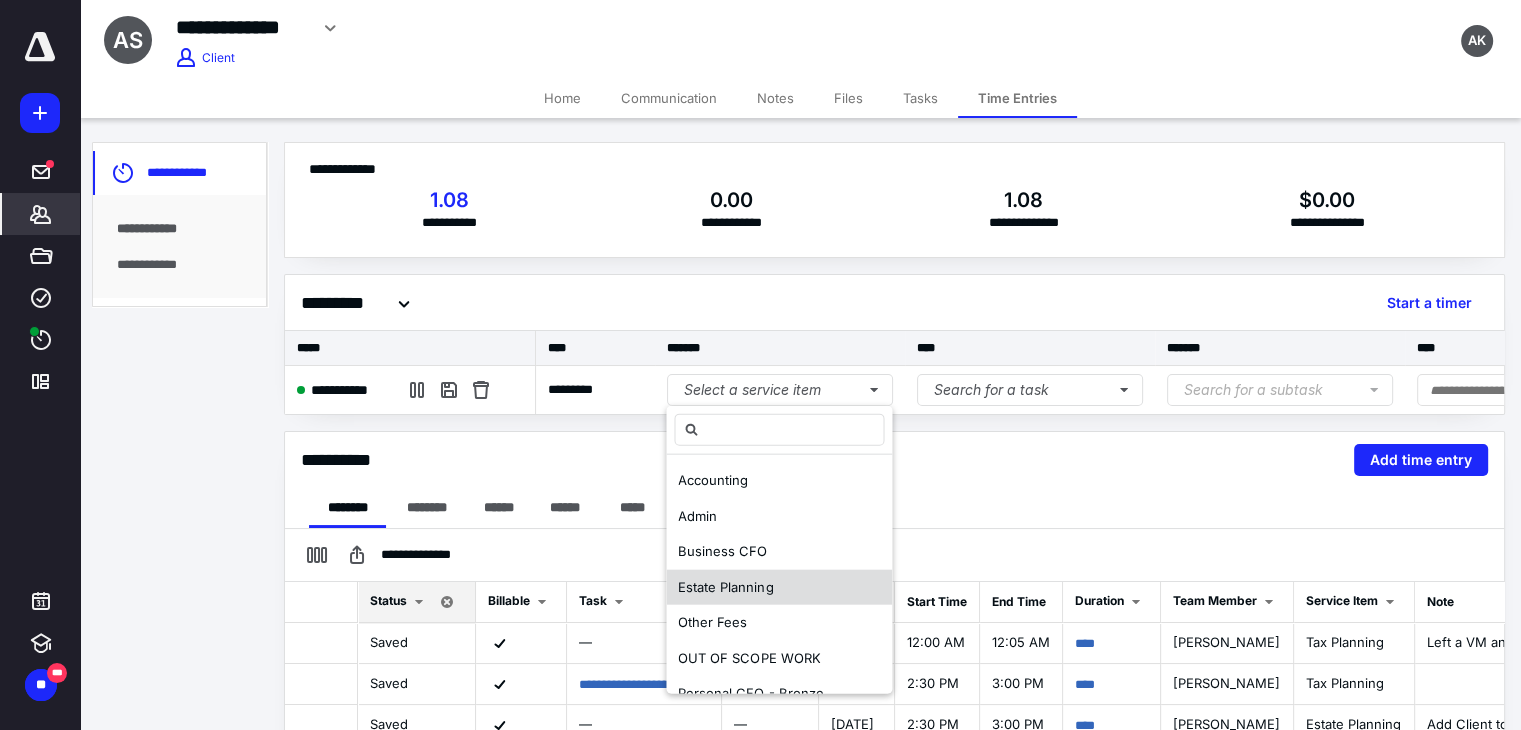 click on "Estate Planning" at bounding box center [725, 586] 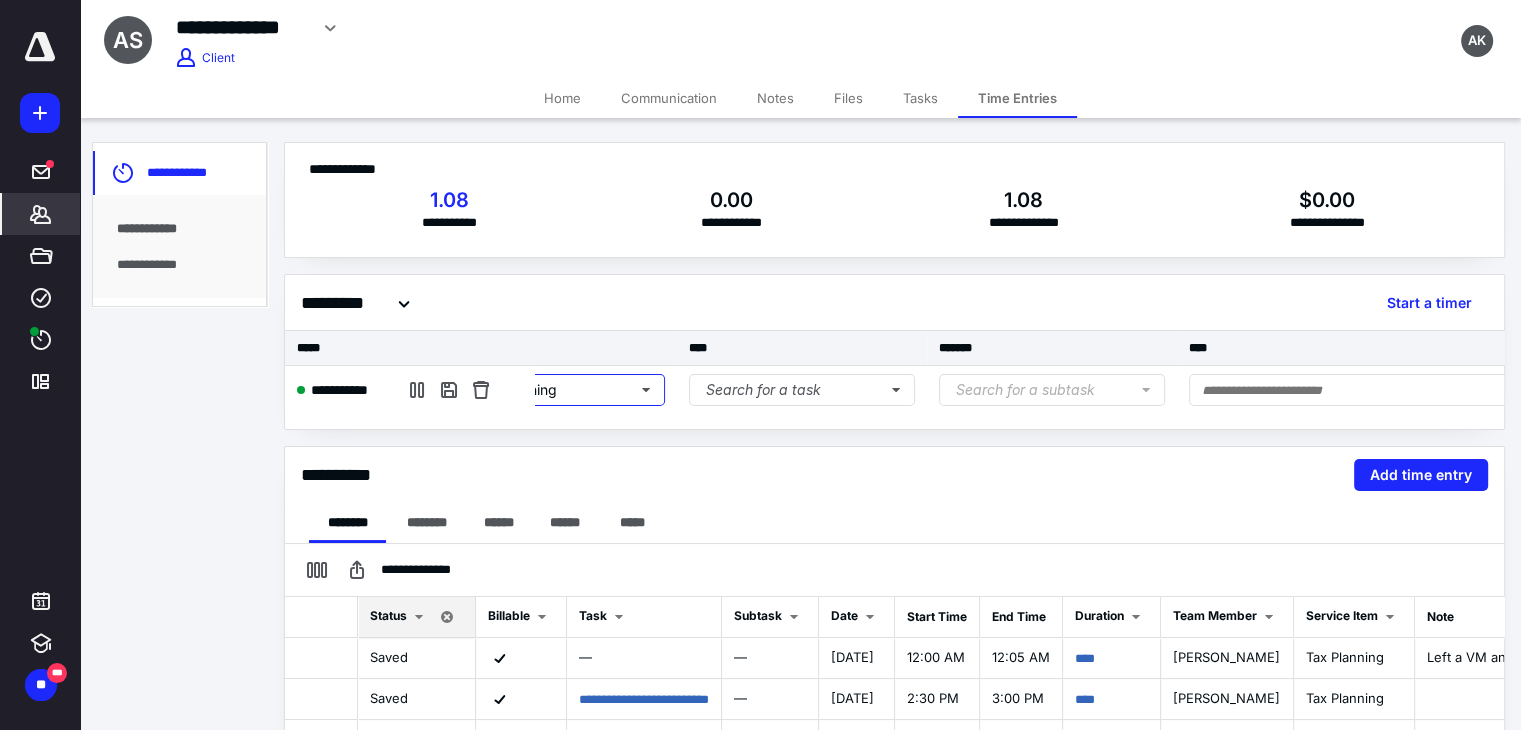 scroll, scrollTop: 0, scrollLeft: 300, axis: horizontal 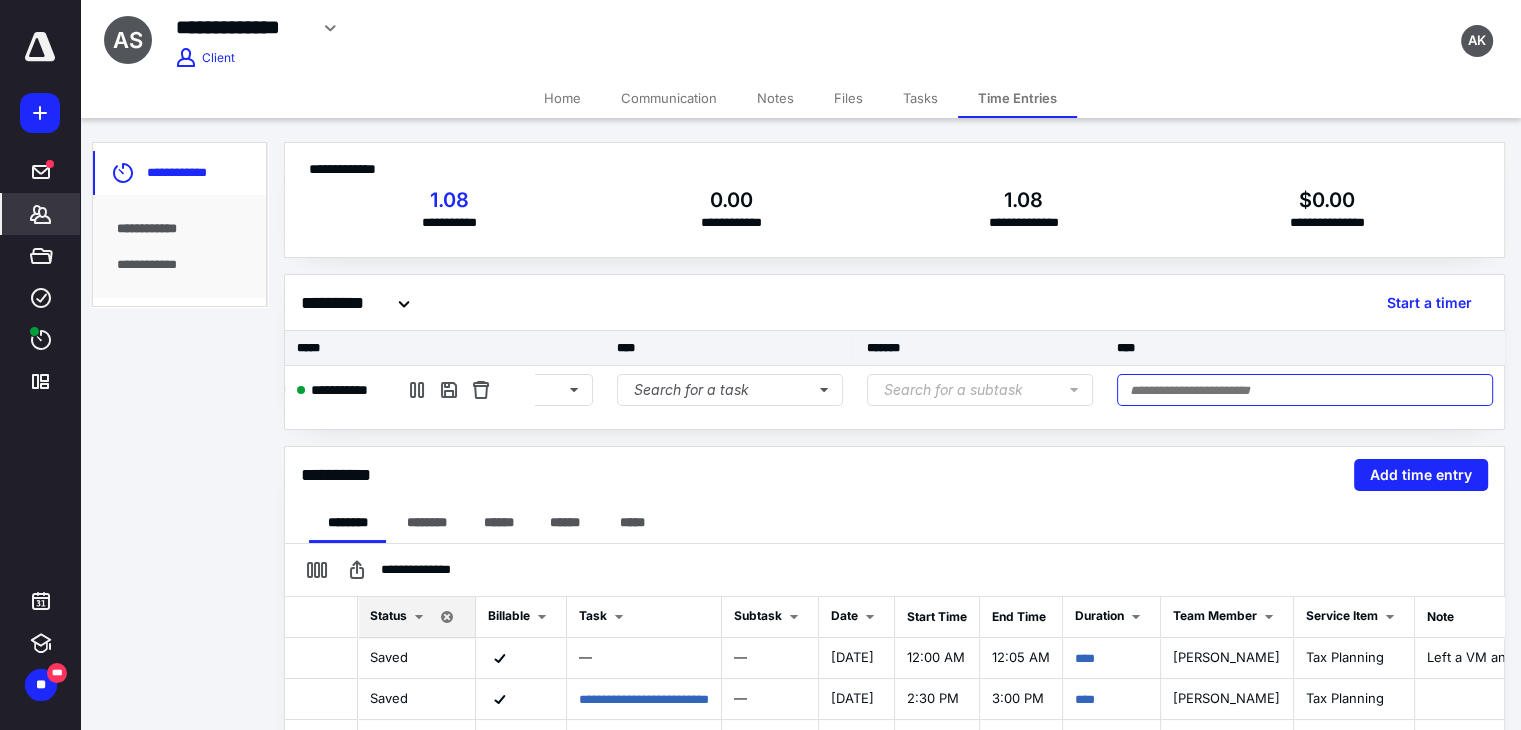 click at bounding box center (1305, 390) 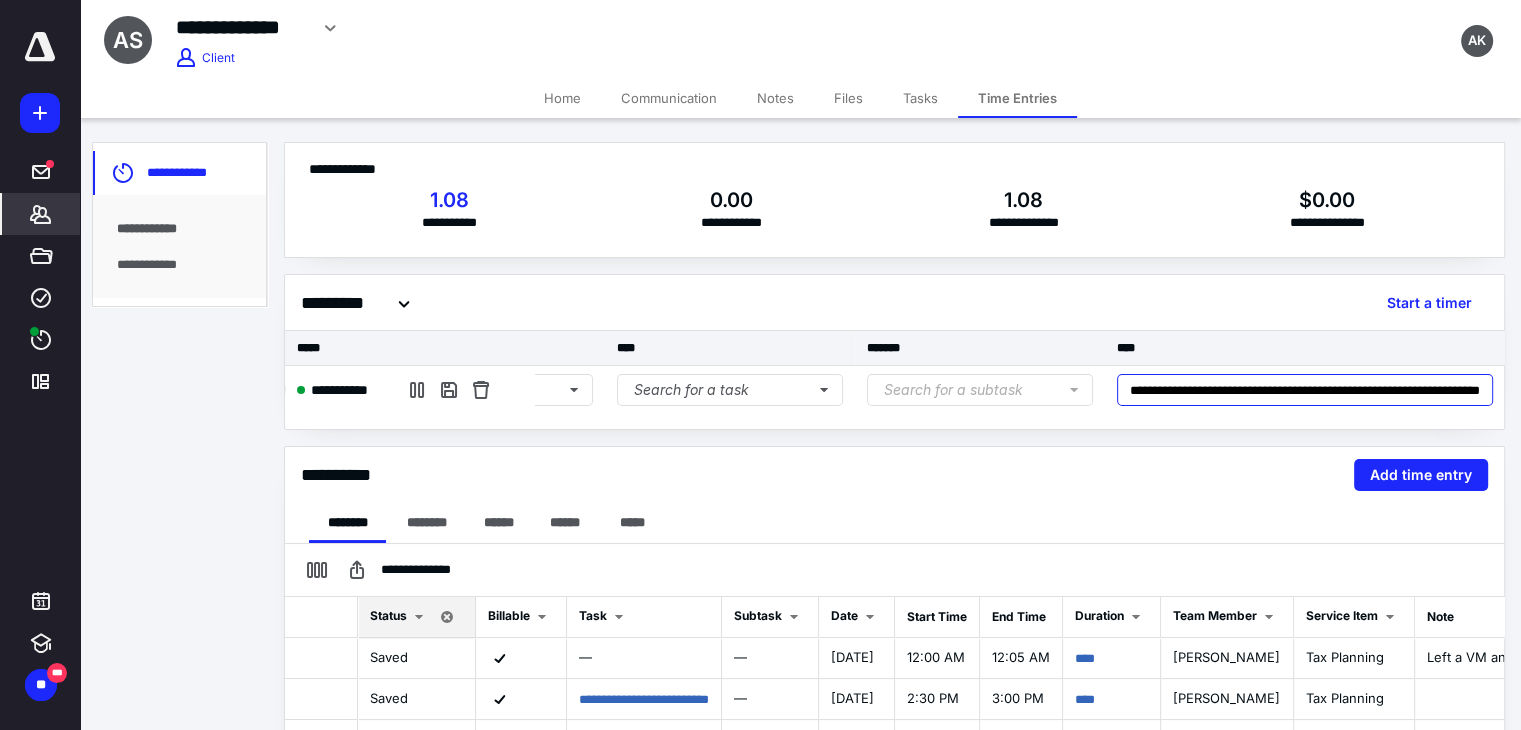 scroll, scrollTop: 0, scrollLeft: 0, axis: both 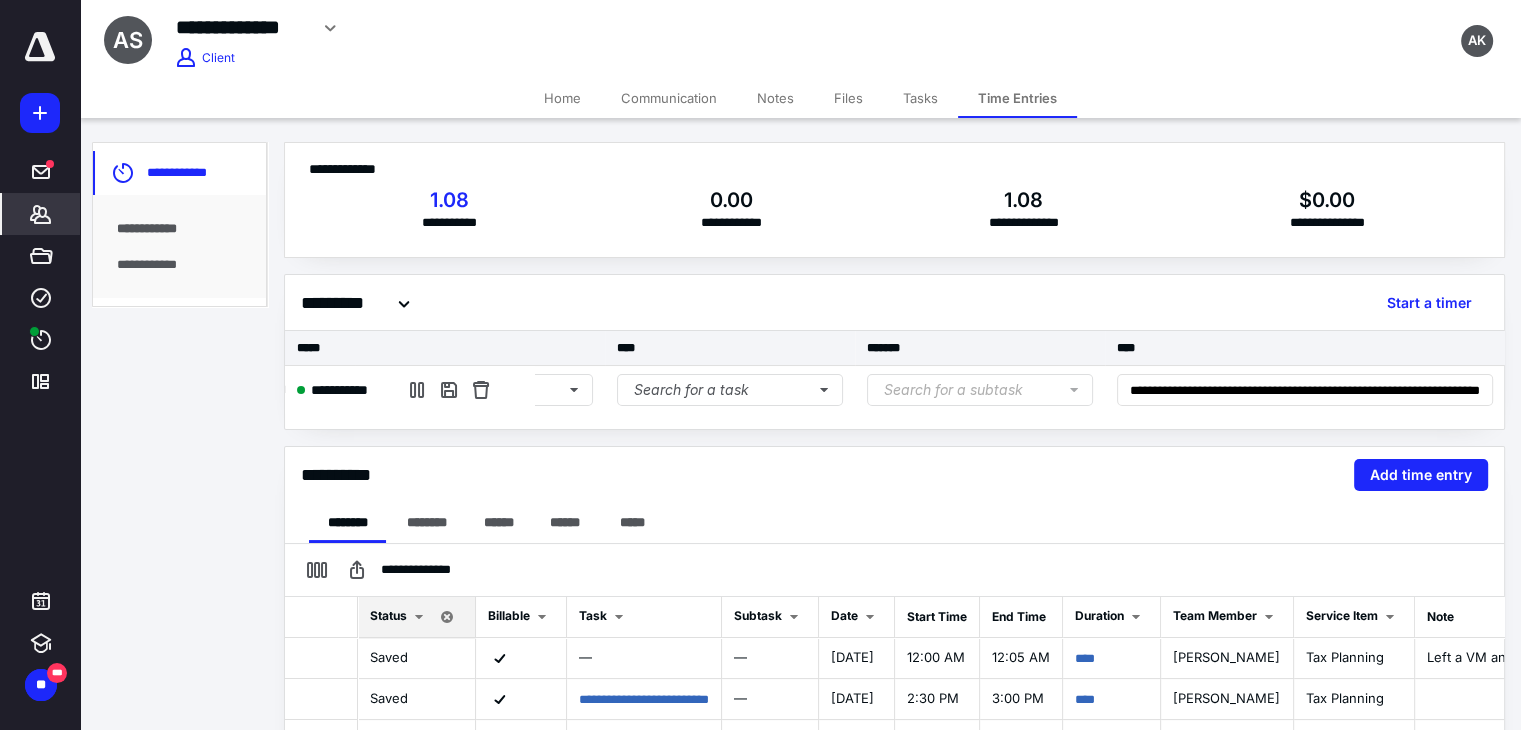 click on "Tasks" at bounding box center [920, 98] 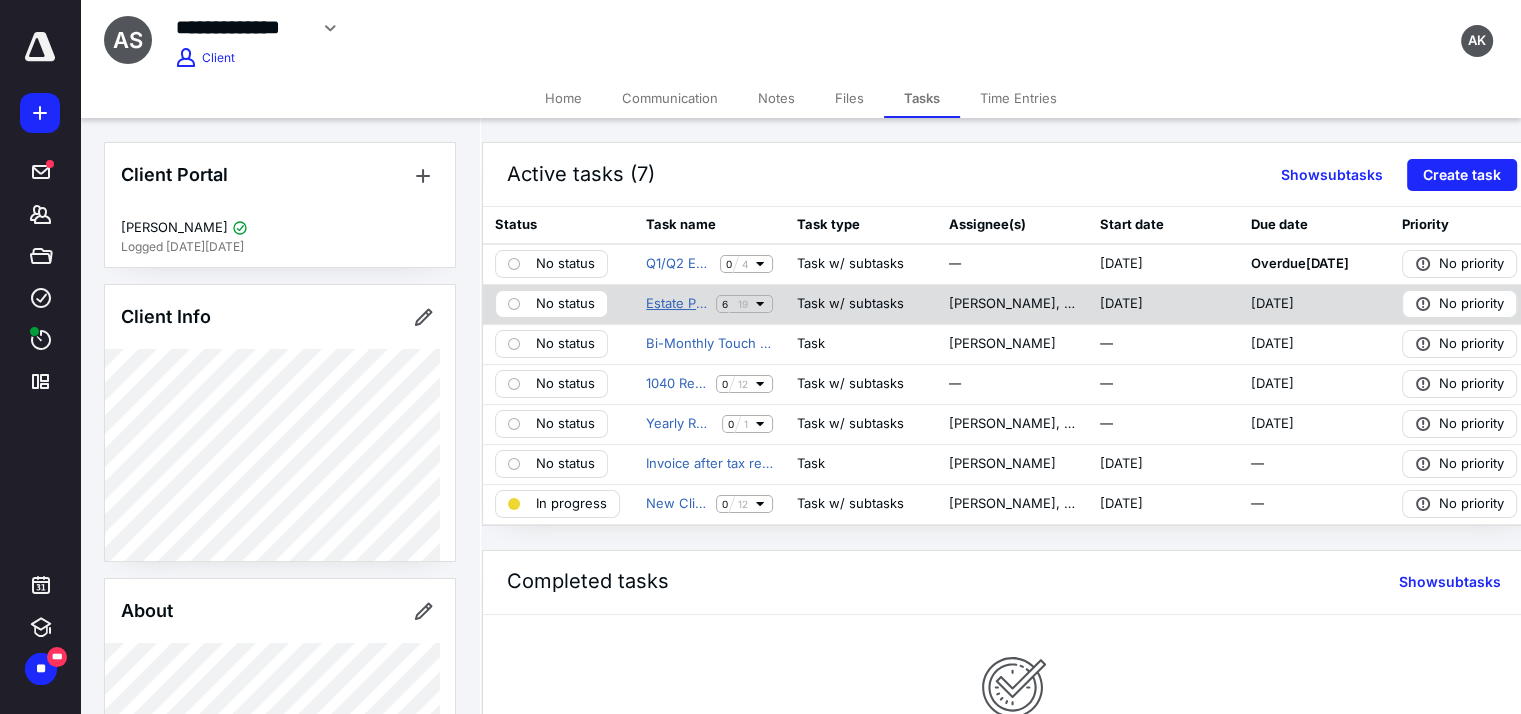 click on "Estate Planning - New Client" at bounding box center (677, 304) 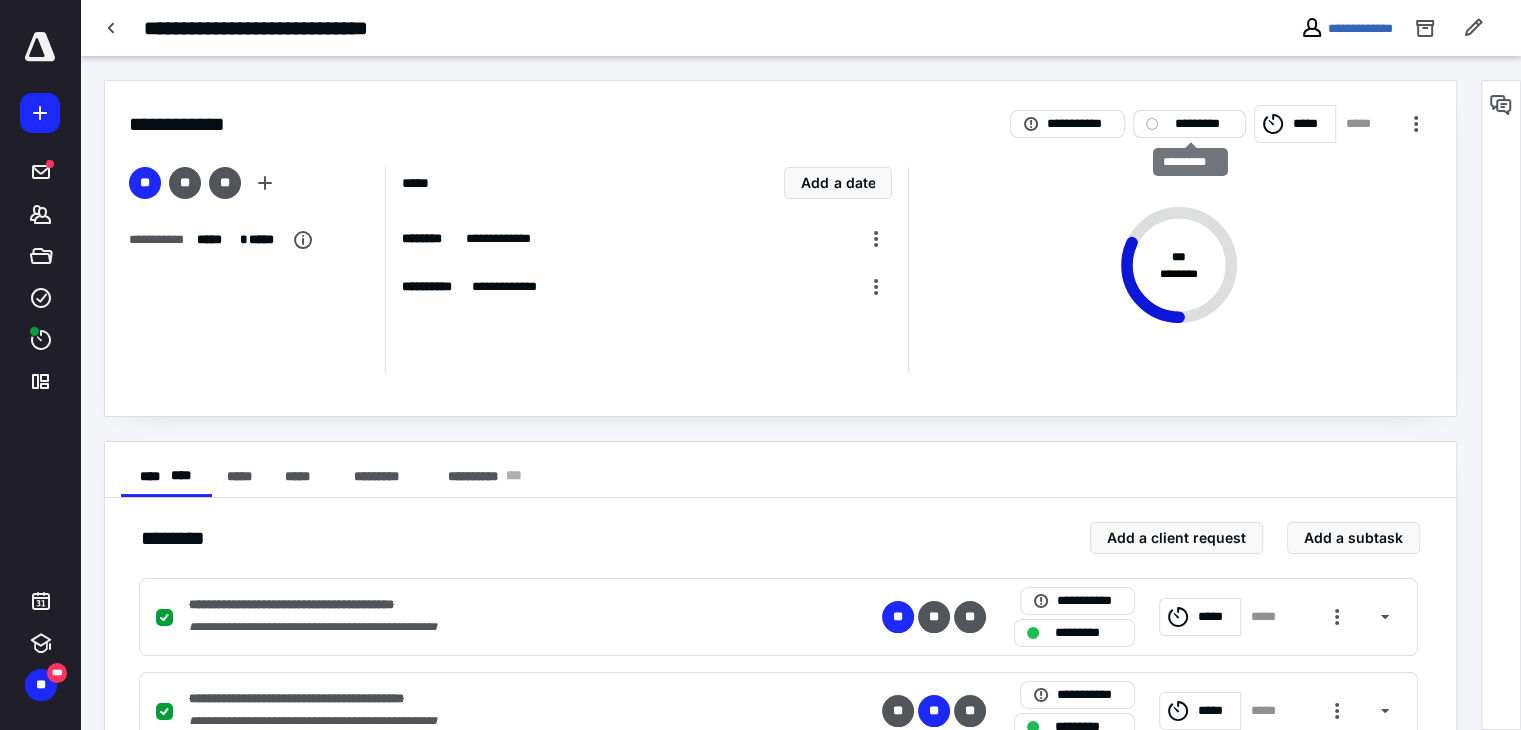click on "*********" at bounding box center [1189, 124] 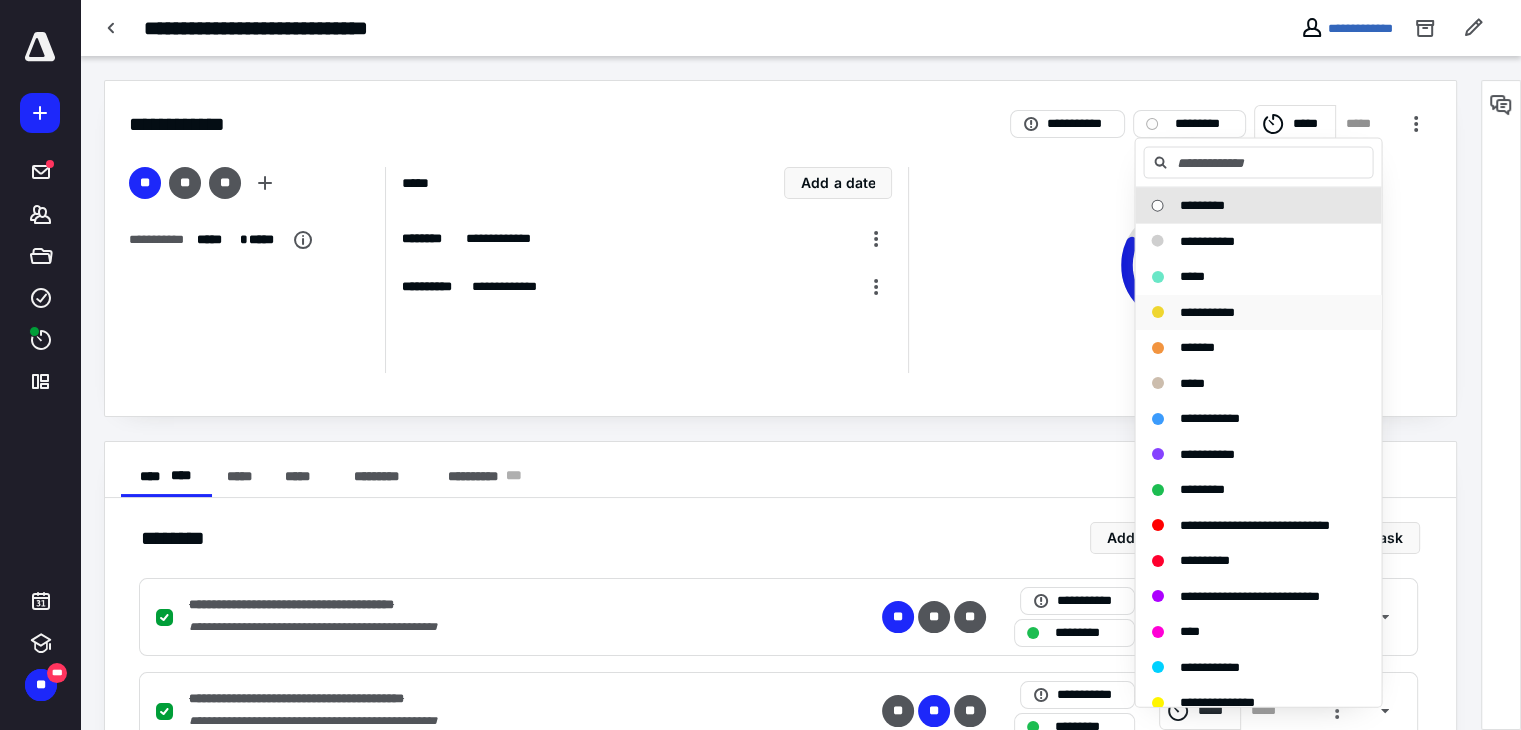 click on "**********" at bounding box center (1258, 312) 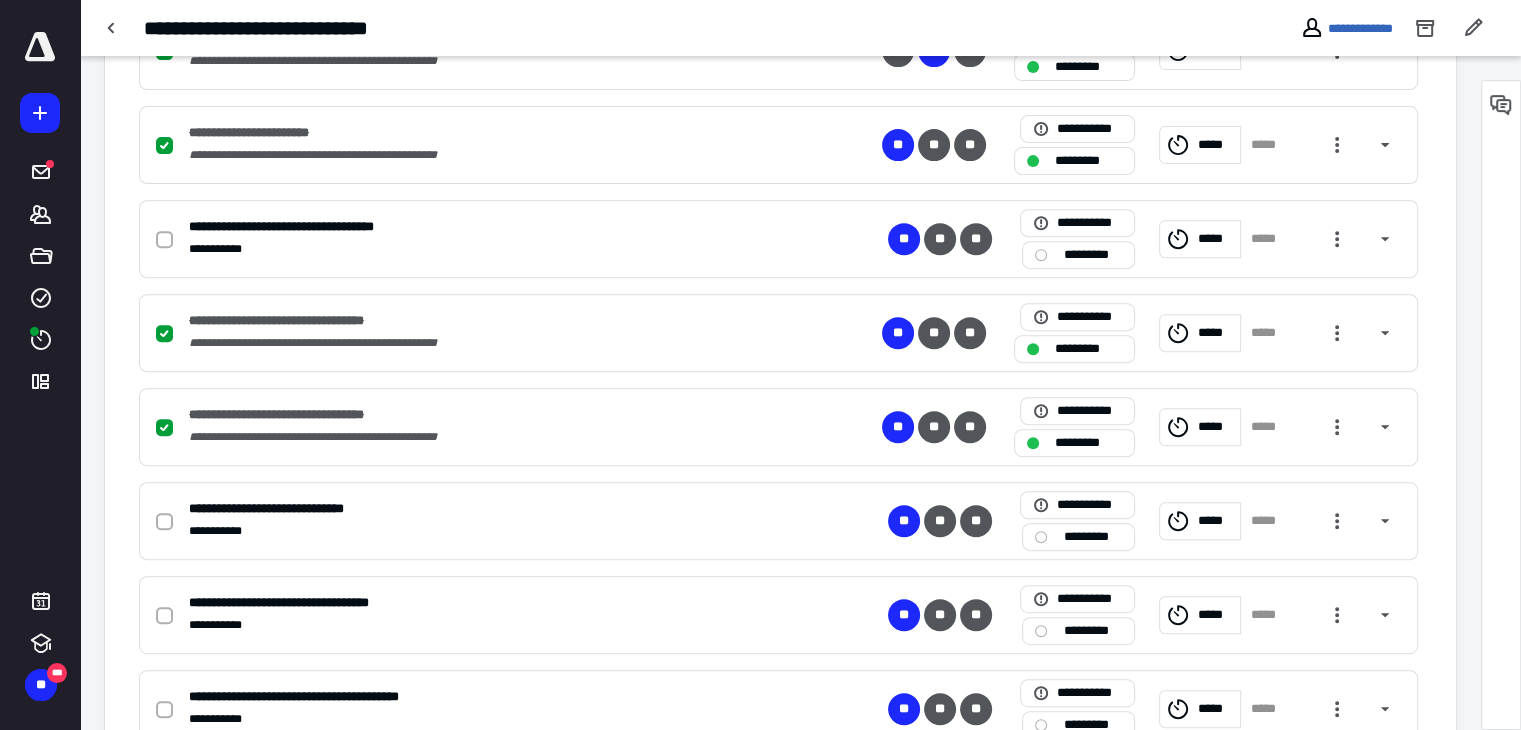 scroll, scrollTop: 756, scrollLeft: 0, axis: vertical 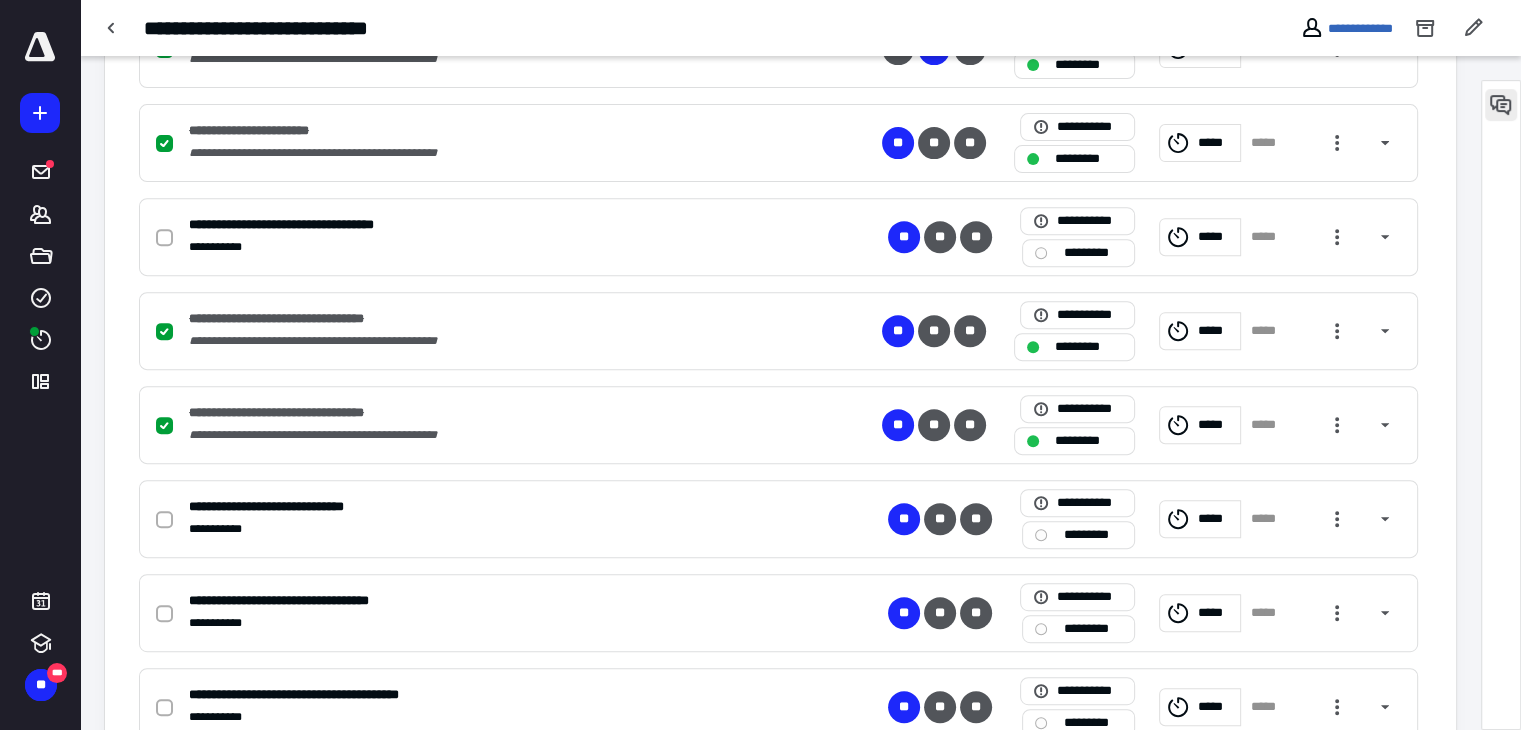 click at bounding box center (1501, 105) 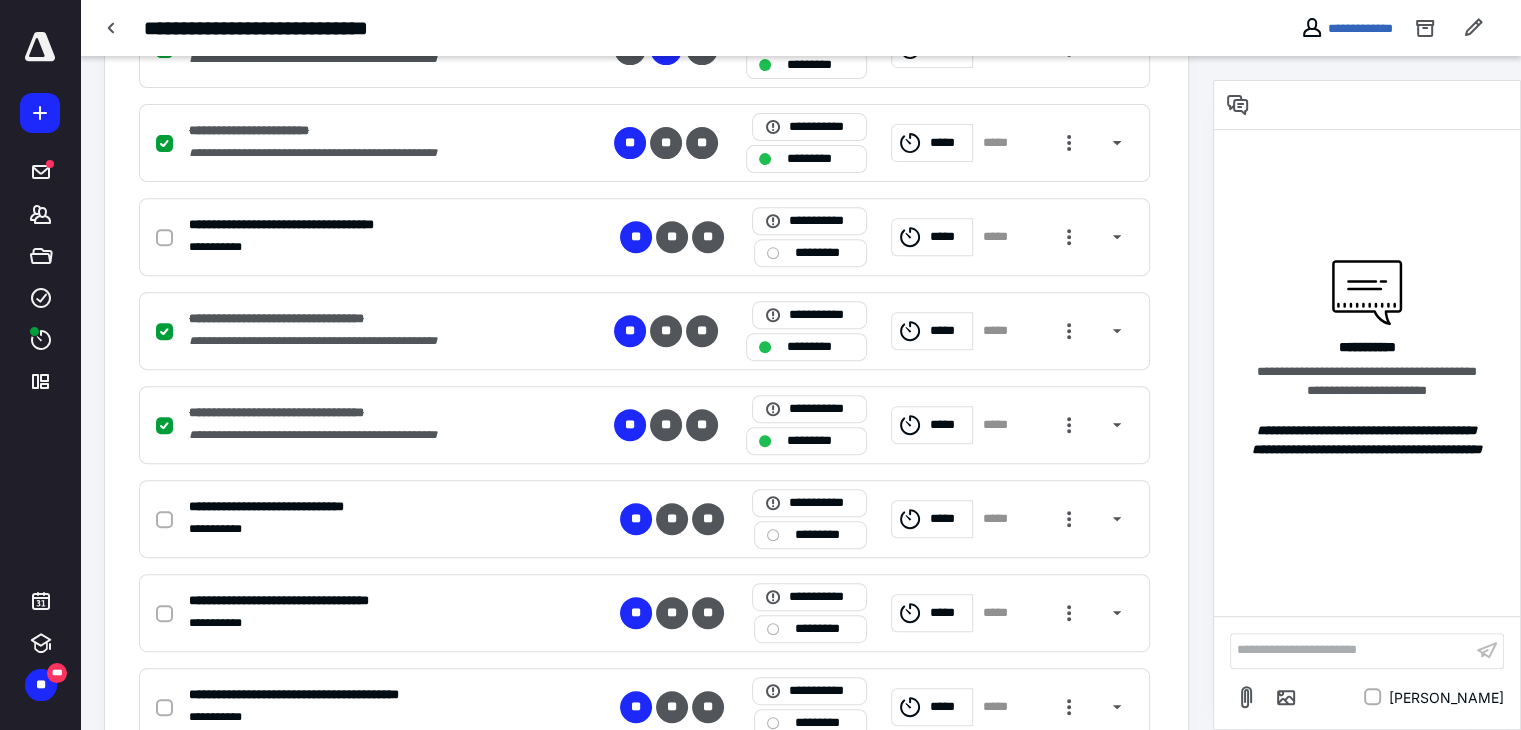 scroll, scrollTop: 1043, scrollLeft: 0, axis: vertical 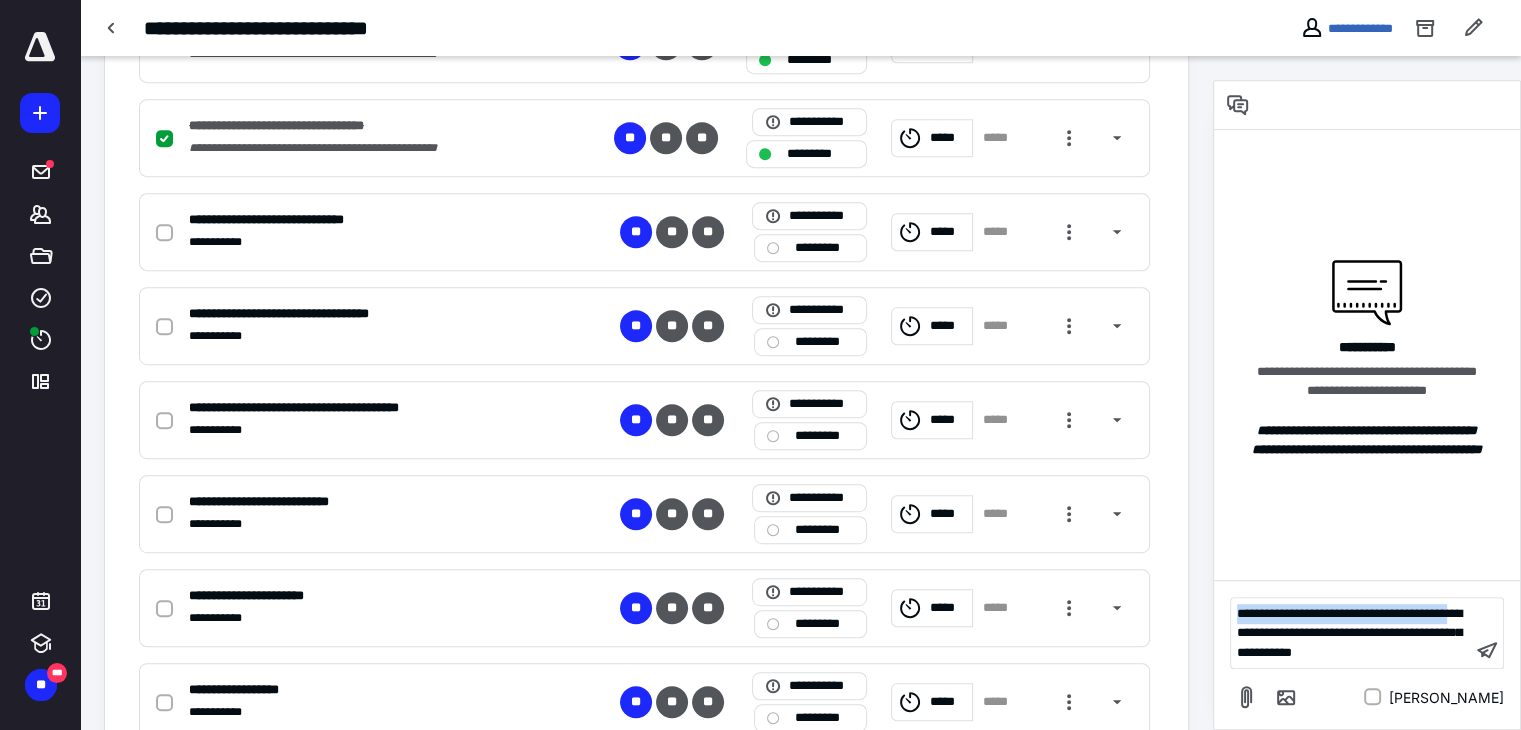 drag, startPoint x: 1294, startPoint y: 632, endPoint x: 1230, endPoint y: 610, distance: 67.6757 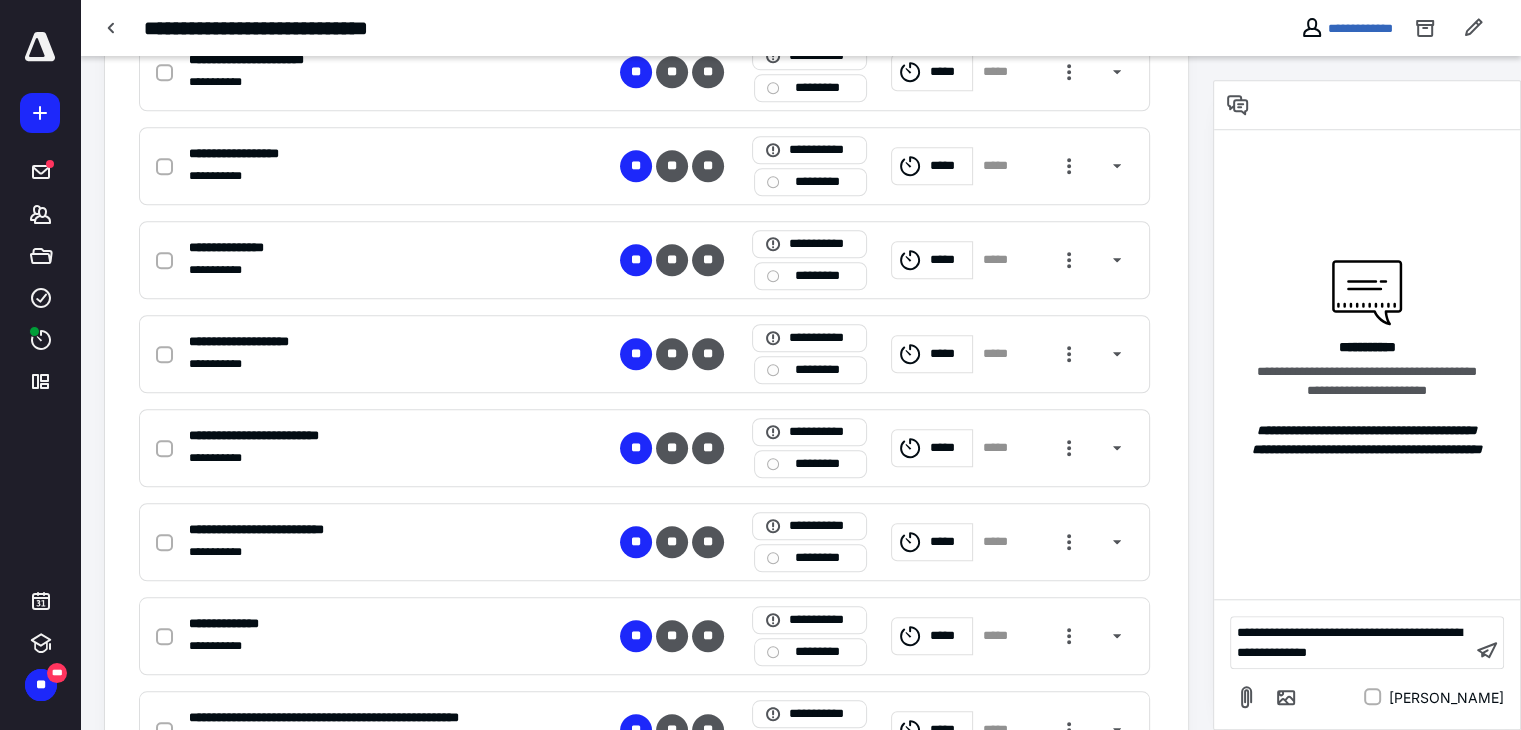 scroll, scrollTop: 1667, scrollLeft: 0, axis: vertical 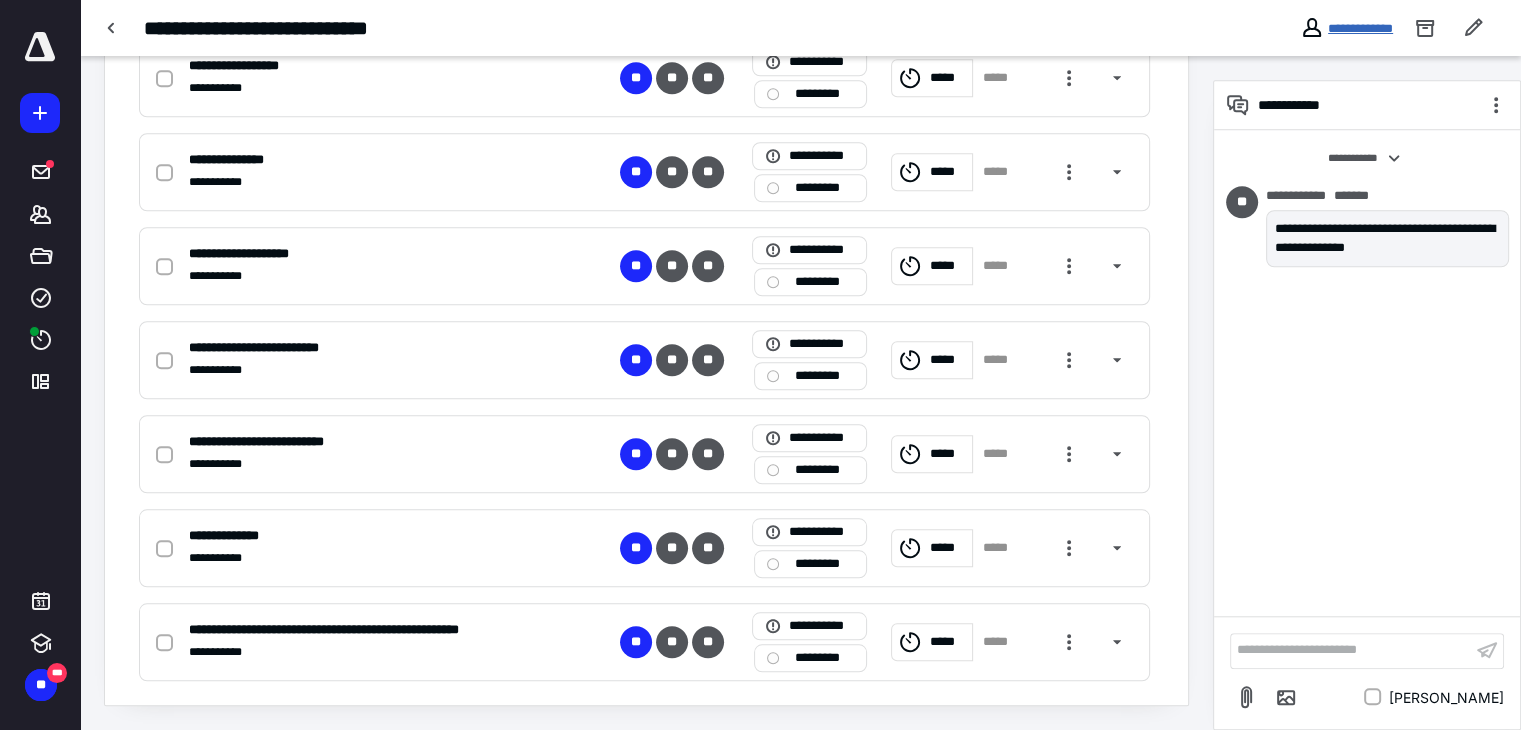 click on "**********" at bounding box center (1360, 28) 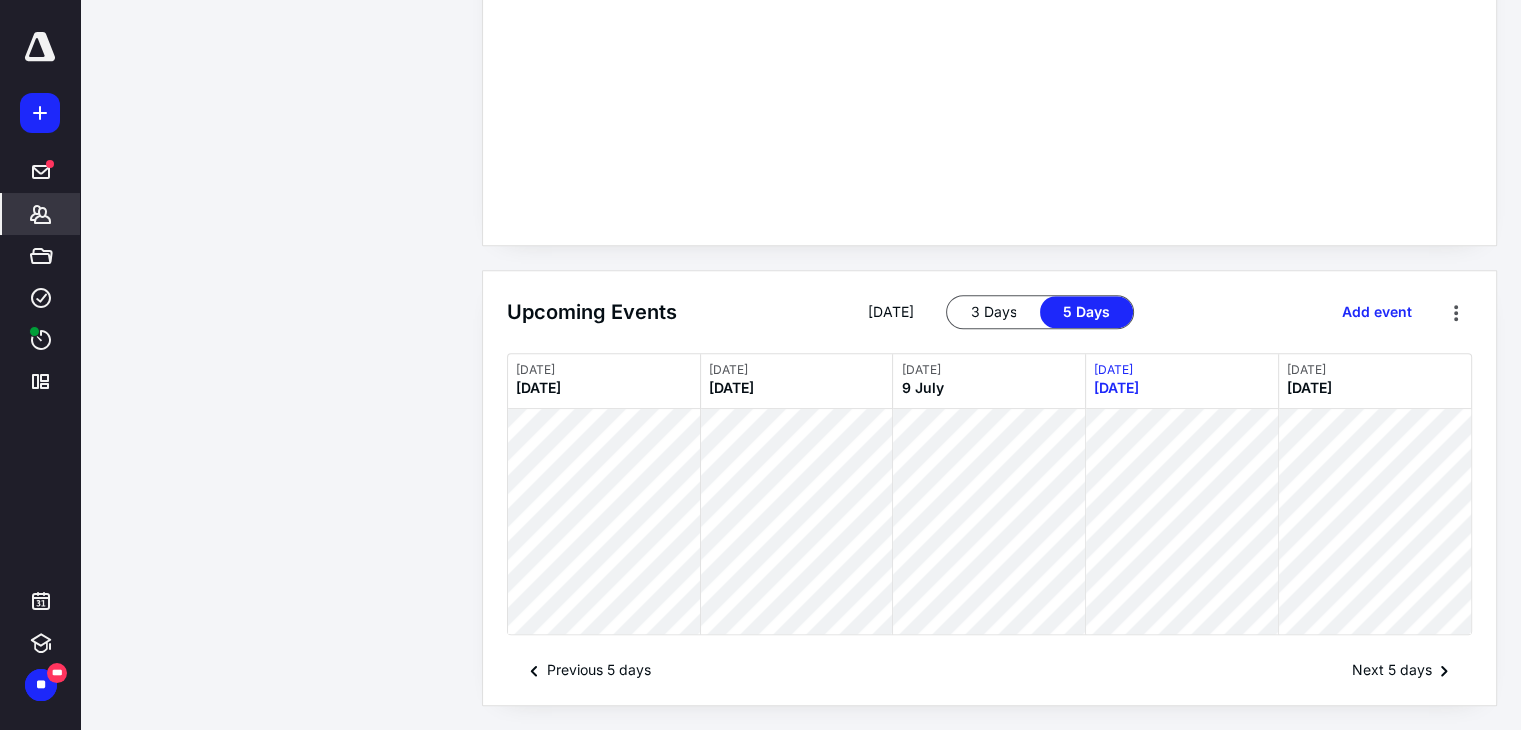 scroll, scrollTop: 0, scrollLeft: 0, axis: both 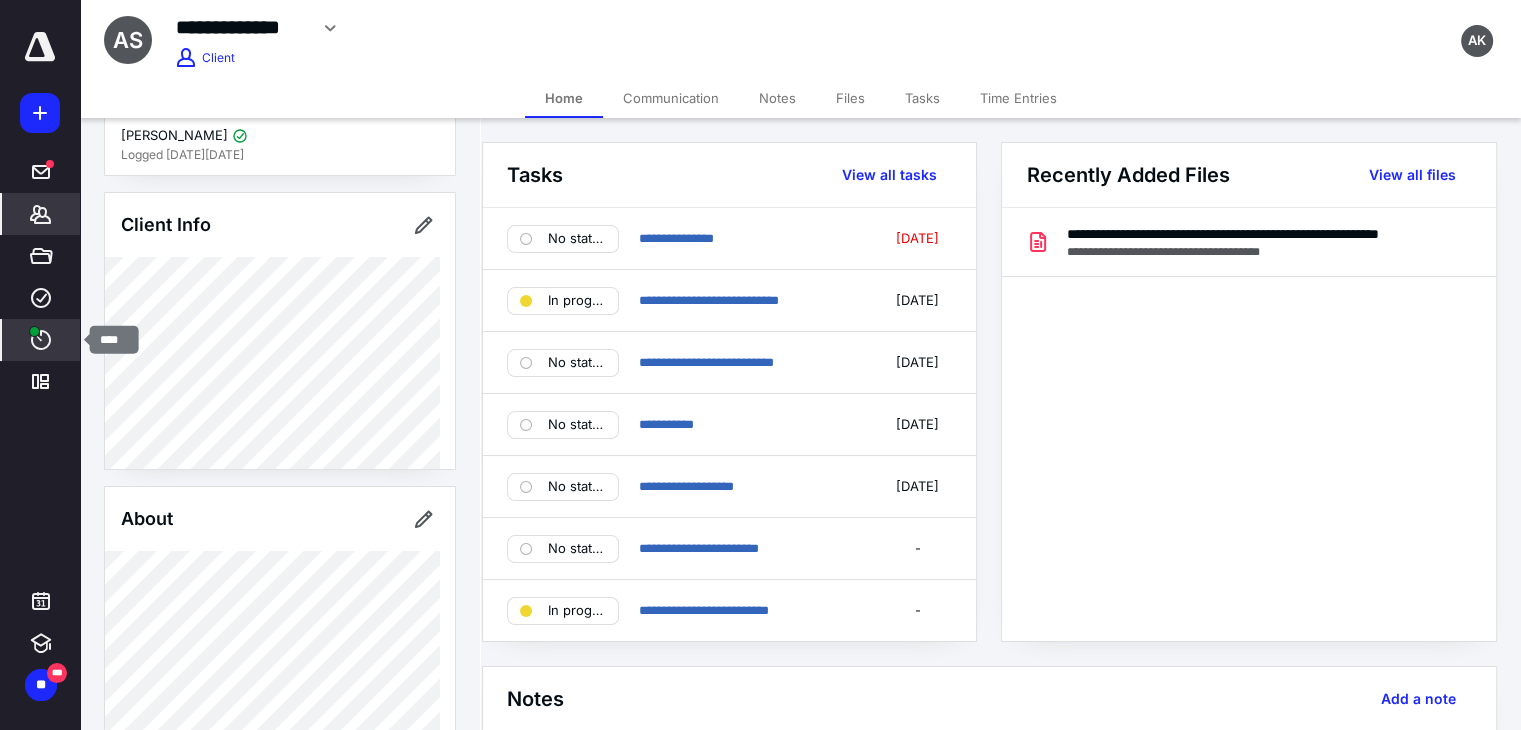 click 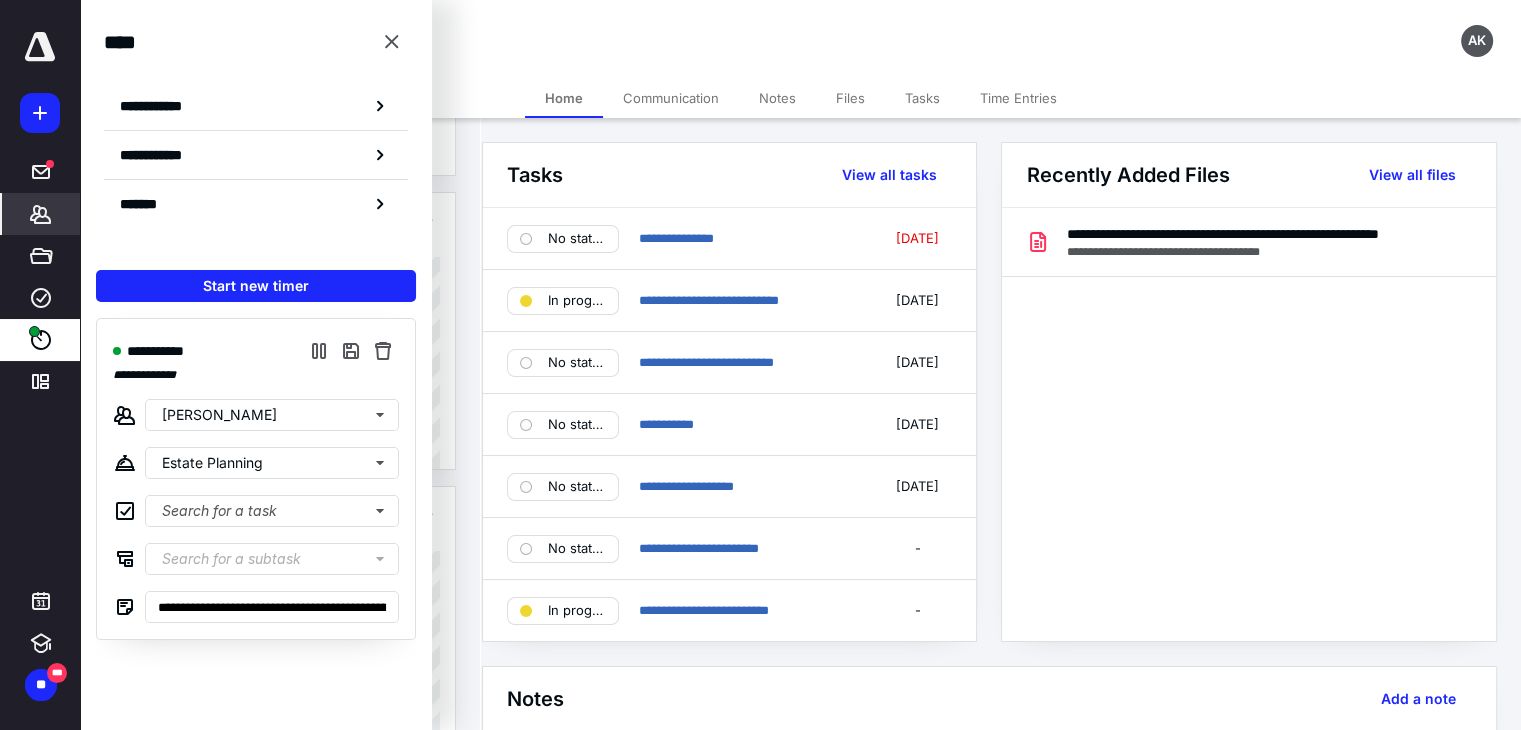click on "**********" at bounding box center [601, 28] 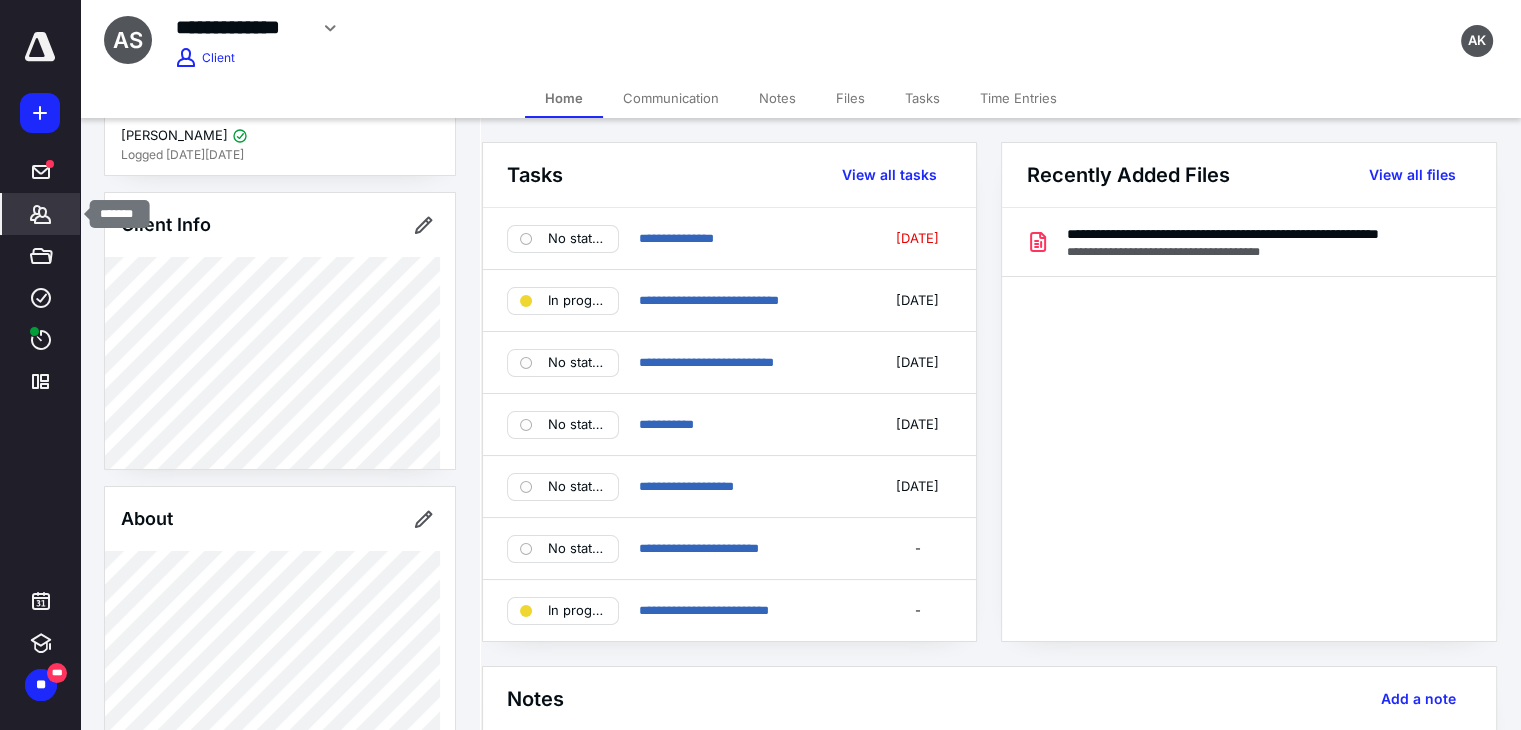 click 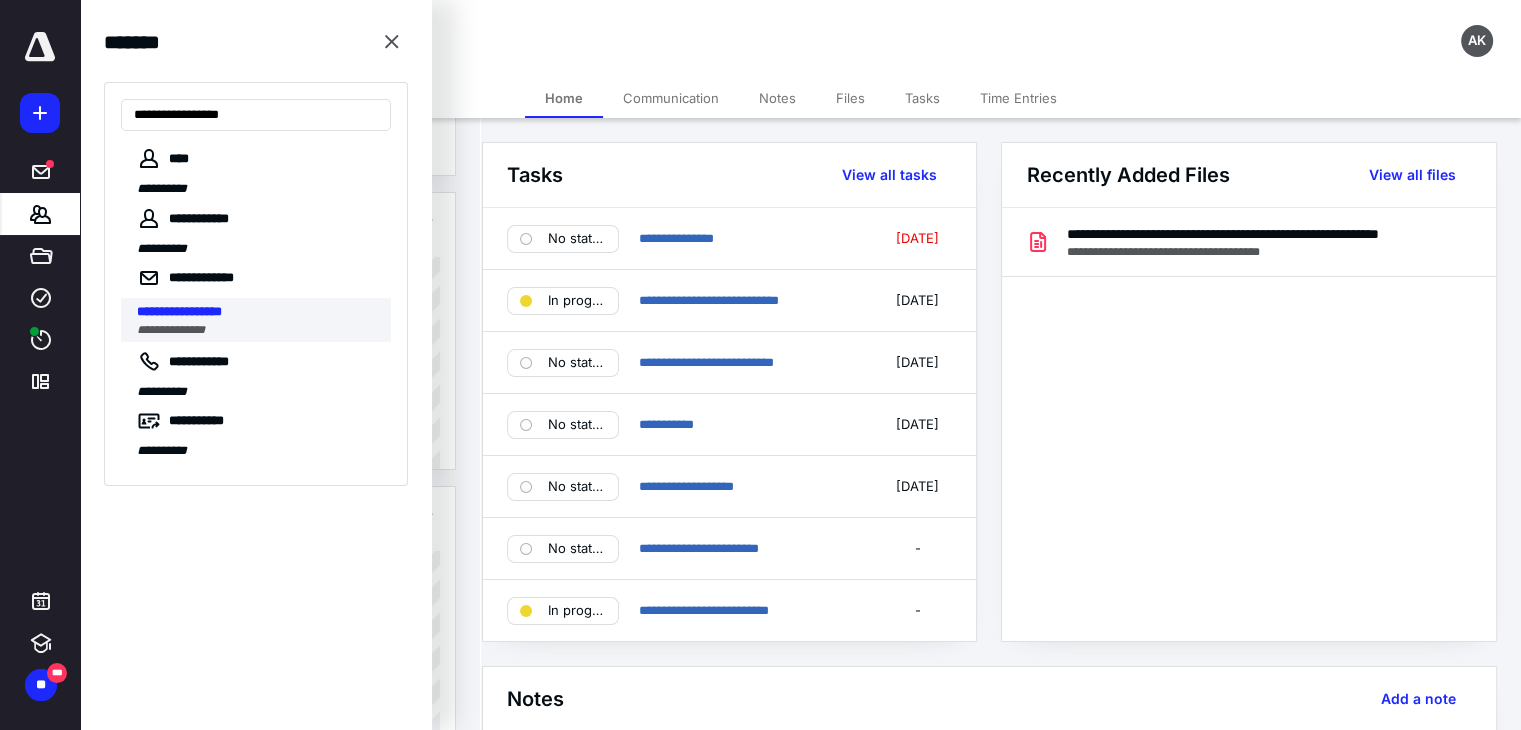type on "**********" 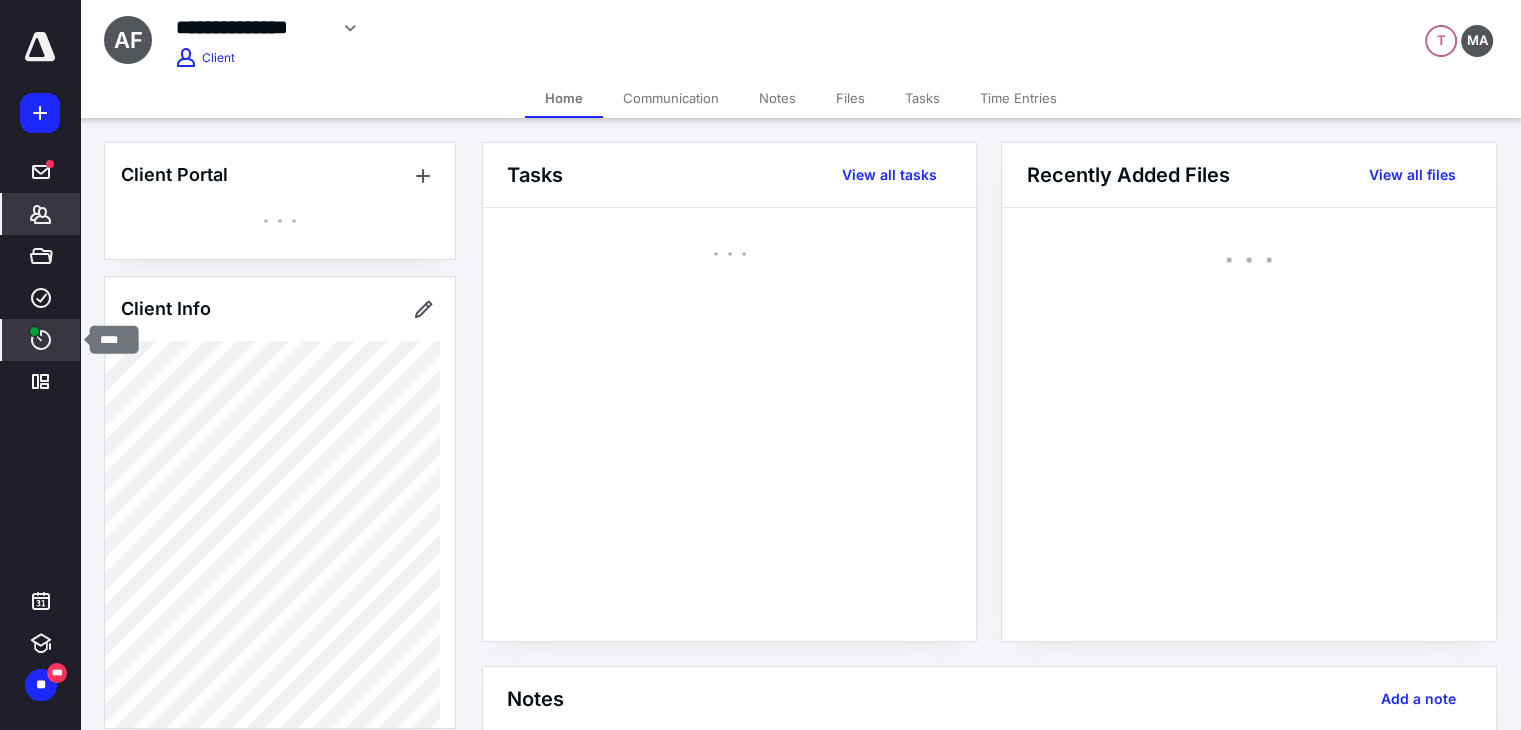 click 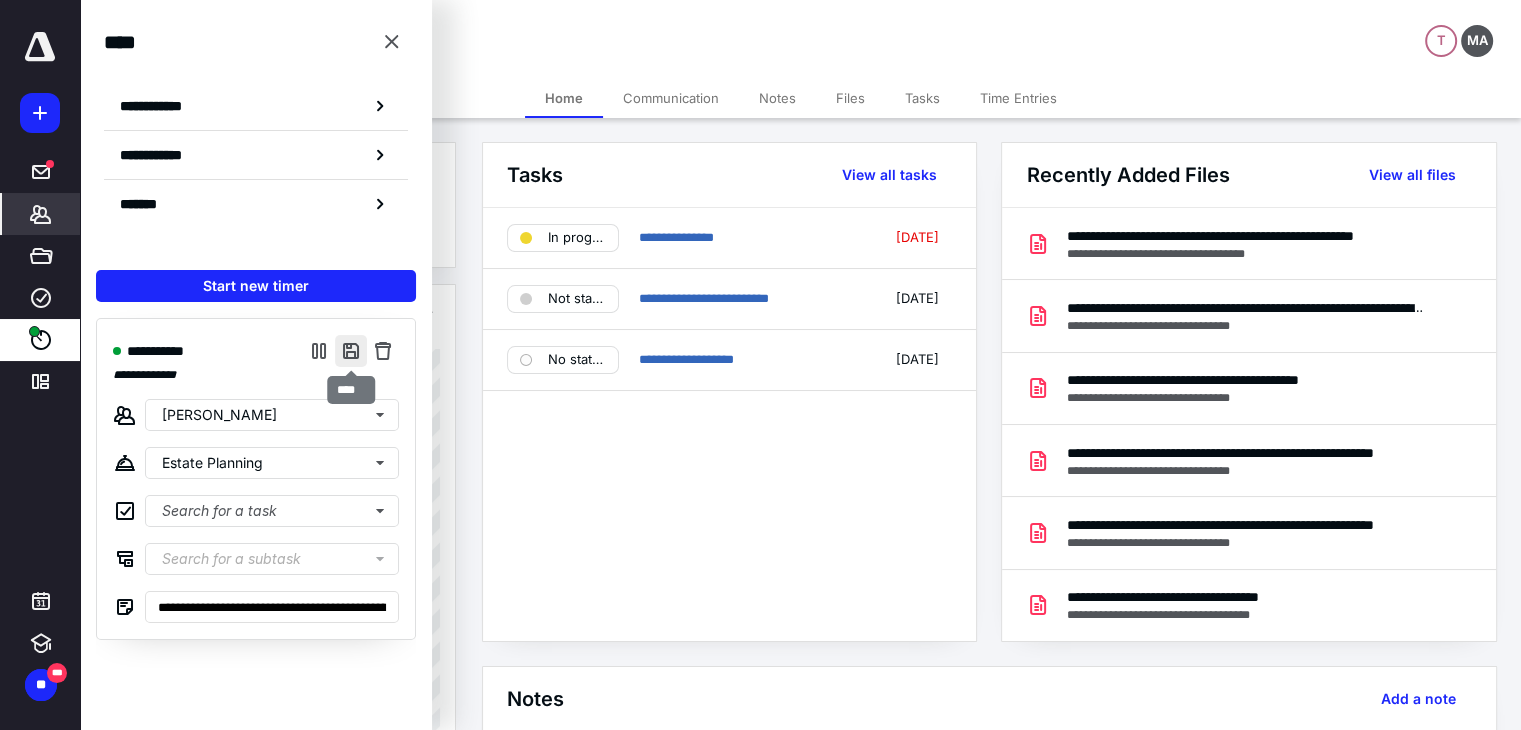 click at bounding box center (351, 351) 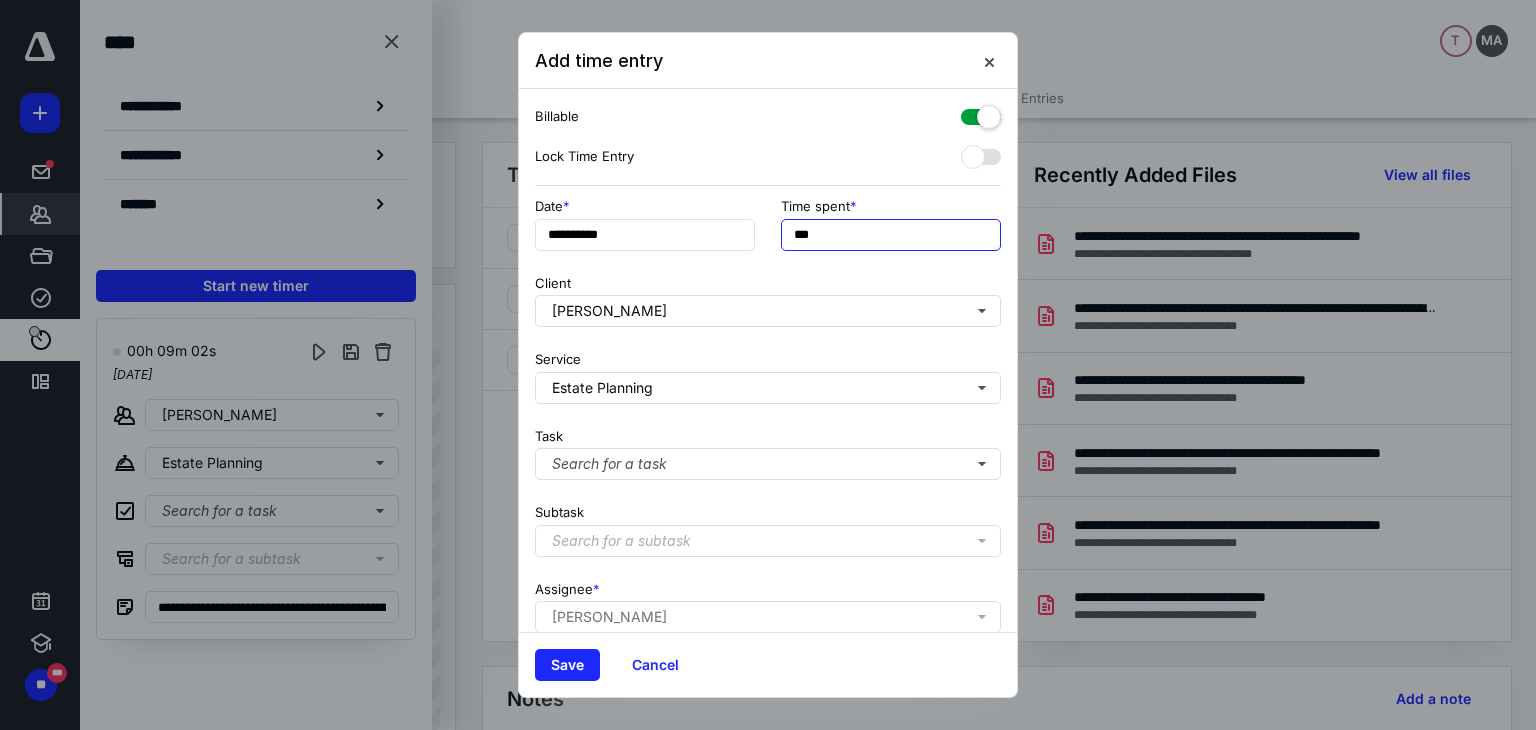 click on "***" at bounding box center [891, 235] 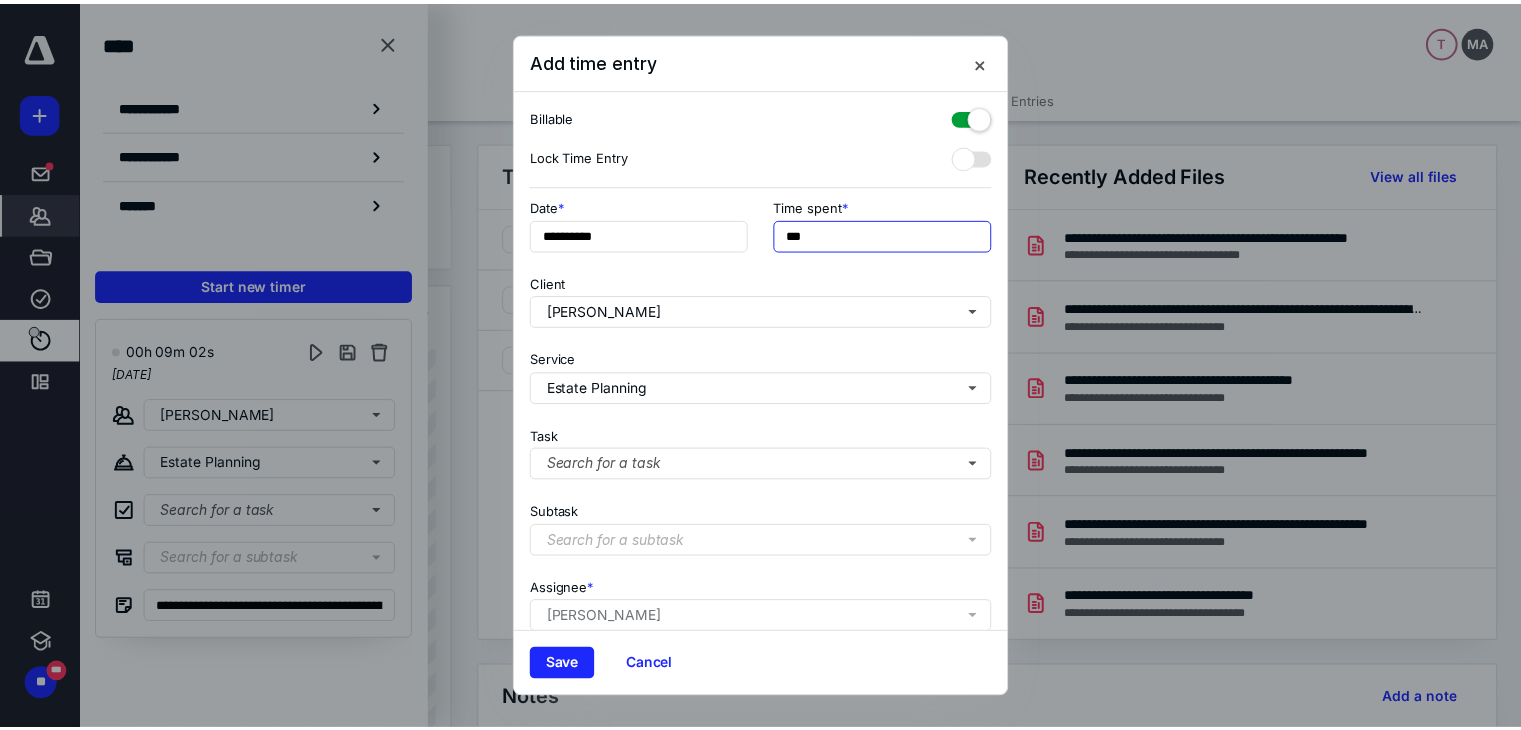 scroll, scrollTop: 171, scrollLeft: 0, axis: vertical 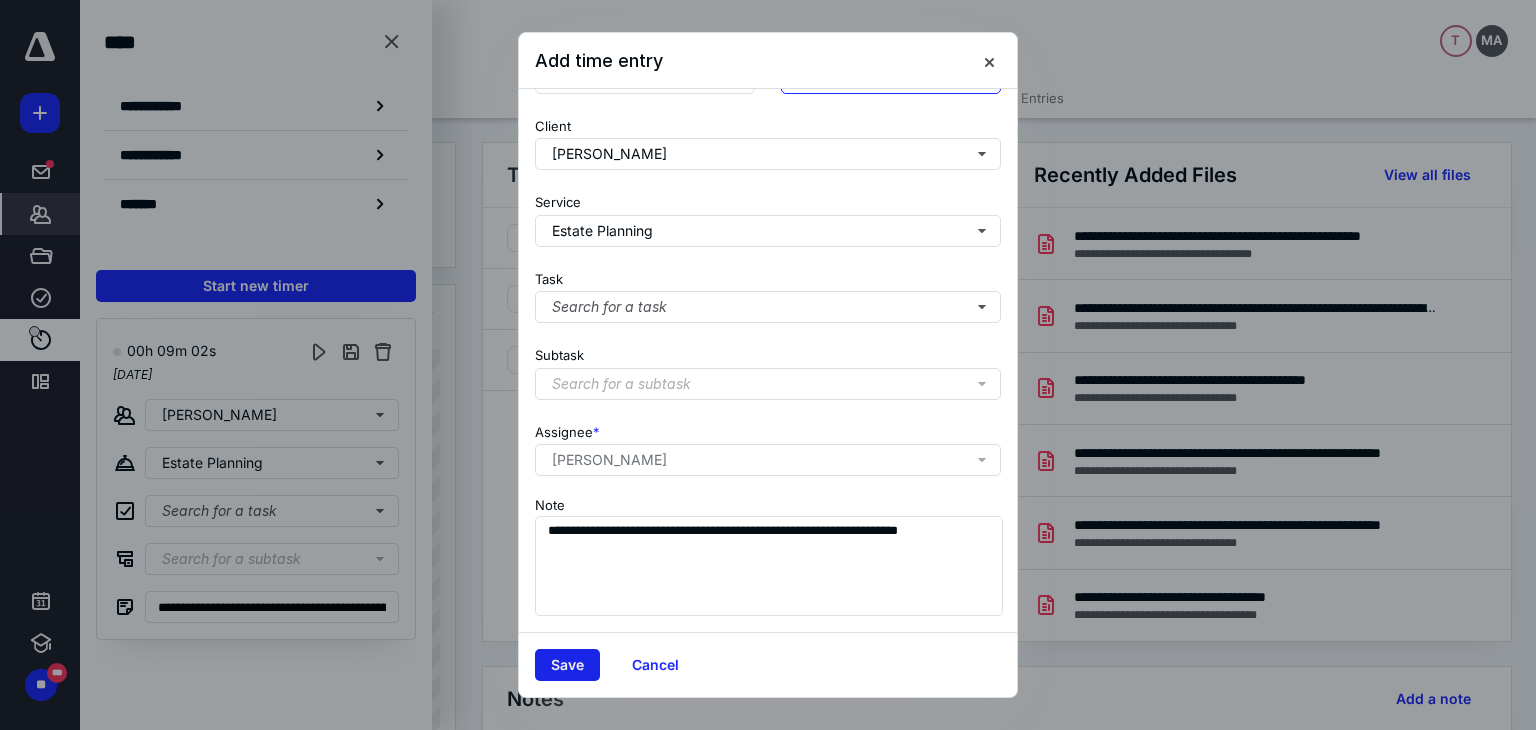 type on "***" 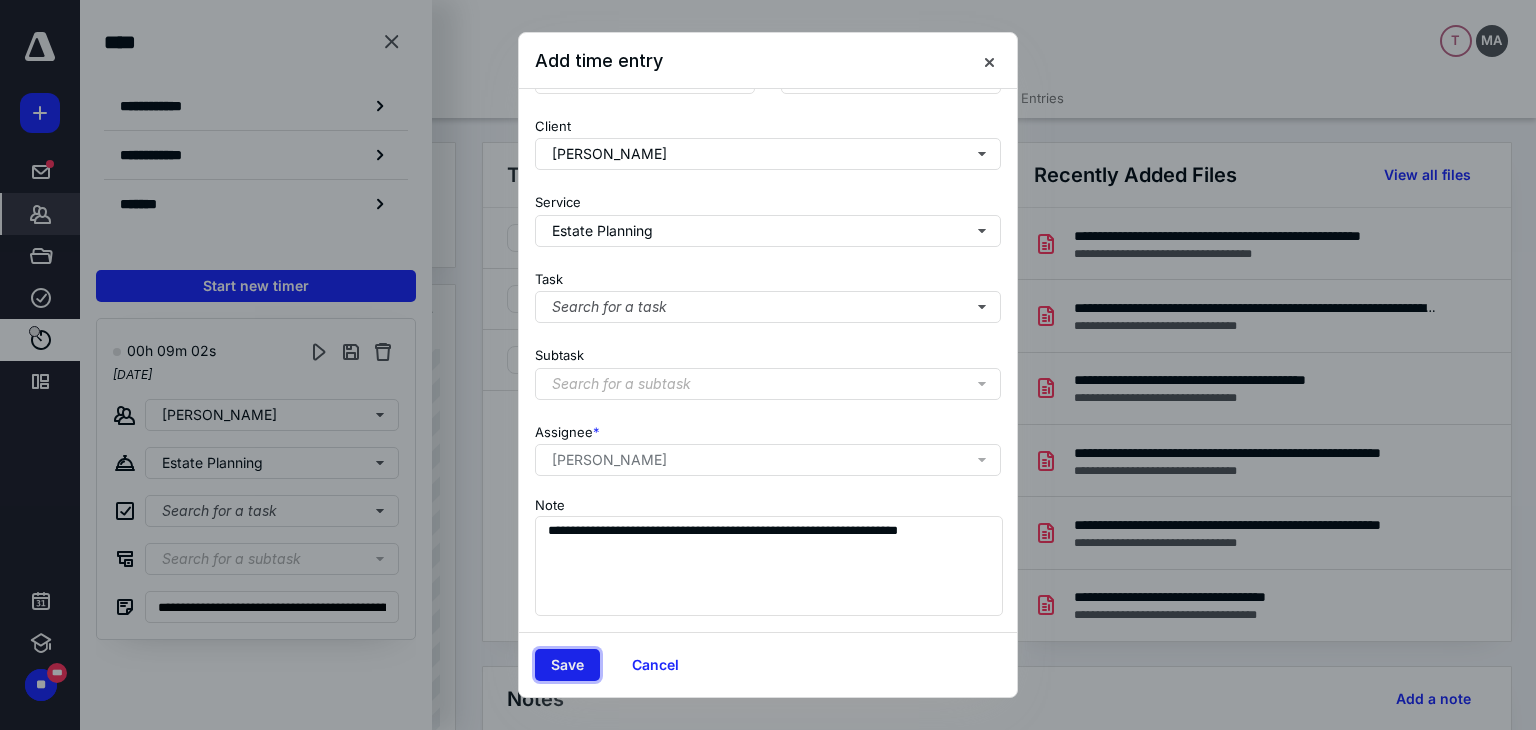 click on "Save" at bounding box center [567, 665] 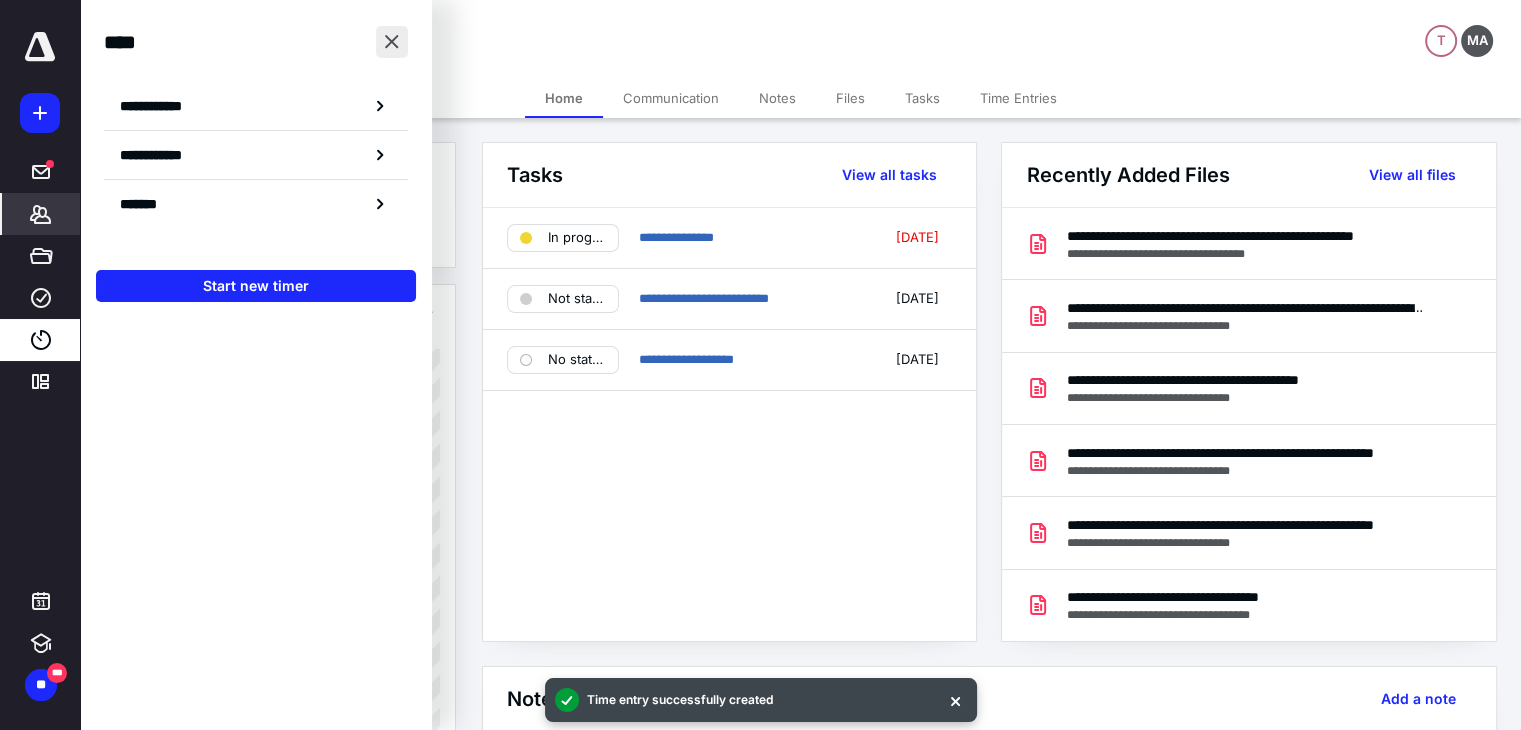 click at bounding box center [392, 42] 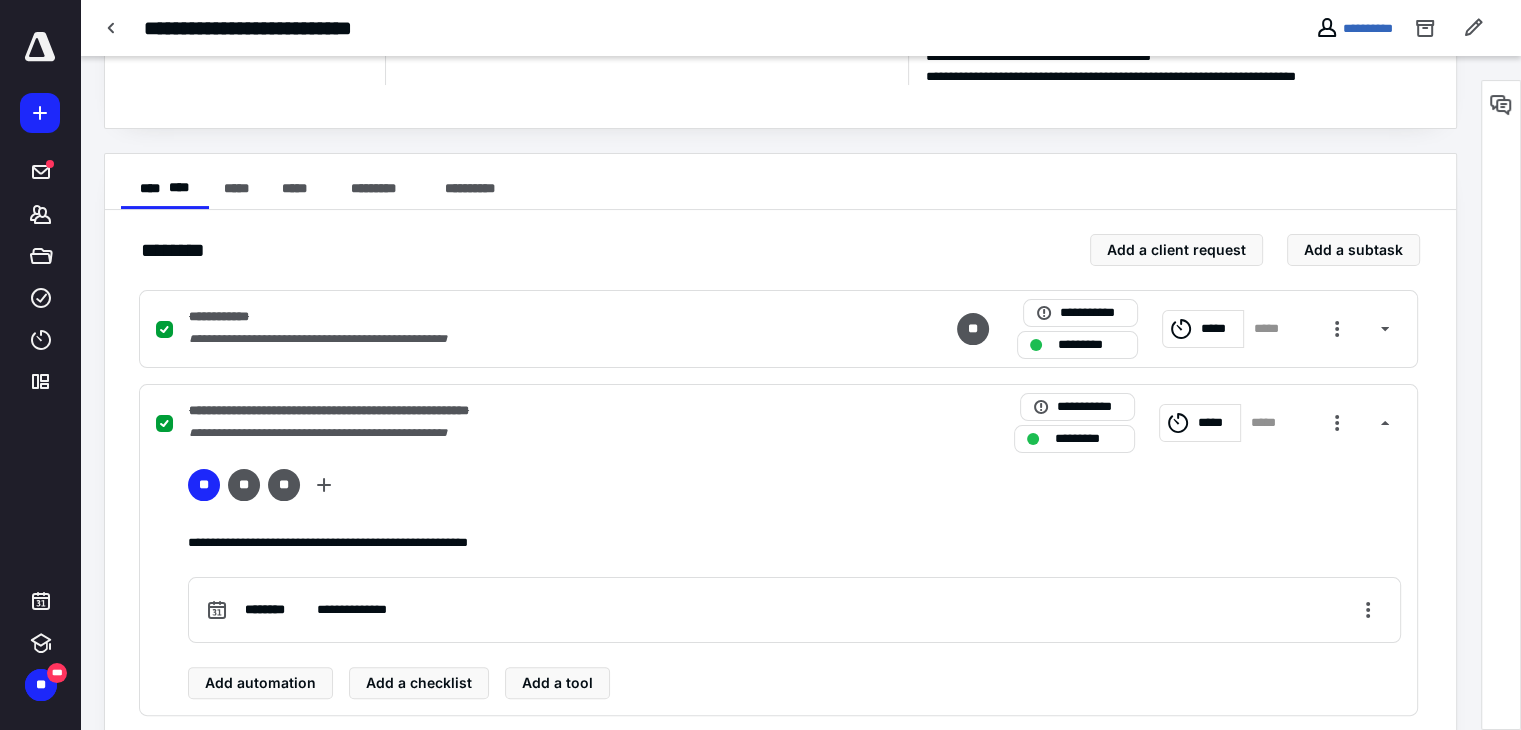 scroll, scrollTop: 291, scrollLeft: 0, axis: vertical 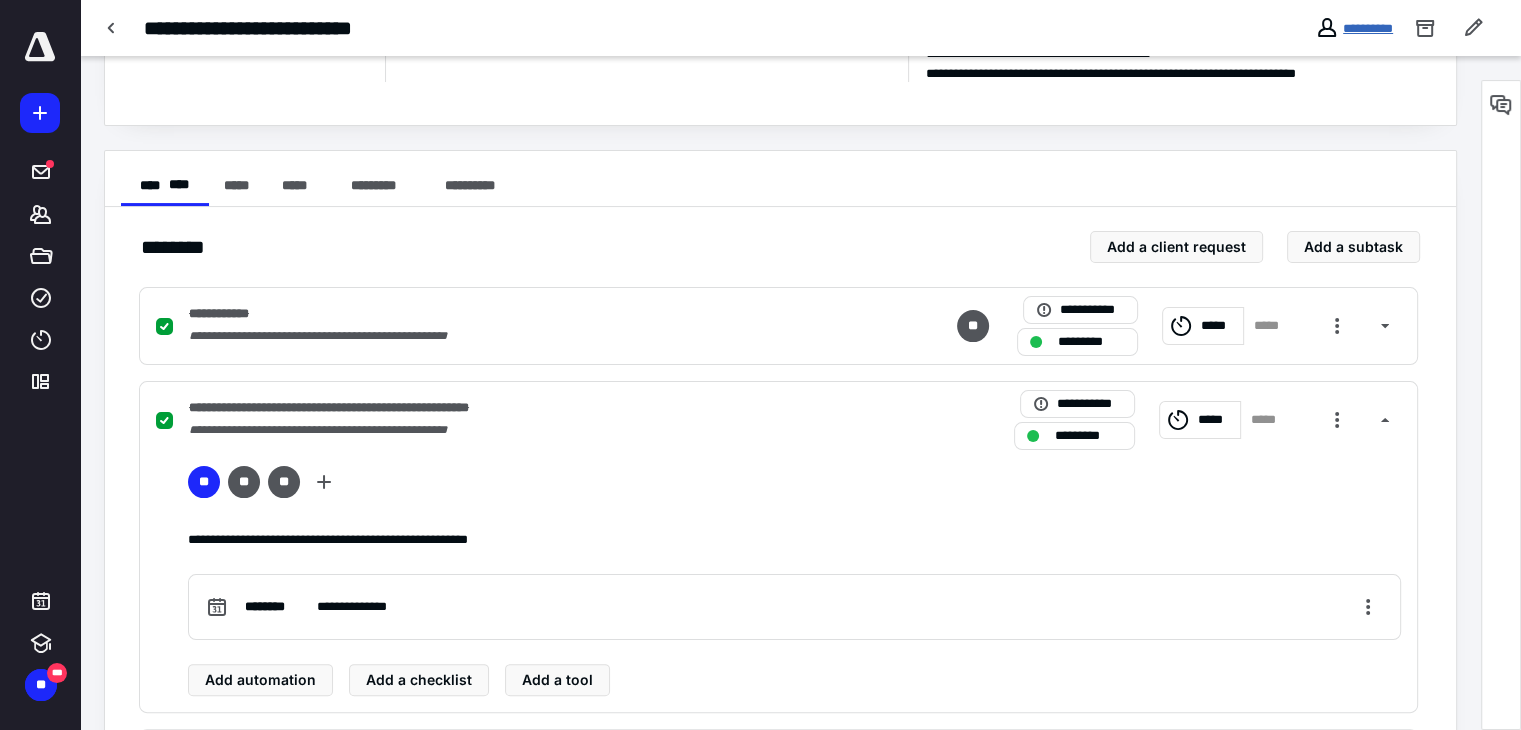 click on "**********" at bounding box center (1368, 28) 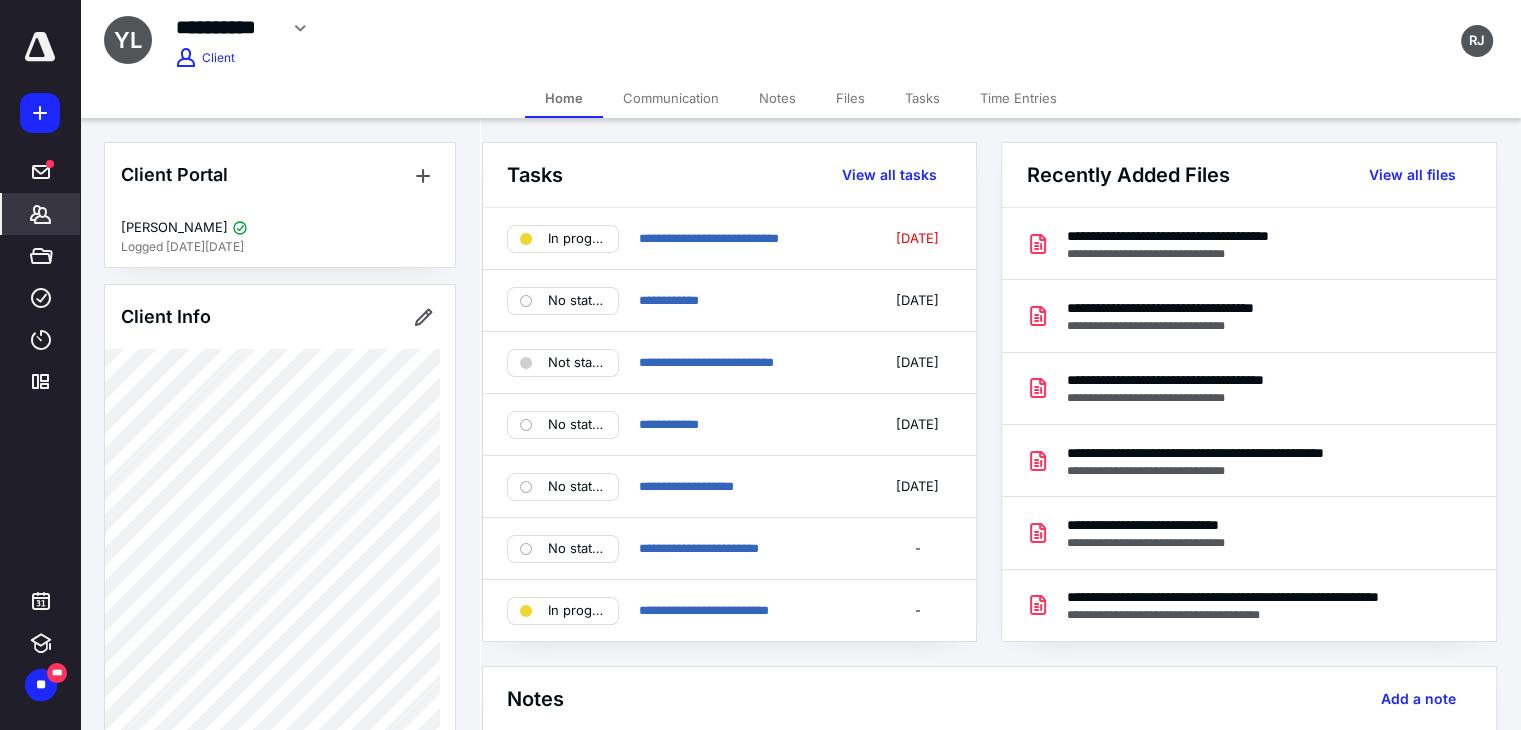 click on "Notes" at bounding box center (777, 98) 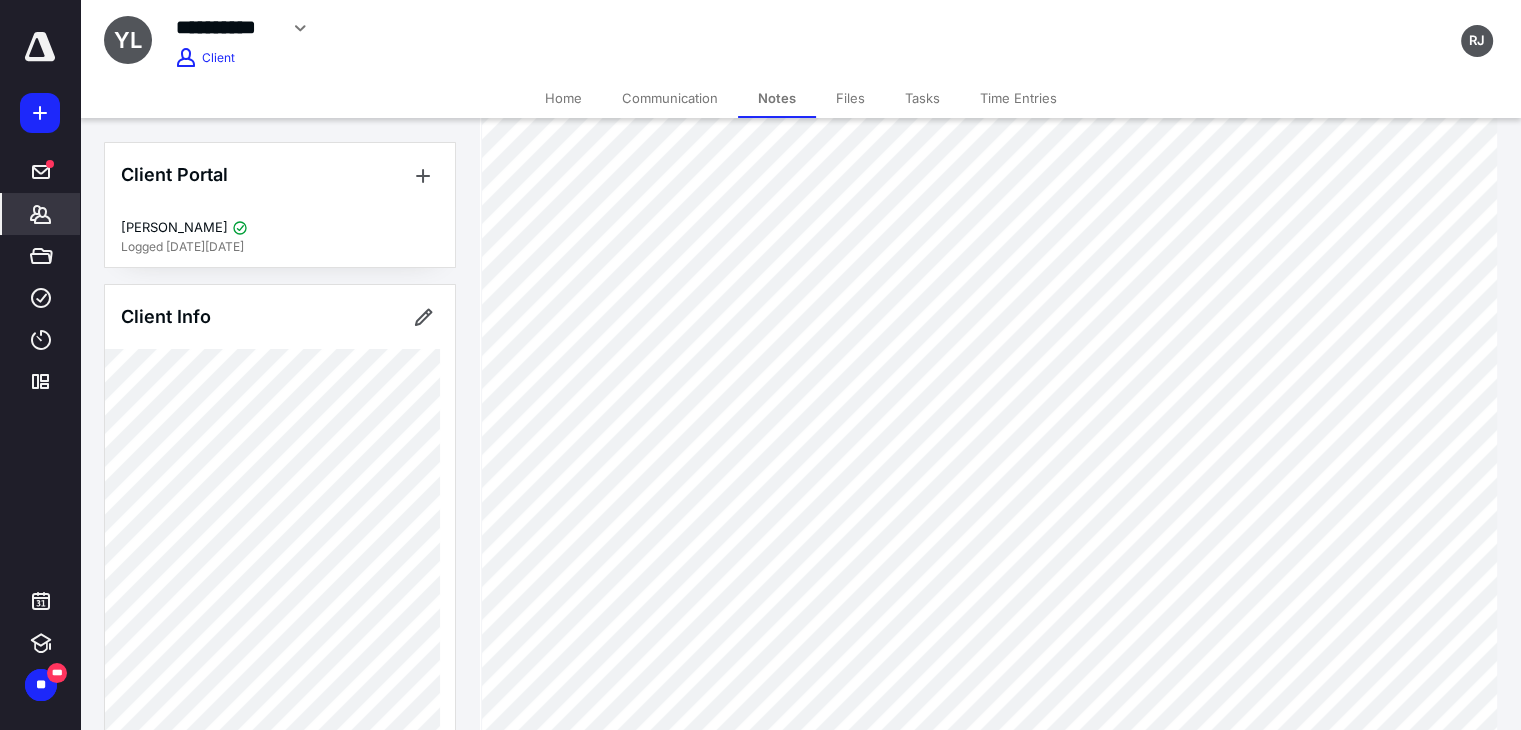 scroll, scrollTop: 196, scrollLeft: 0, axis: vertical 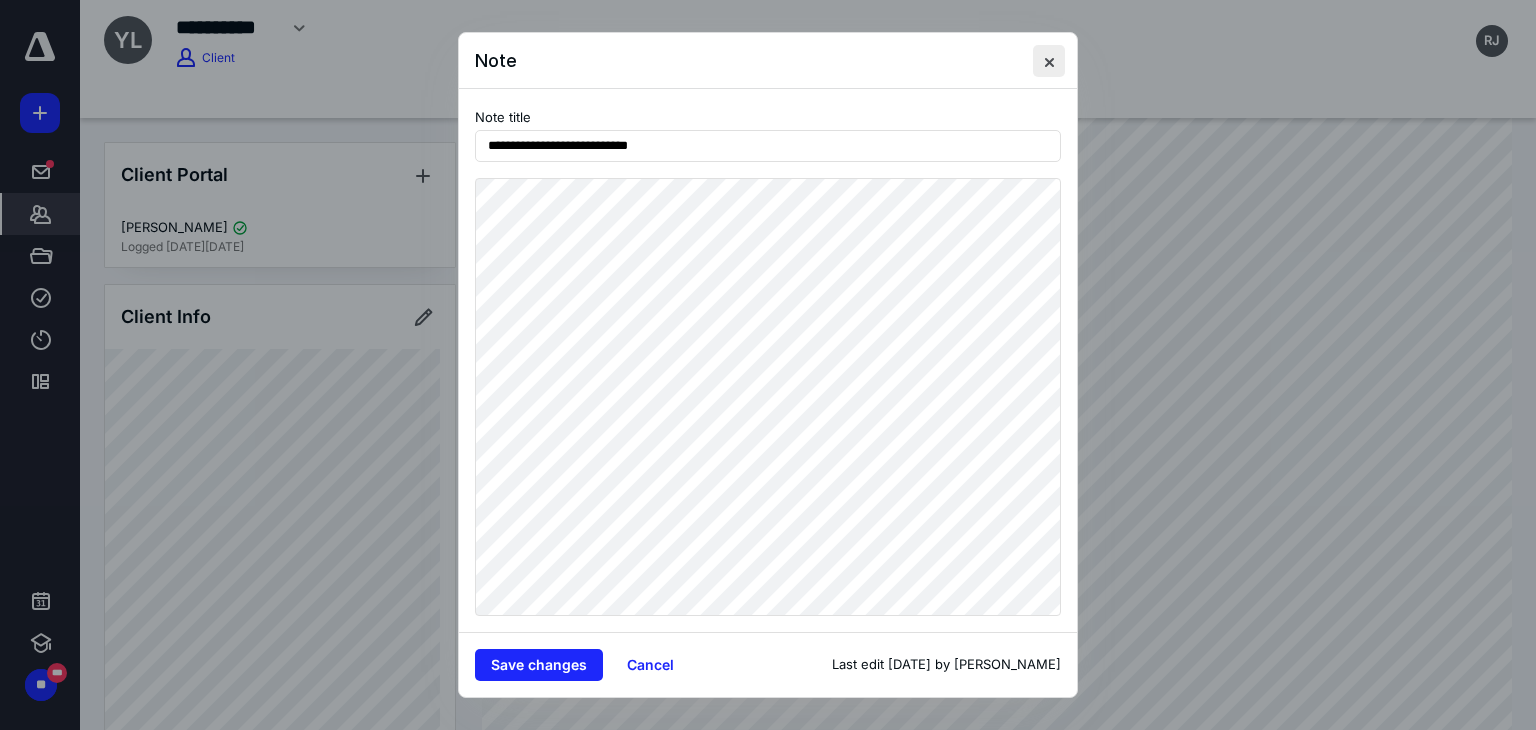 click at bounding box center (1049, 61) 